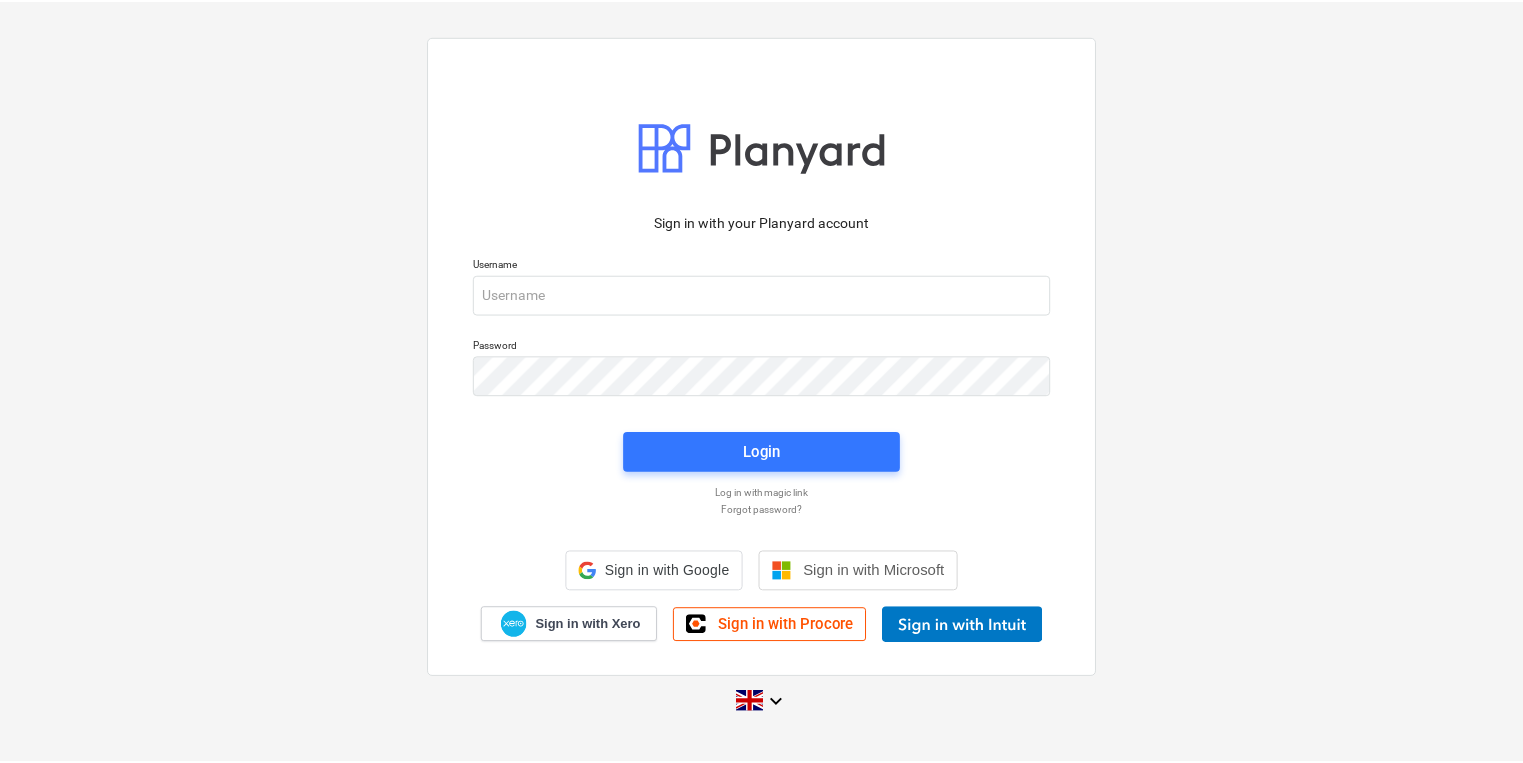 scroll, scrollTop: 0, scrollLeft: 0, axis: both 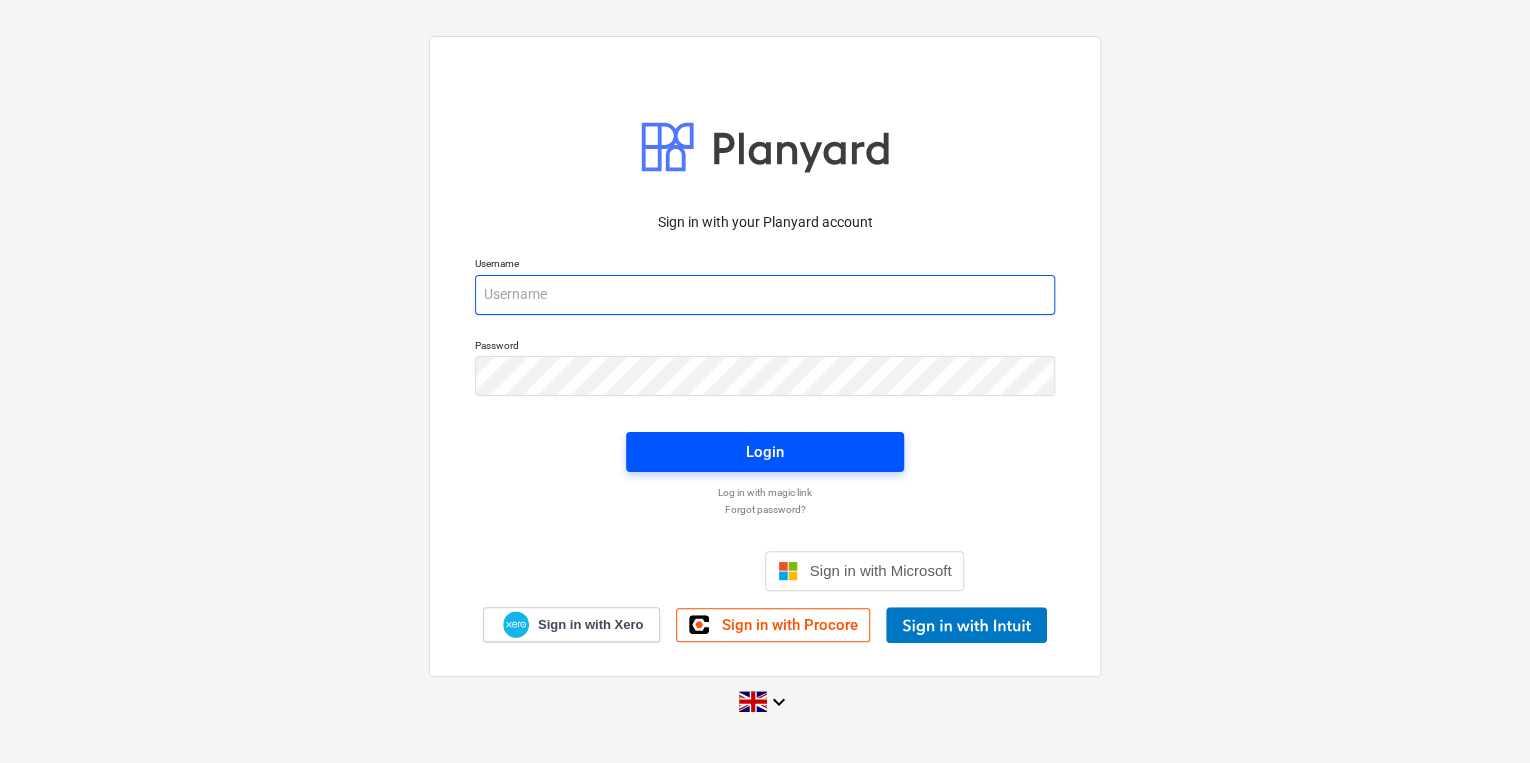 type on "[PERSON_NAME][EMAIL_ADDRESS][PERSON_NAME][DOMAIN_NAME]" 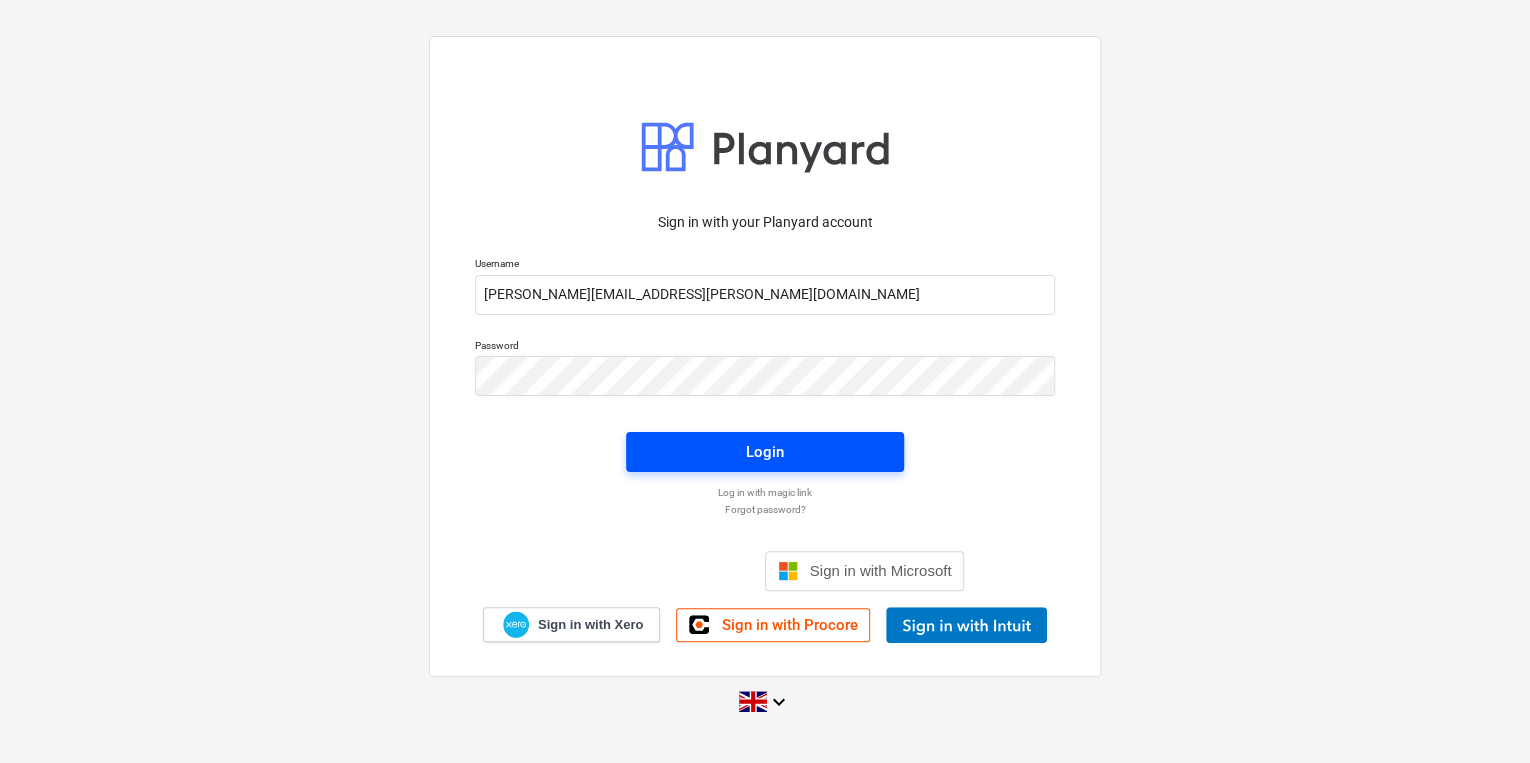 click on "Login" at bounding box center [765, 452] 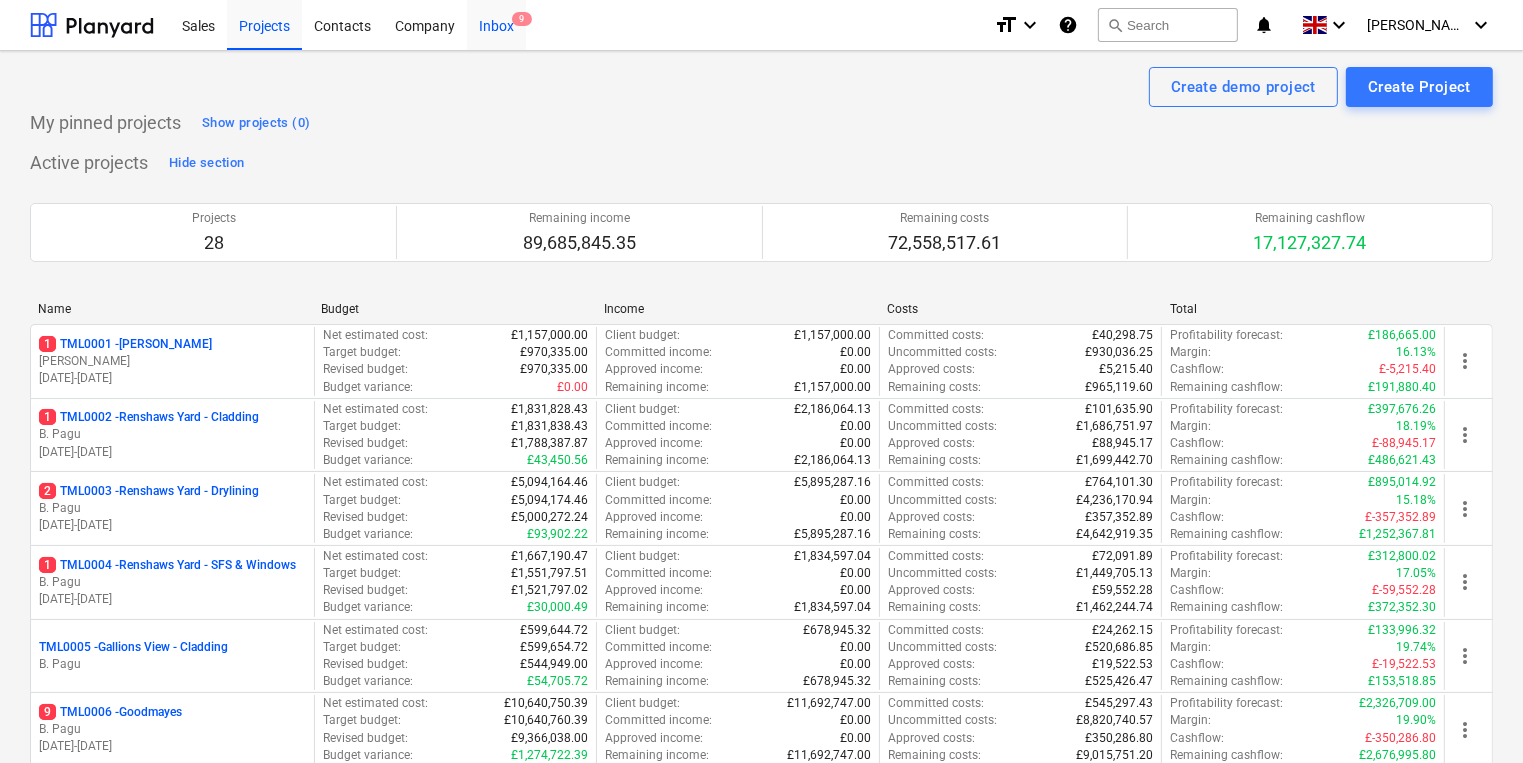 click on "9" at bounding box center (522, 19) 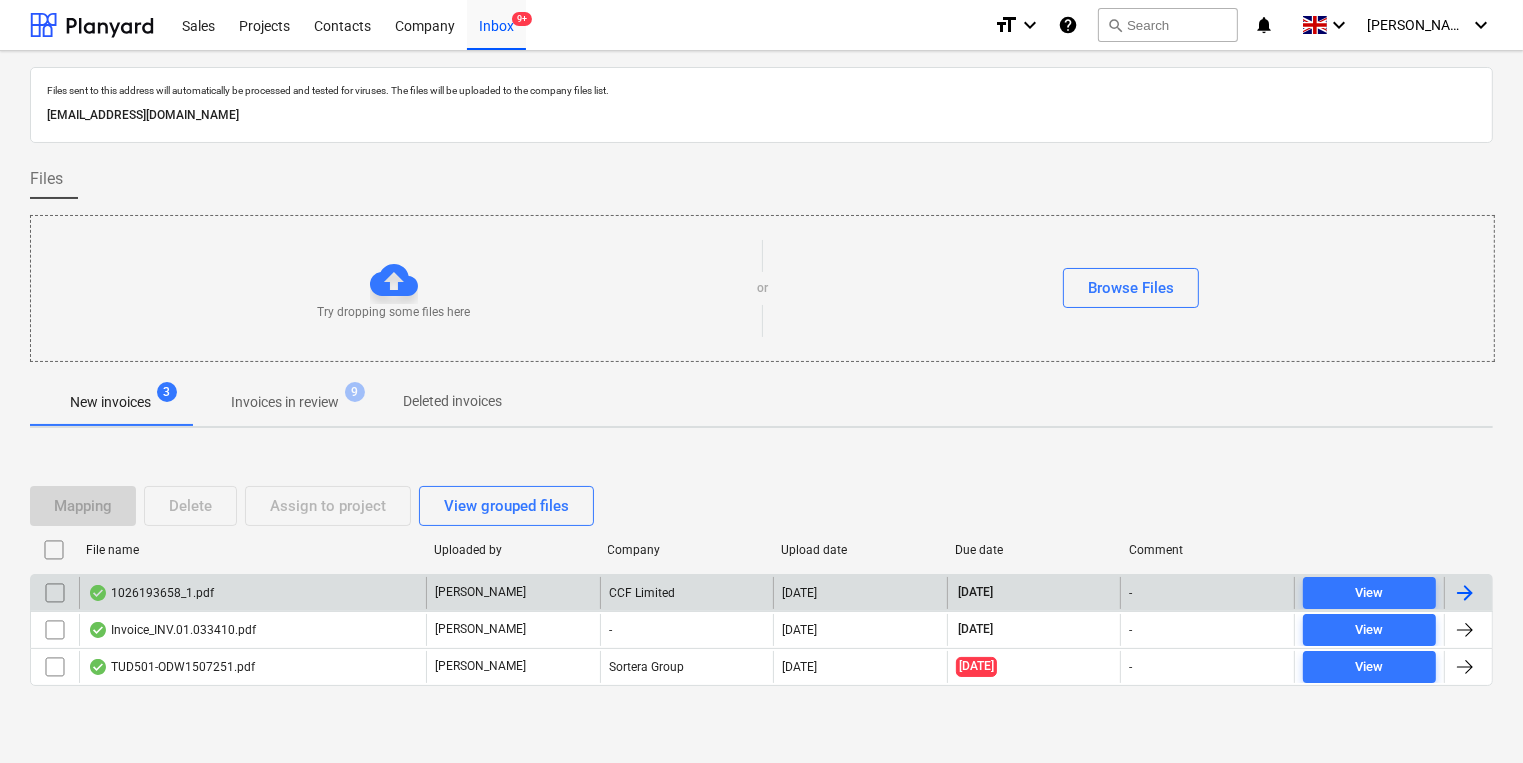 click on "1026193658_1.pdf" at bounding box center [252, 593] 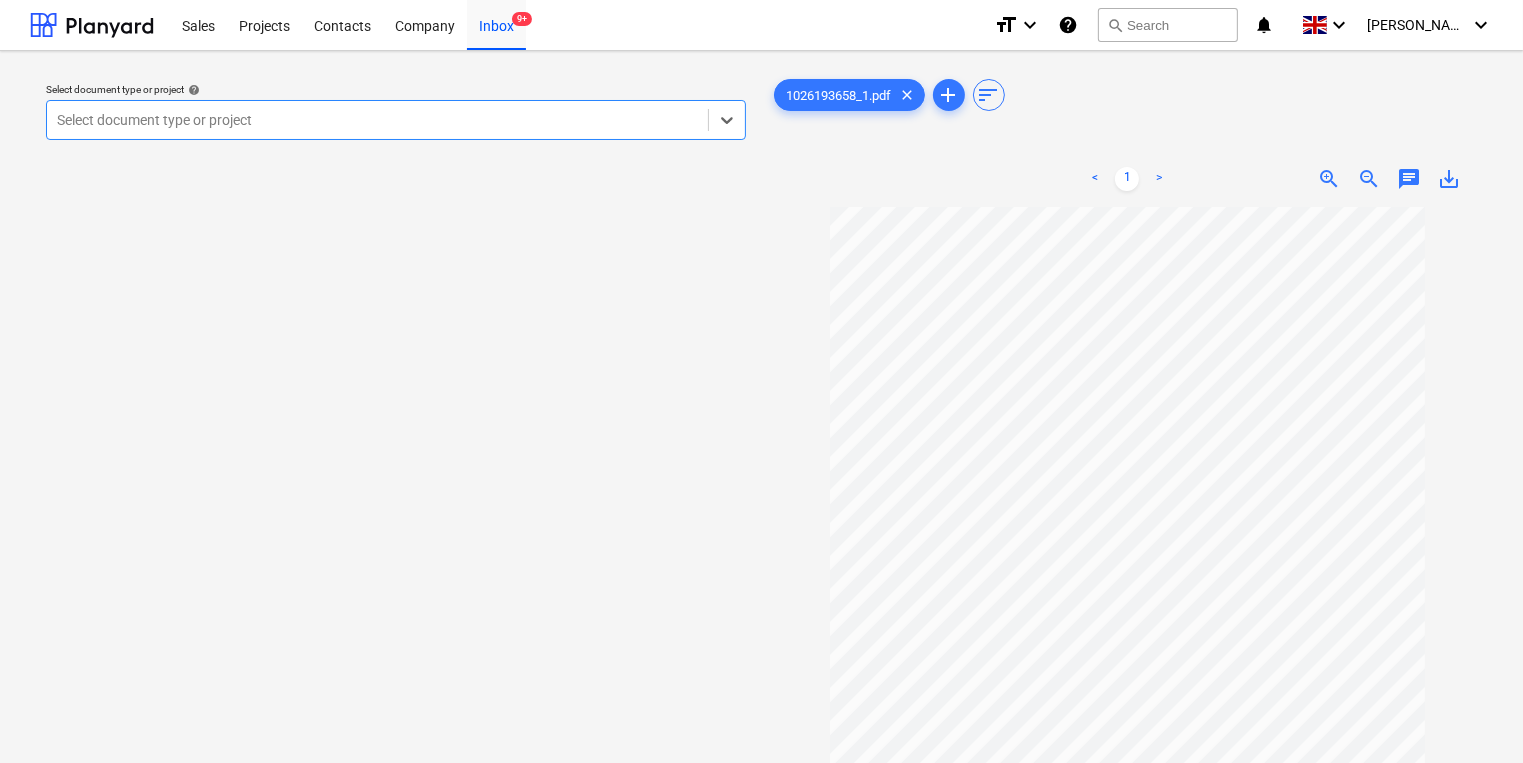 click on "Select document type or project" at bounding box center [396, 120] 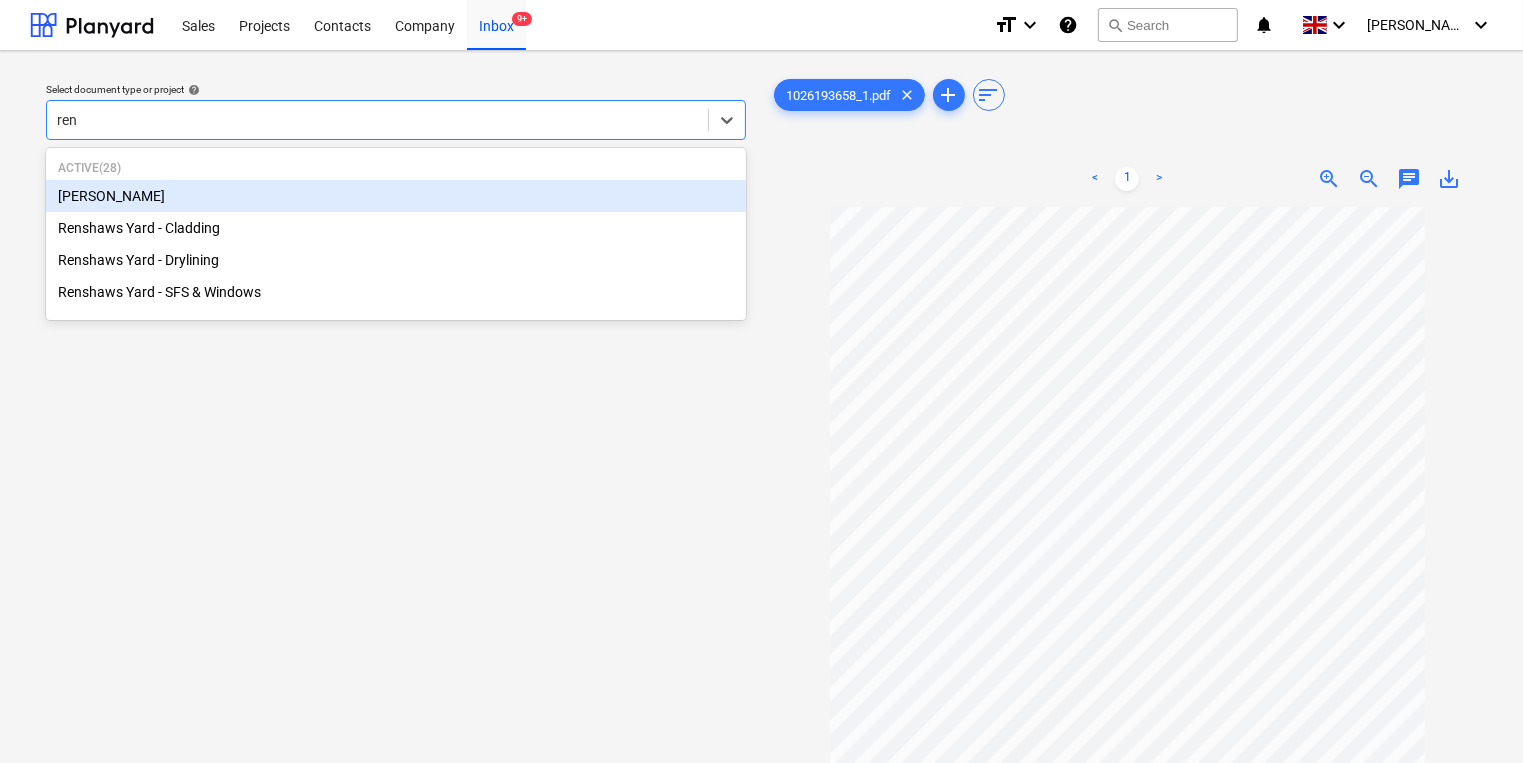 type on "rens" 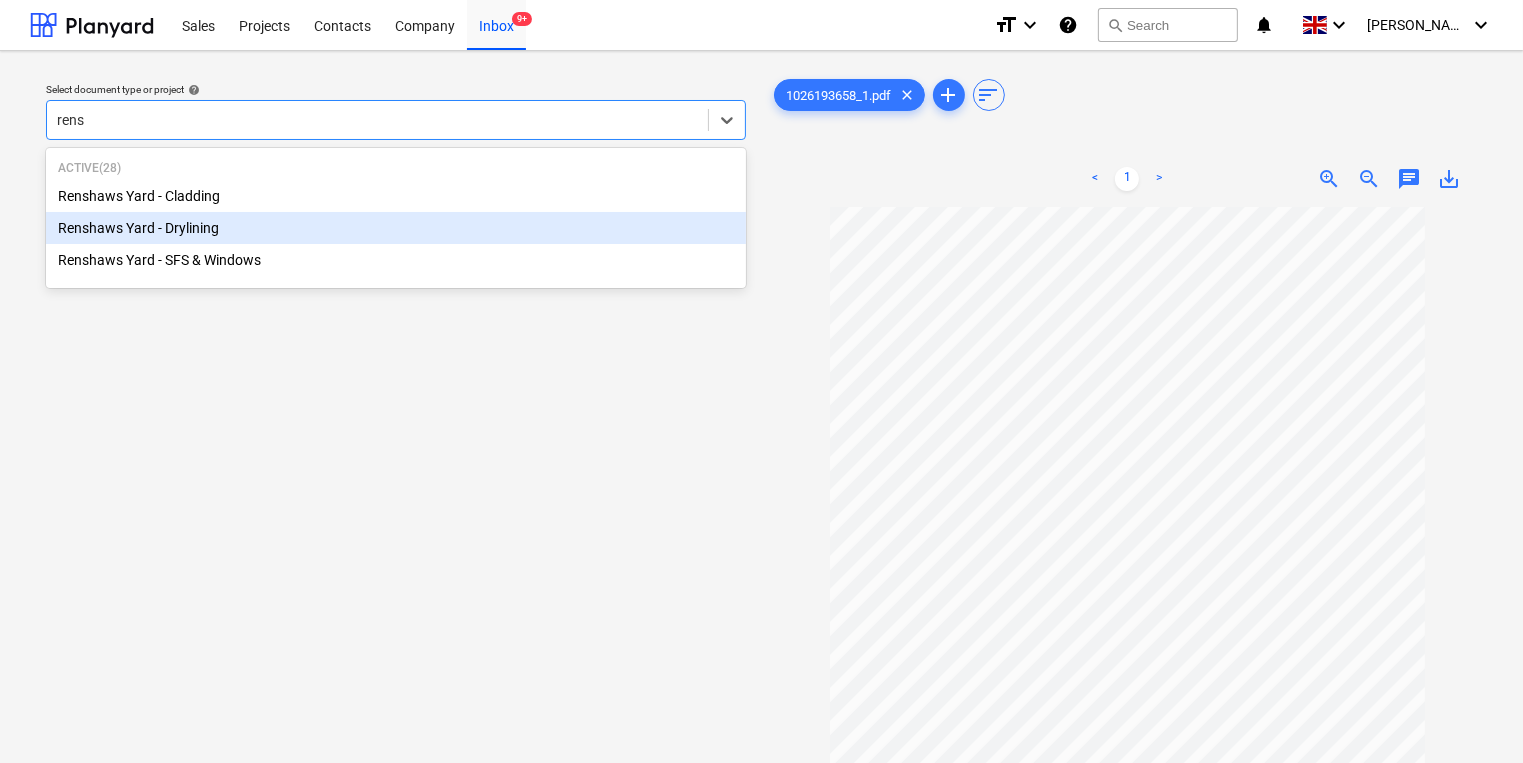 click on "Renshaws Yard -  Drylining" at bounding box center (396, 228) 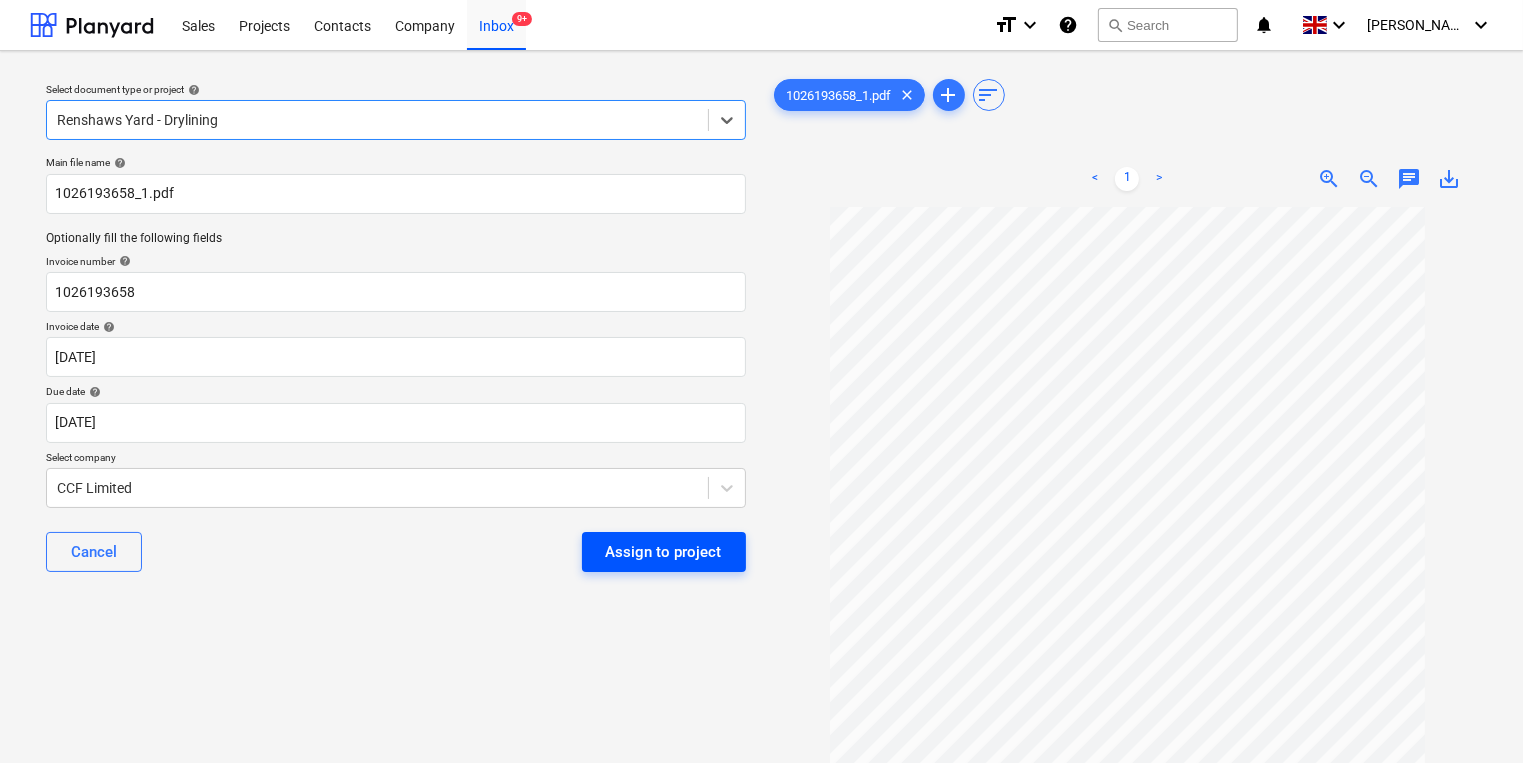 click on "Assign to project" at bounding box center [664, 552] 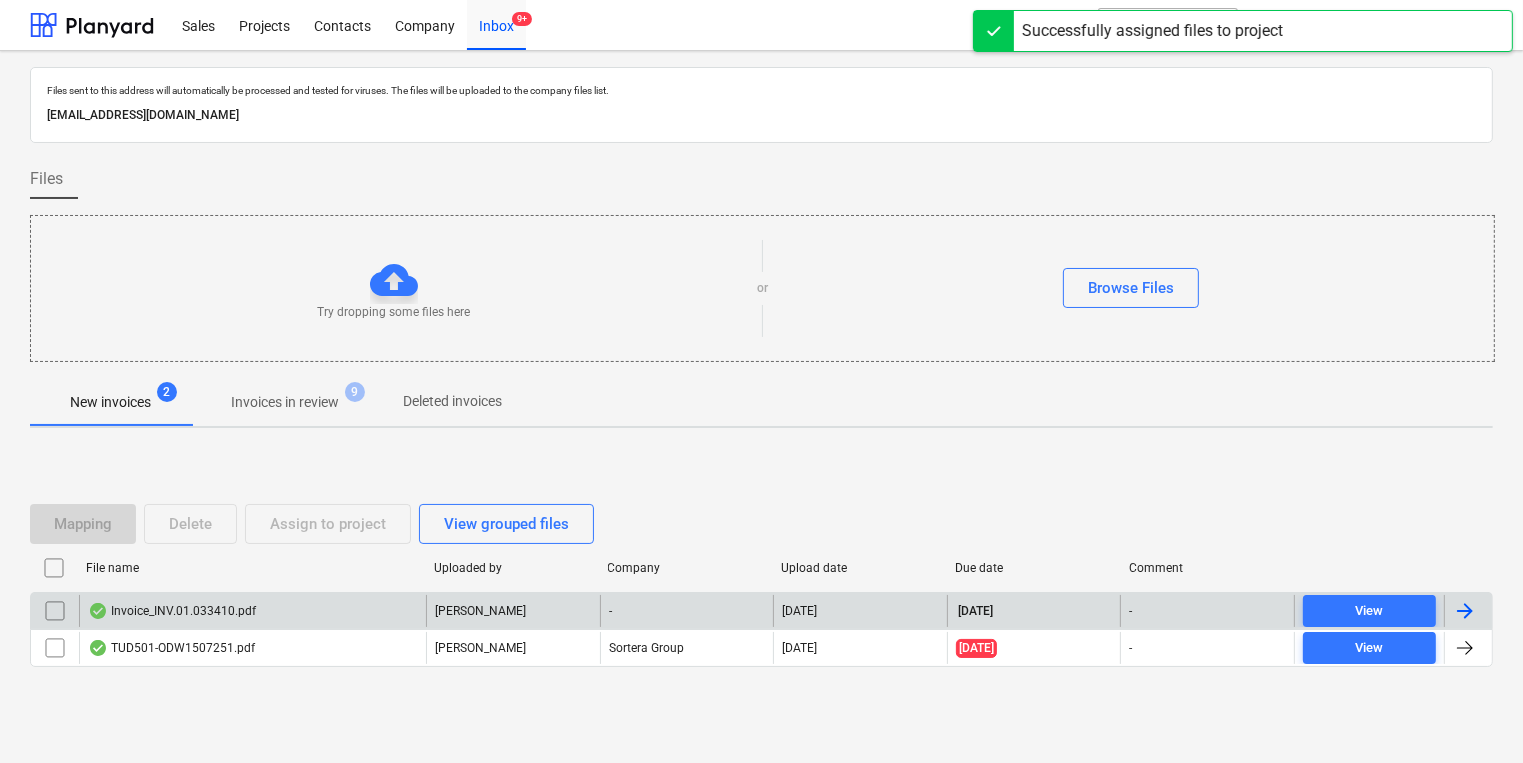 click on "Invoice_INV.01.033410.pdf" at bounding box center [252, 611] 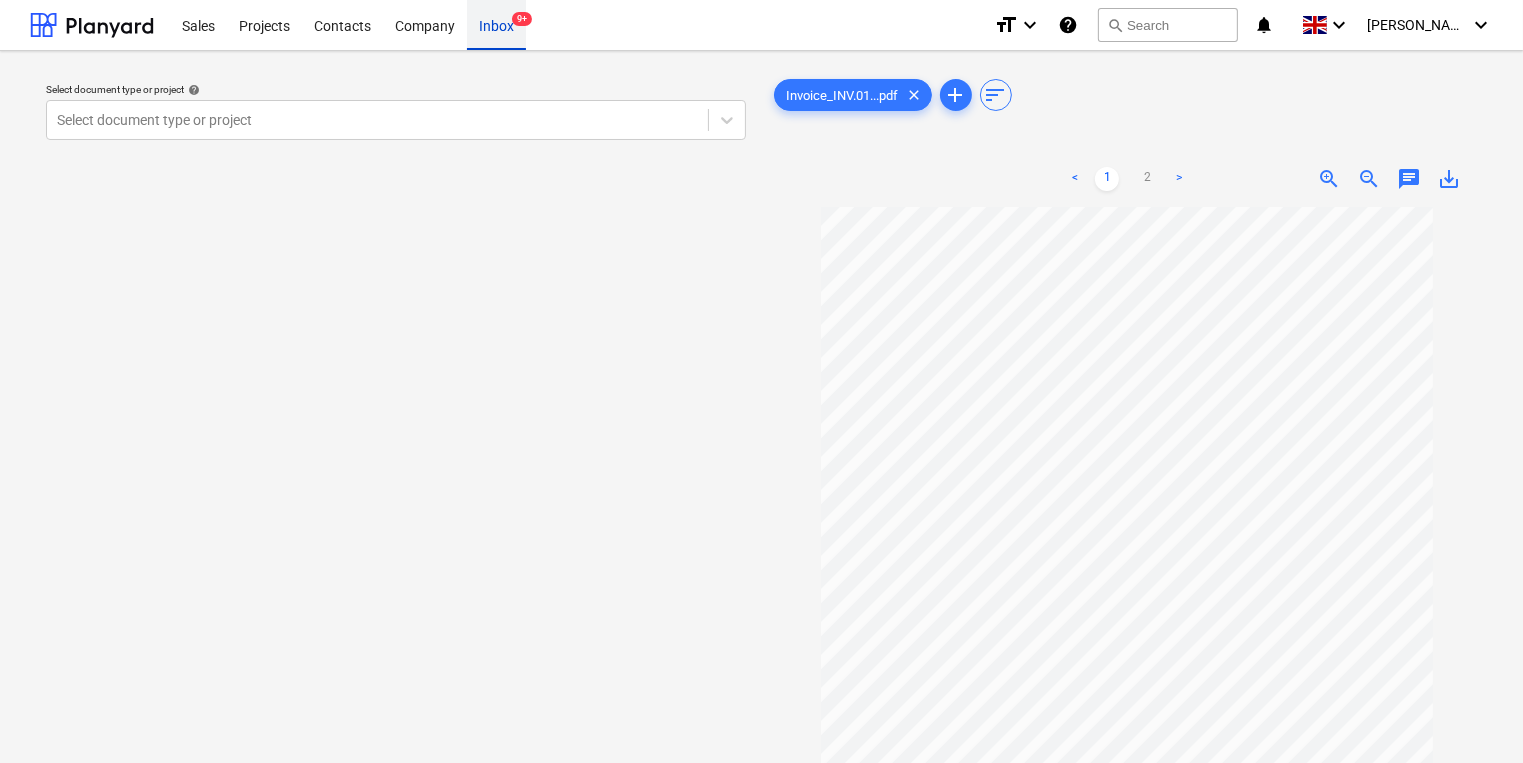 click on "Inbox 9+" at bounding box center (496, 24) 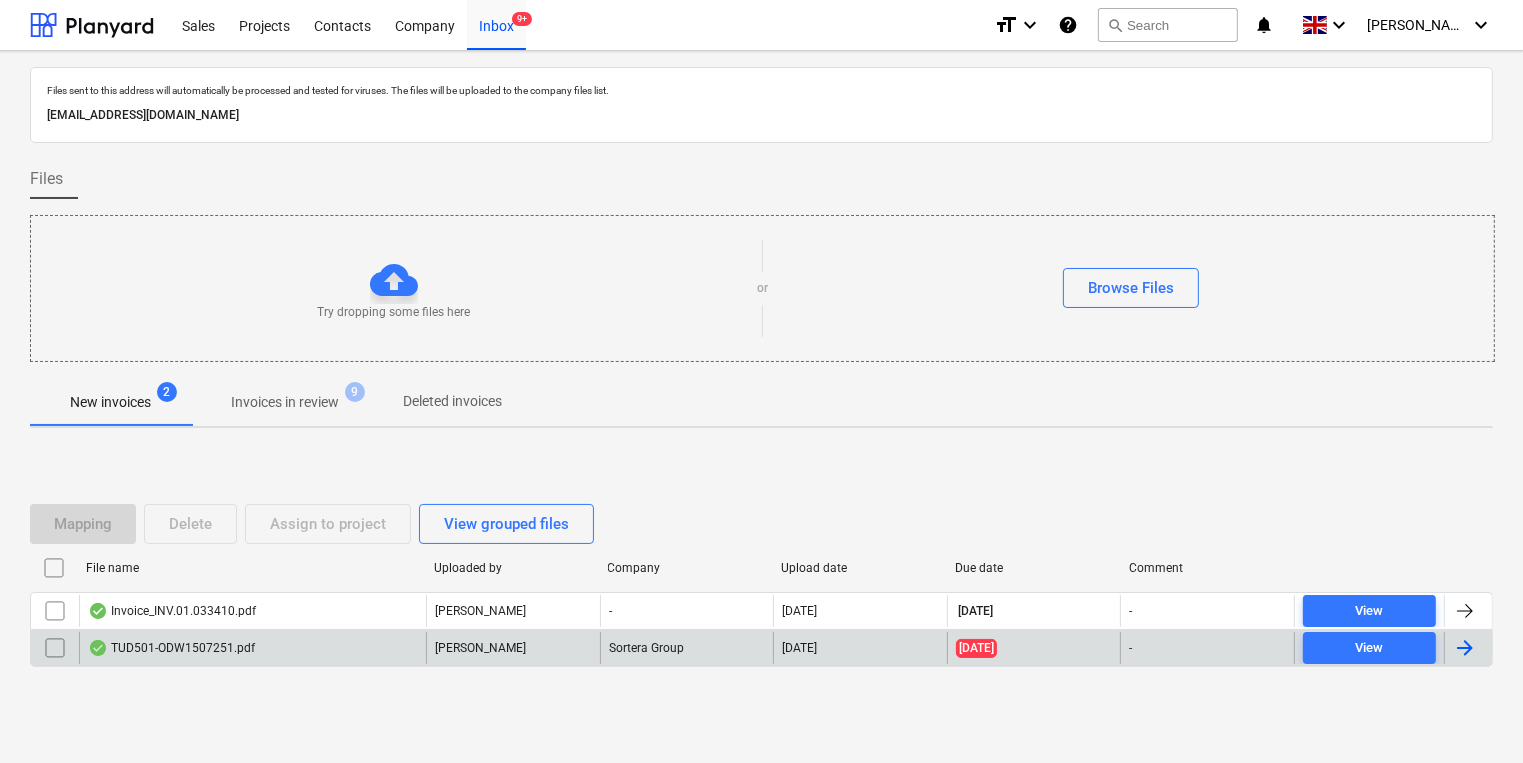 click on "TUD501-ODW1507251.pdf" at bounding box center [252, 648] 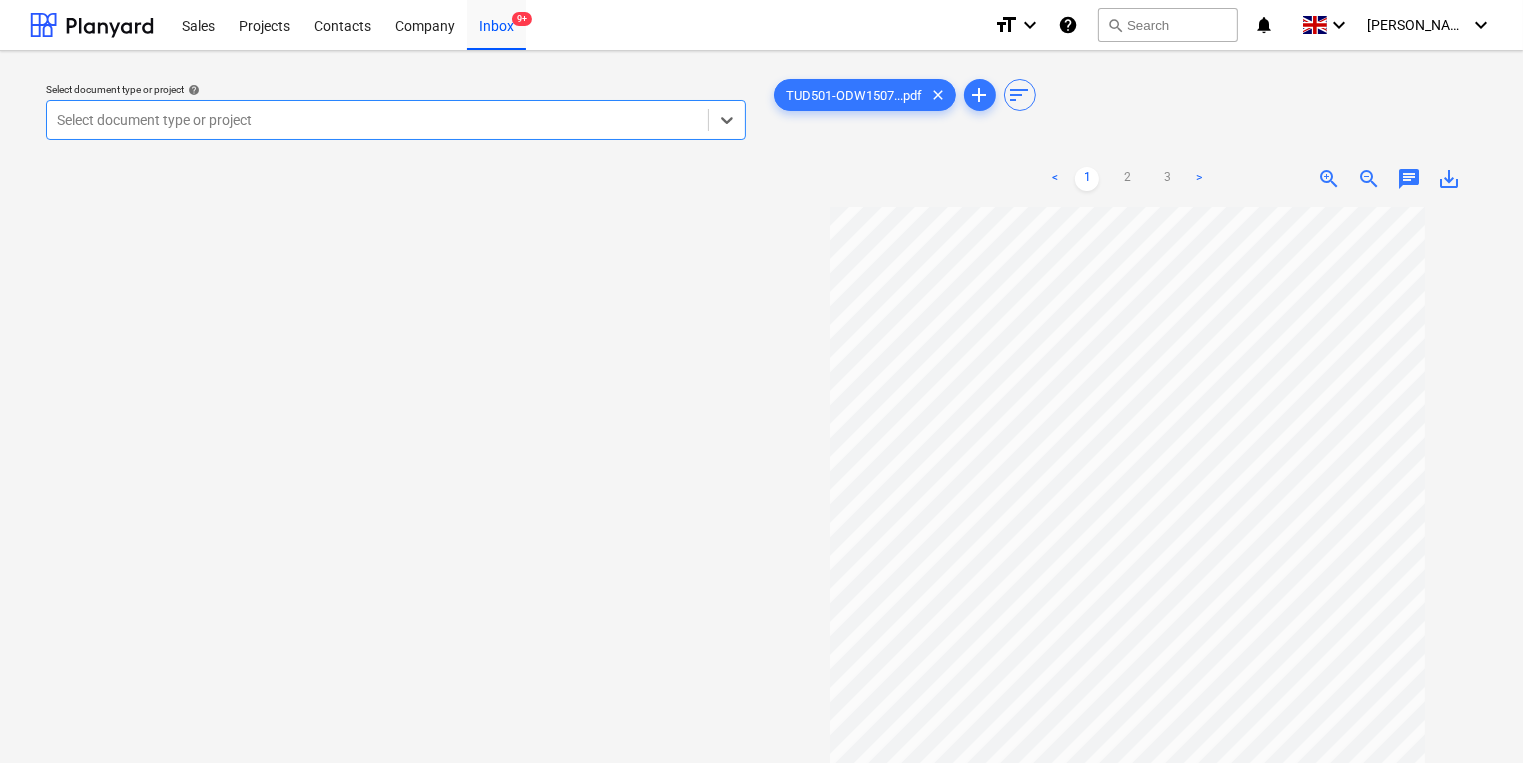 click at bounding box center [377, 120] 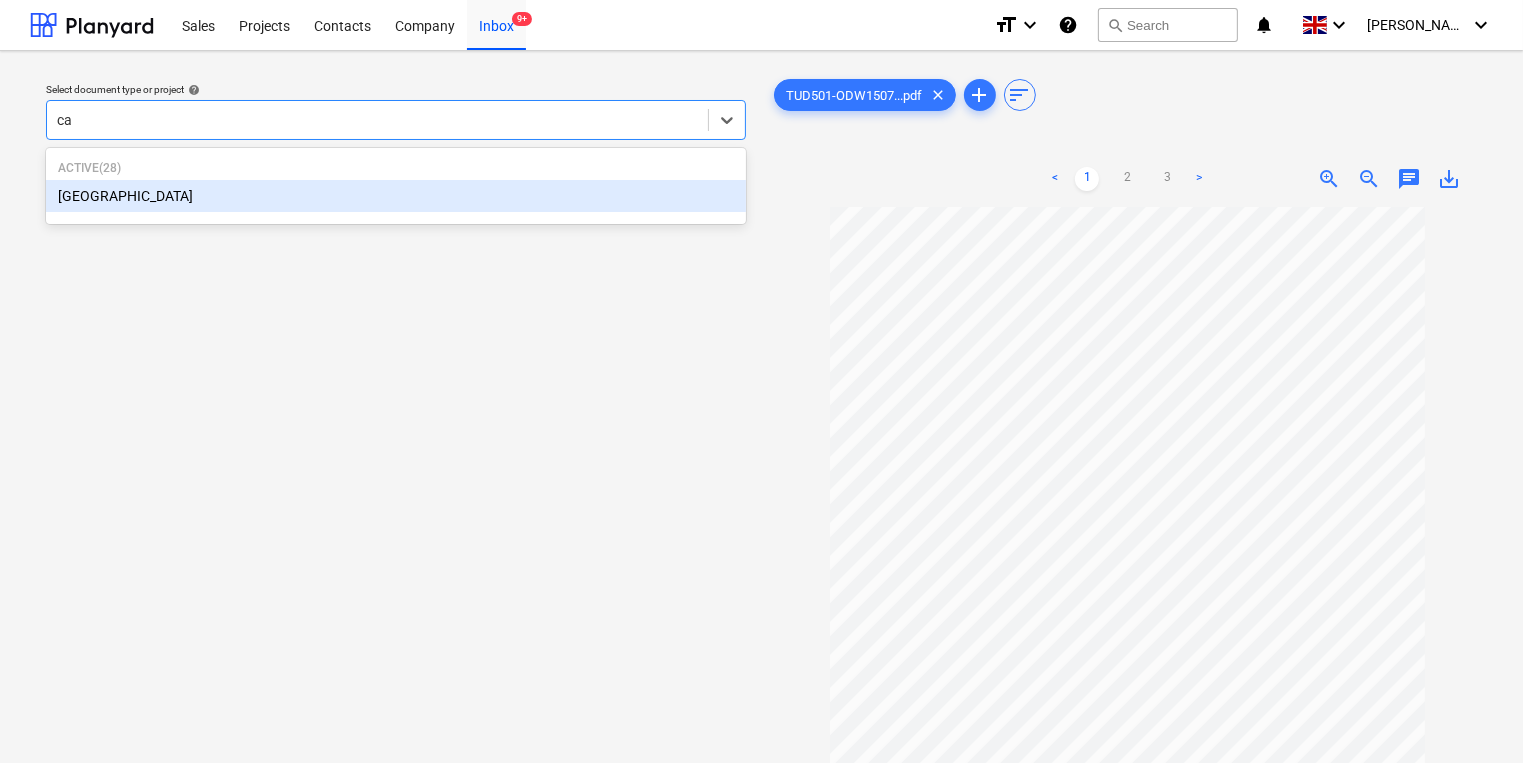 type on "cam" 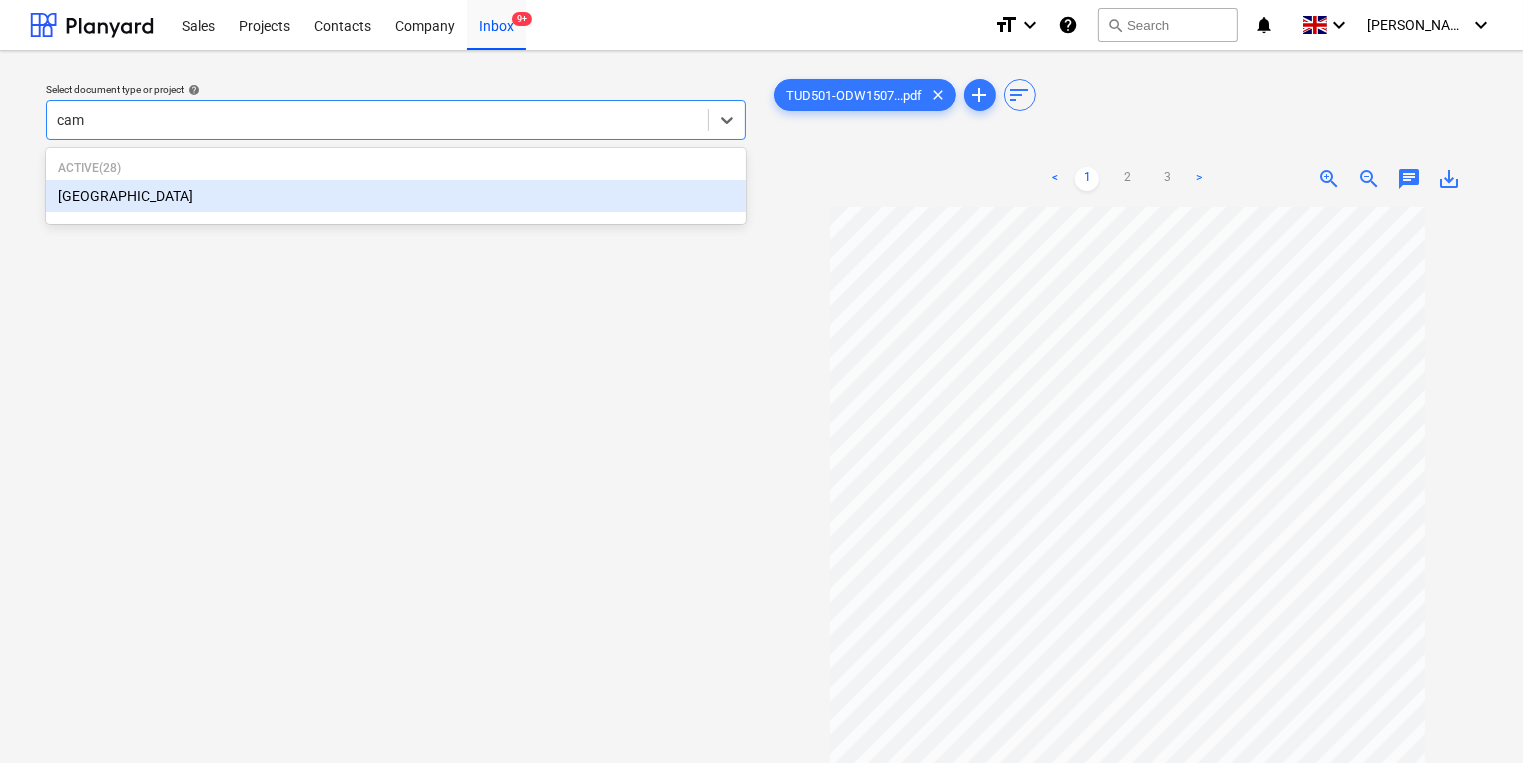 type 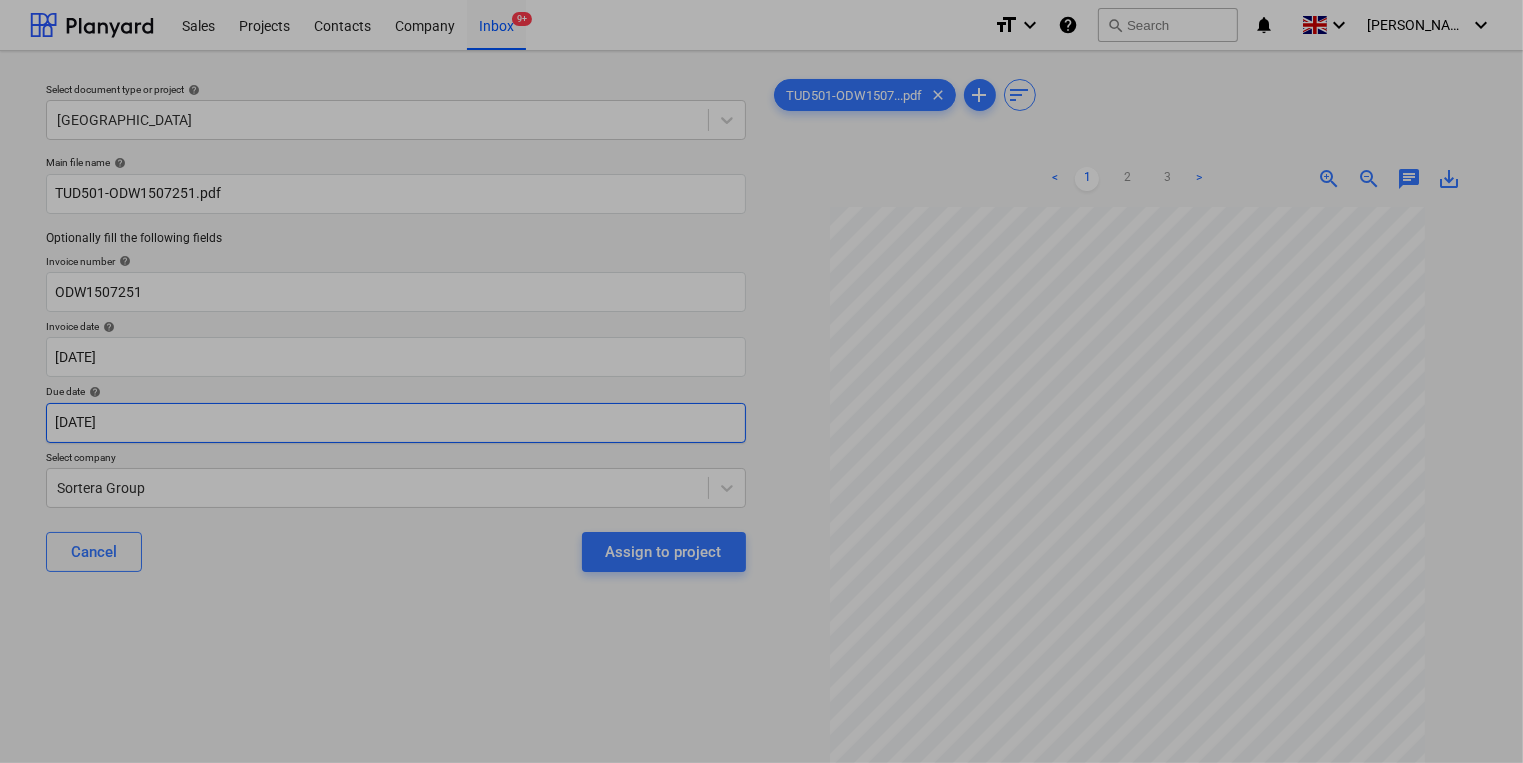 click on "Sales Projects Contacts Company Inbox 9+ format_size keyboard_arrow_down help search Search notifications 0 keyboard_arrow_down [PERSON_NAME] keyboard_arrow_down Select document type or project help Camden Goods Yard Main file name help TUD501-ODW1507251.pdf Optionally fill the following fields Invoice number help ODW1507251 Invoice date help [DATE] [DATE] Press the down arrow key to interact with the calendar and
select a date. Press the question mark key to get the keyboard shortcuts for changing dates. Due date help [DATE] [DATE] Press the down arrow key to interact with the calendar and
select a date. Press the question mark key to get the keyboard shortcuts for changing dates. Select company Sortera Group   Cancel Assign to project TUD501-ODW1507...pdf clear add sort < 1 2 3 > zoom_in zoom_out chat 0 save_alt
Su Mo Tu We Th Fr Sa Su Mo Tu We Th Fr Sa [DATE] 1 2 3 4 5 6 7 8 9 10 11 12 13 14 15 16 17 18 19 20 21 22 23 24 25 26 27 28 29 [DATE] 1 2 3 4 5 6 7 8 9" at bounding box center (761, 381) 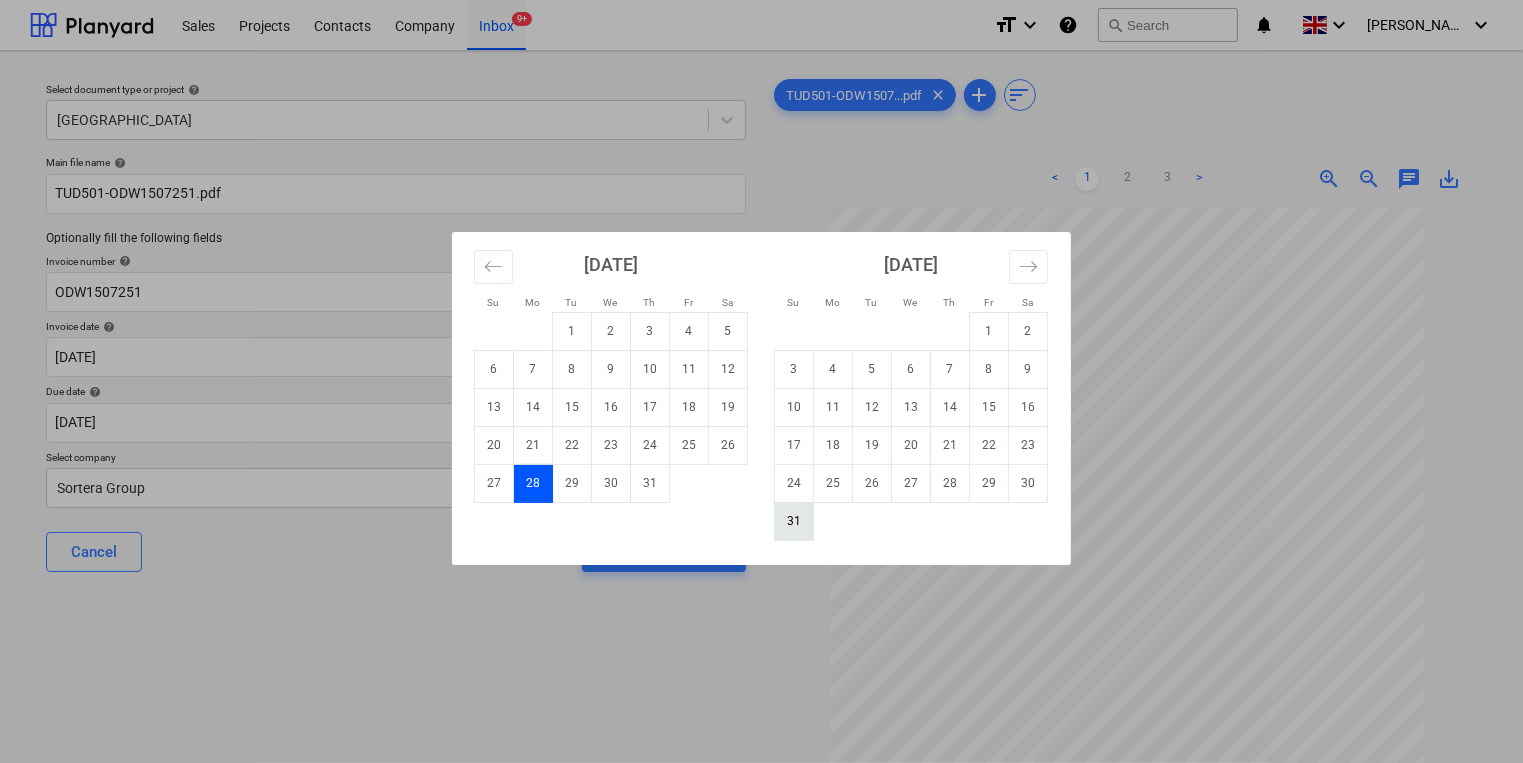 click on "31" at bounding box center [794, 521] 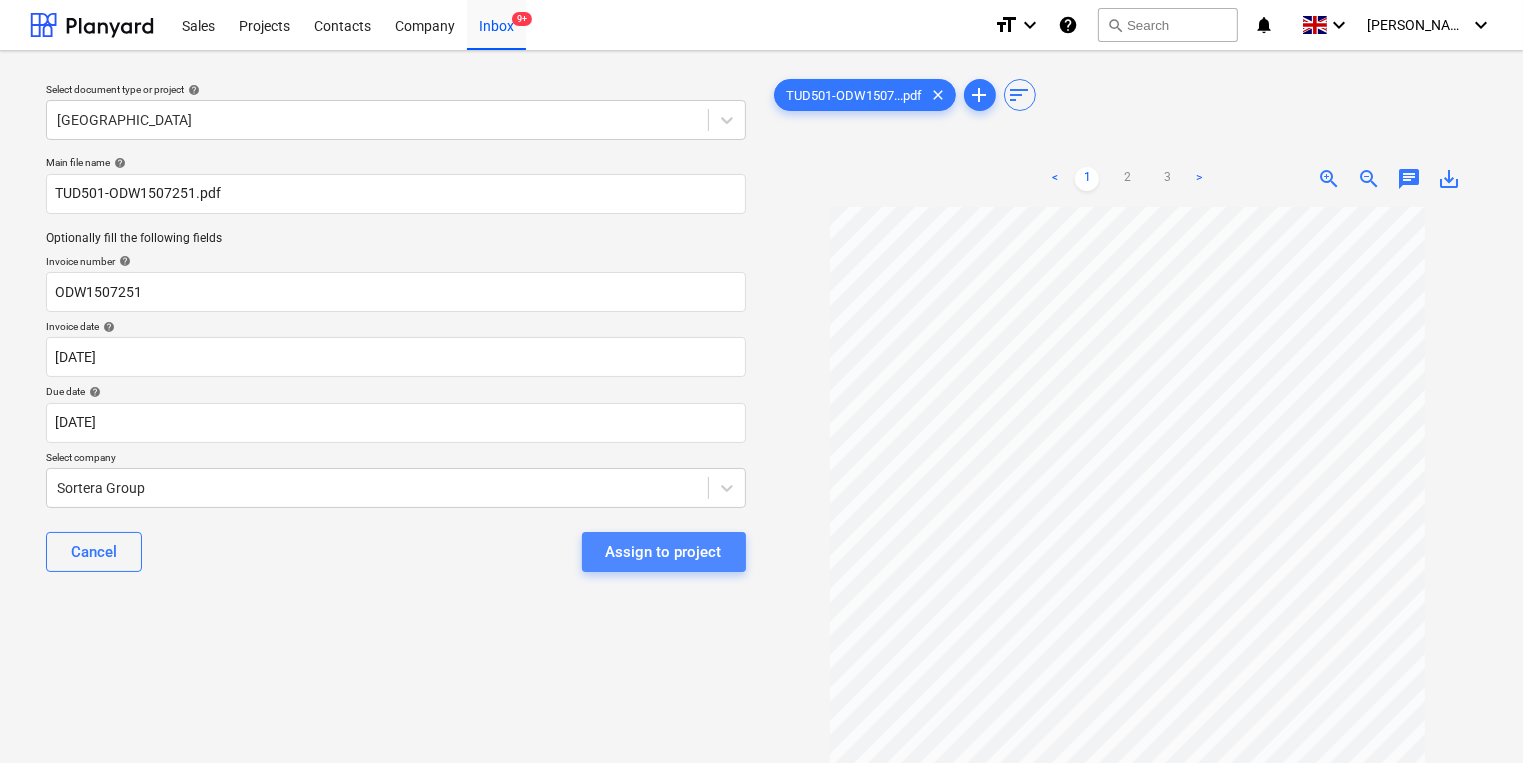 click on "Assign to project" at bounding box center (664, 552) 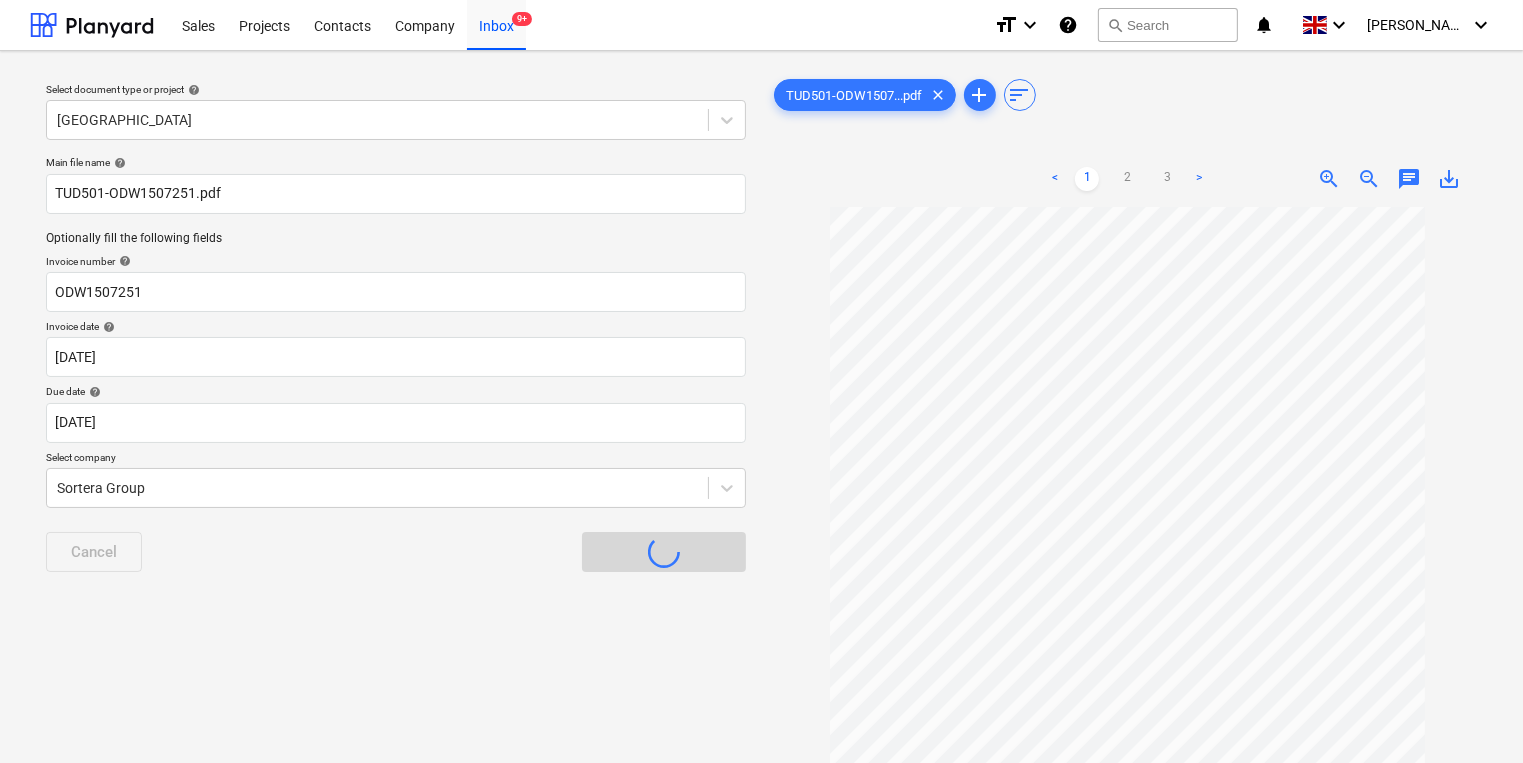 scroll, scrollTop: 40, scrollLeft: 0, axis: vertical 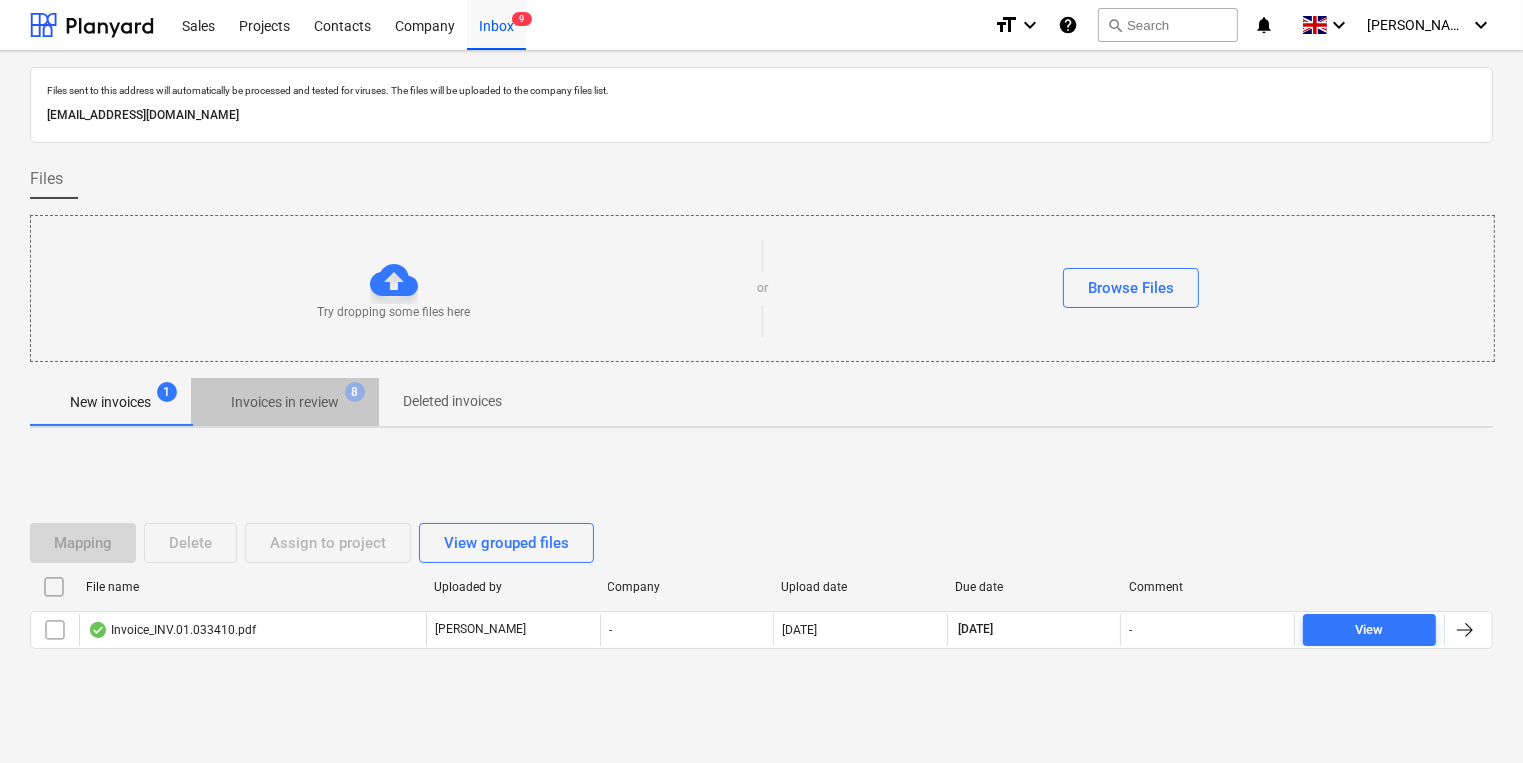 click on "Invoices in review" at bounding box center (285, 402) 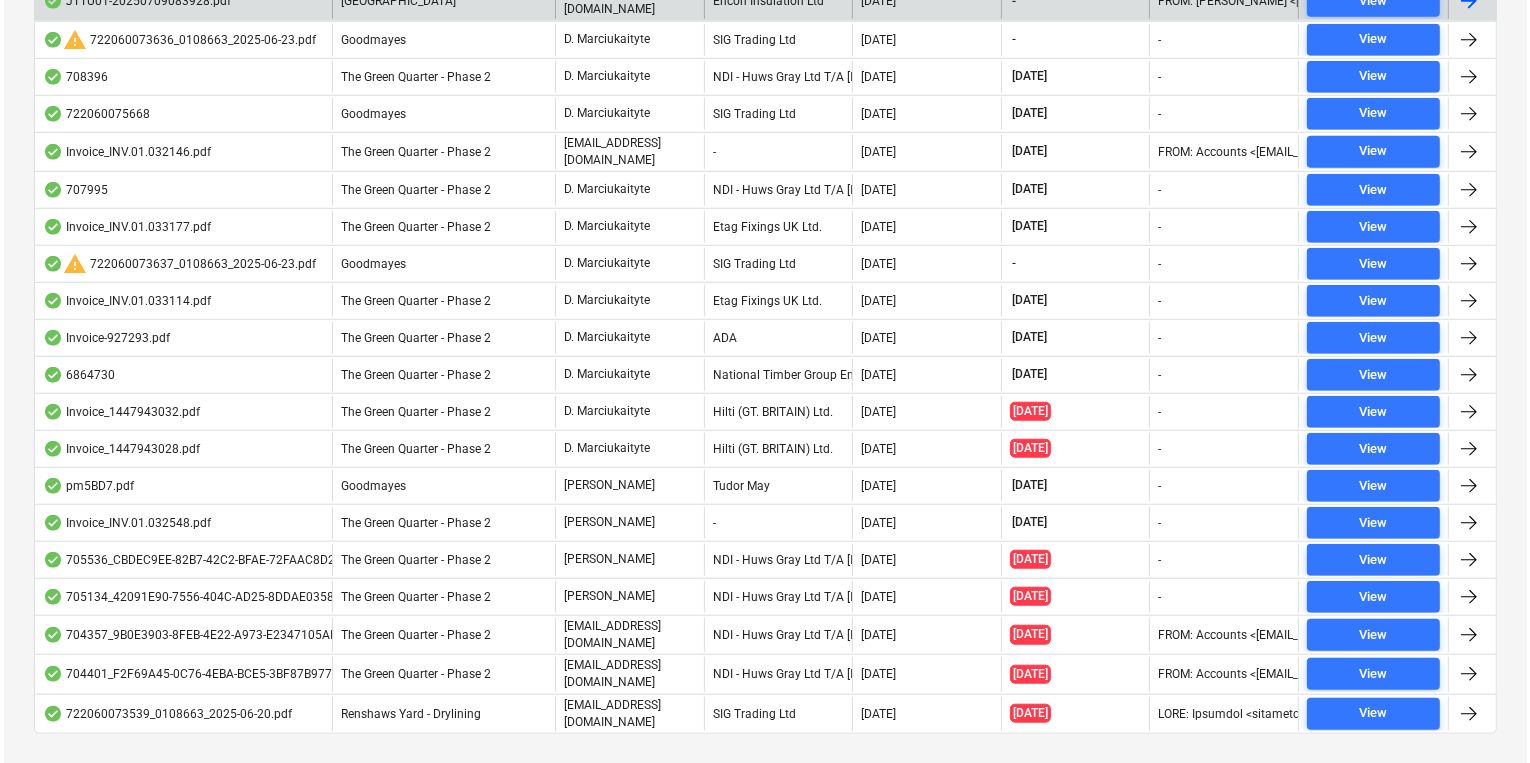 scroll, scrollTop: 1649, scrollLeft: 0, axis: vertical 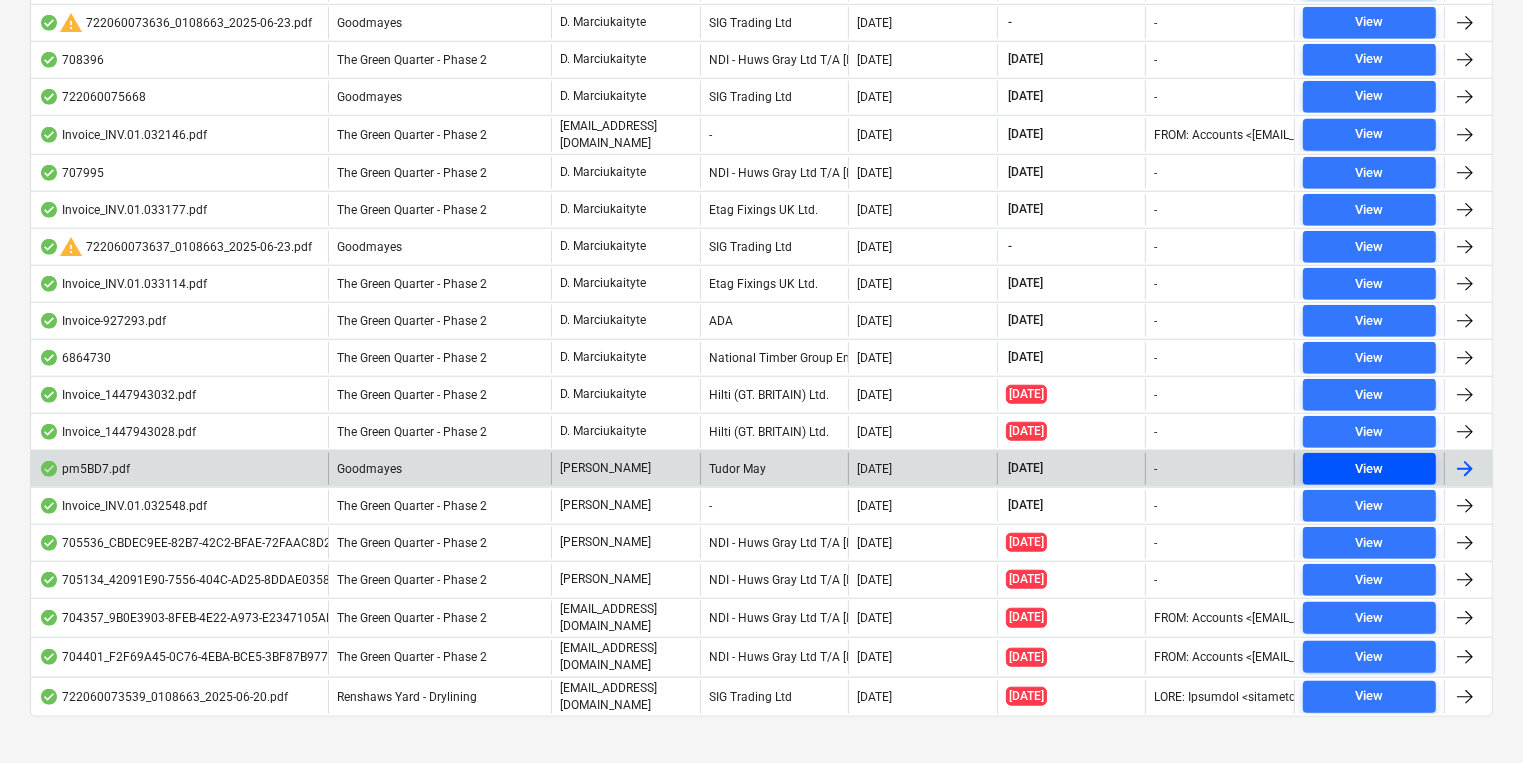 click on "View" at bounding box center (1369, 469) 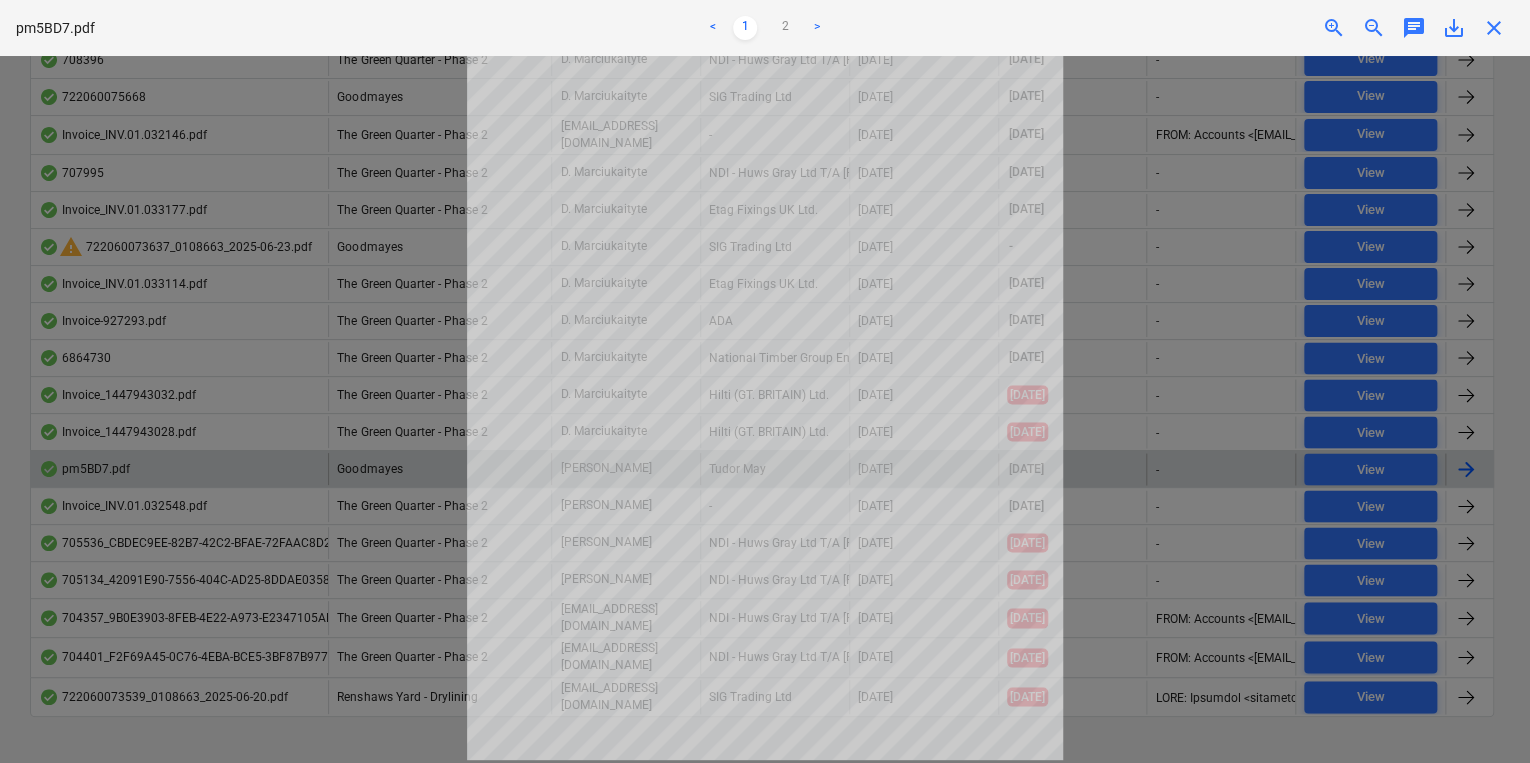 scroll, scrollTop: 0, scrollLeft: 0, axis: both 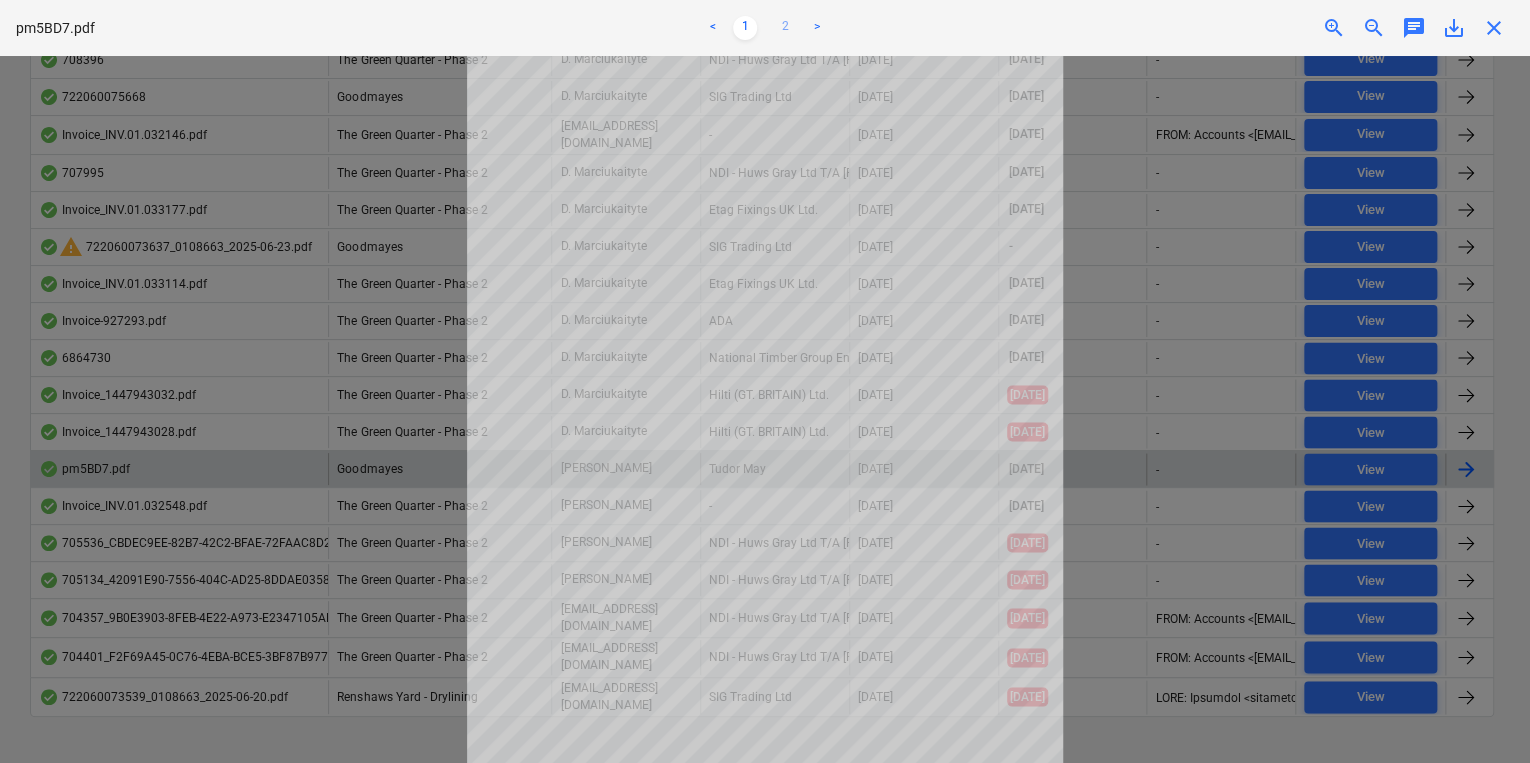 click on "2" at bounding box center (785, 28) 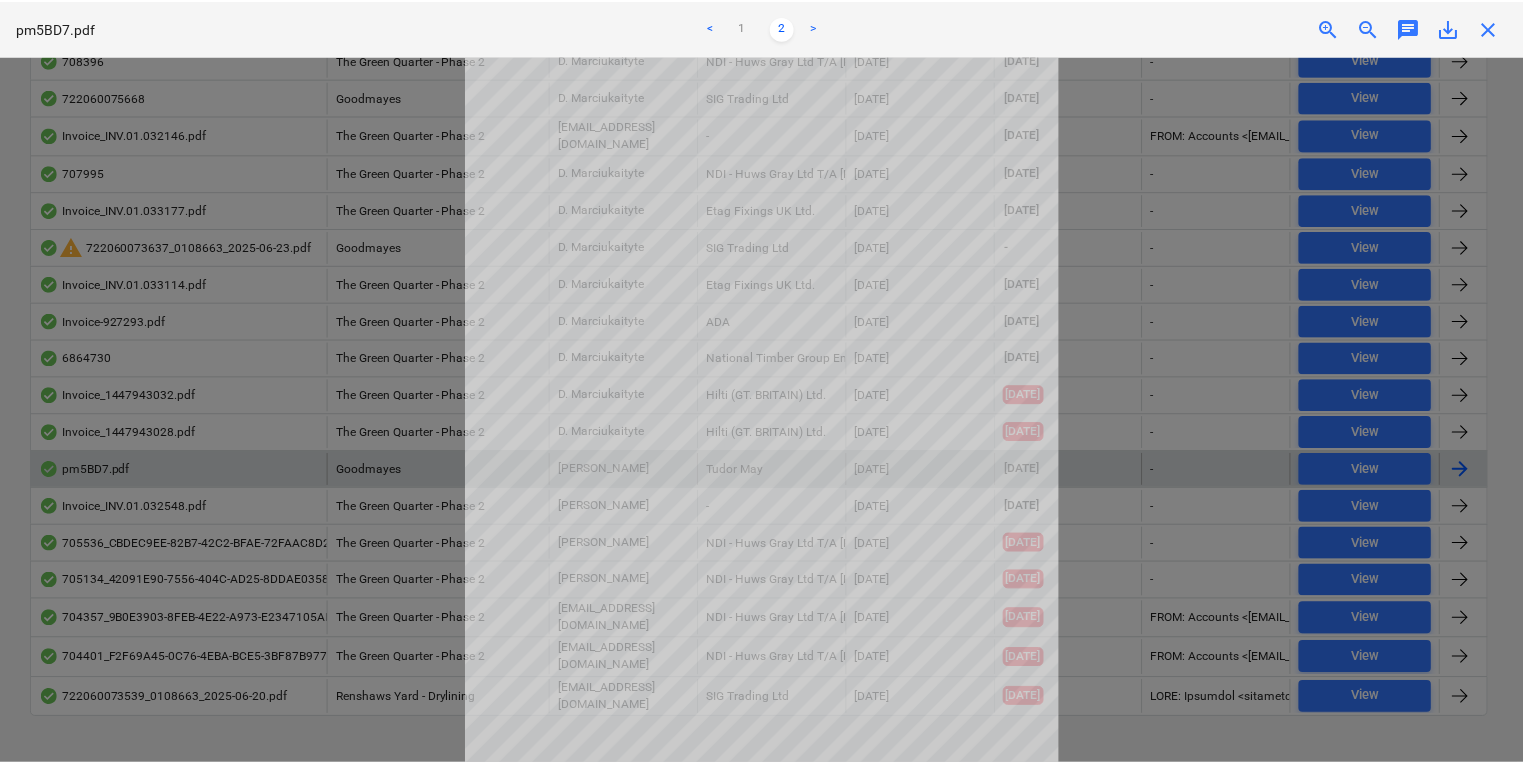 scroll, scrollTop: 0, scrollLeft: 0, axis: both 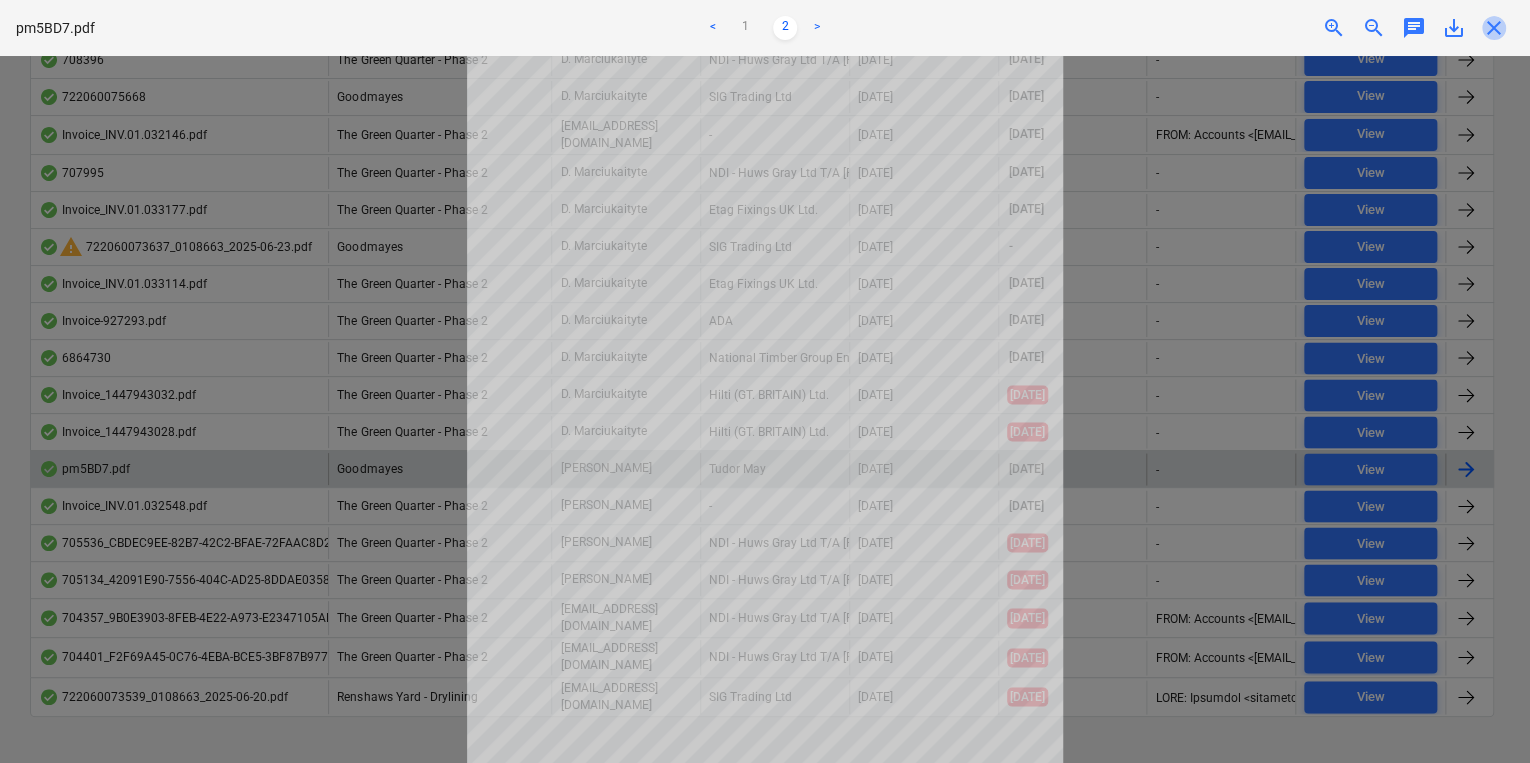 click on "close" at bounding box center (1494, 28) 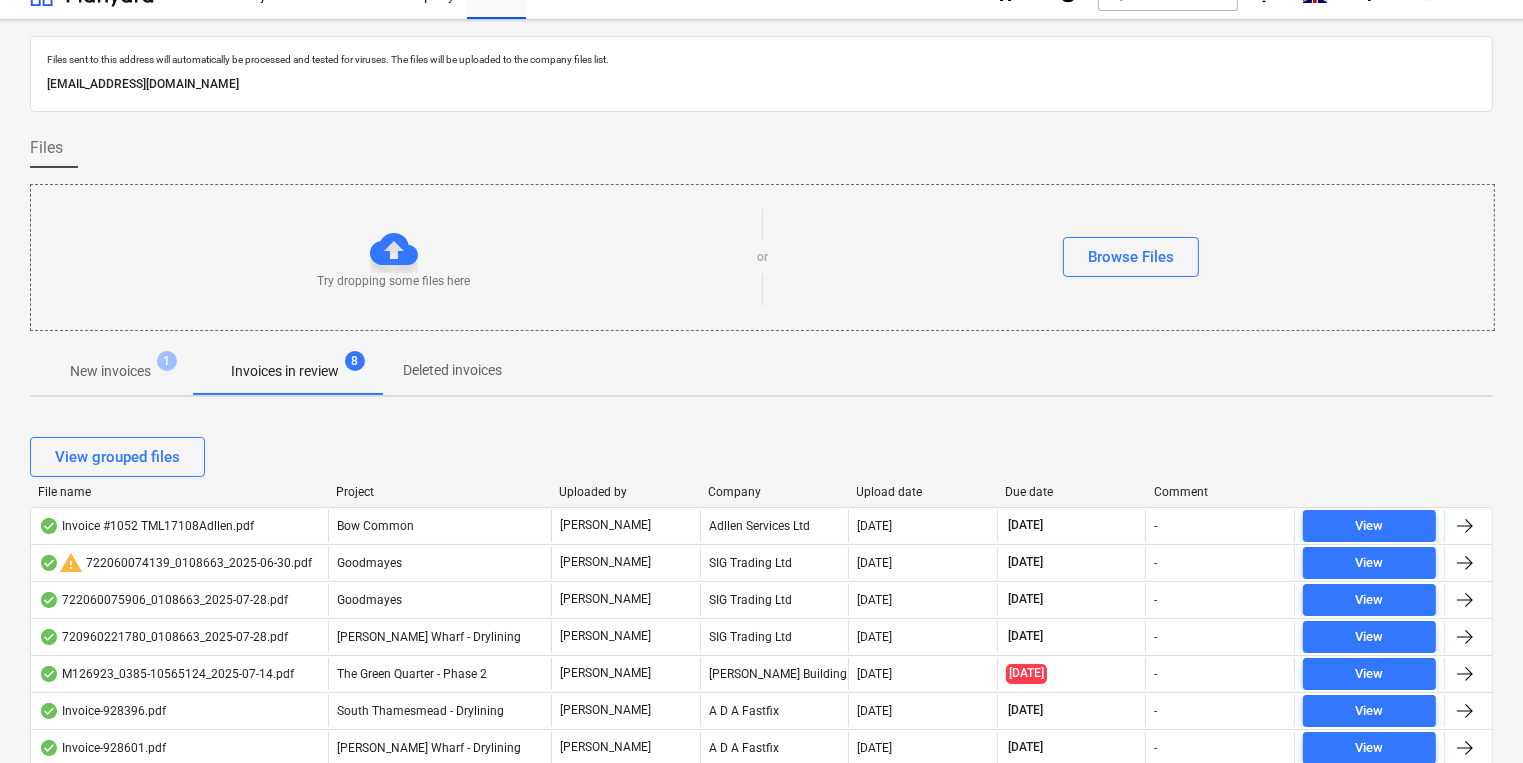scroll, scrollTop: 0, scrollLeft: 0, axis: both 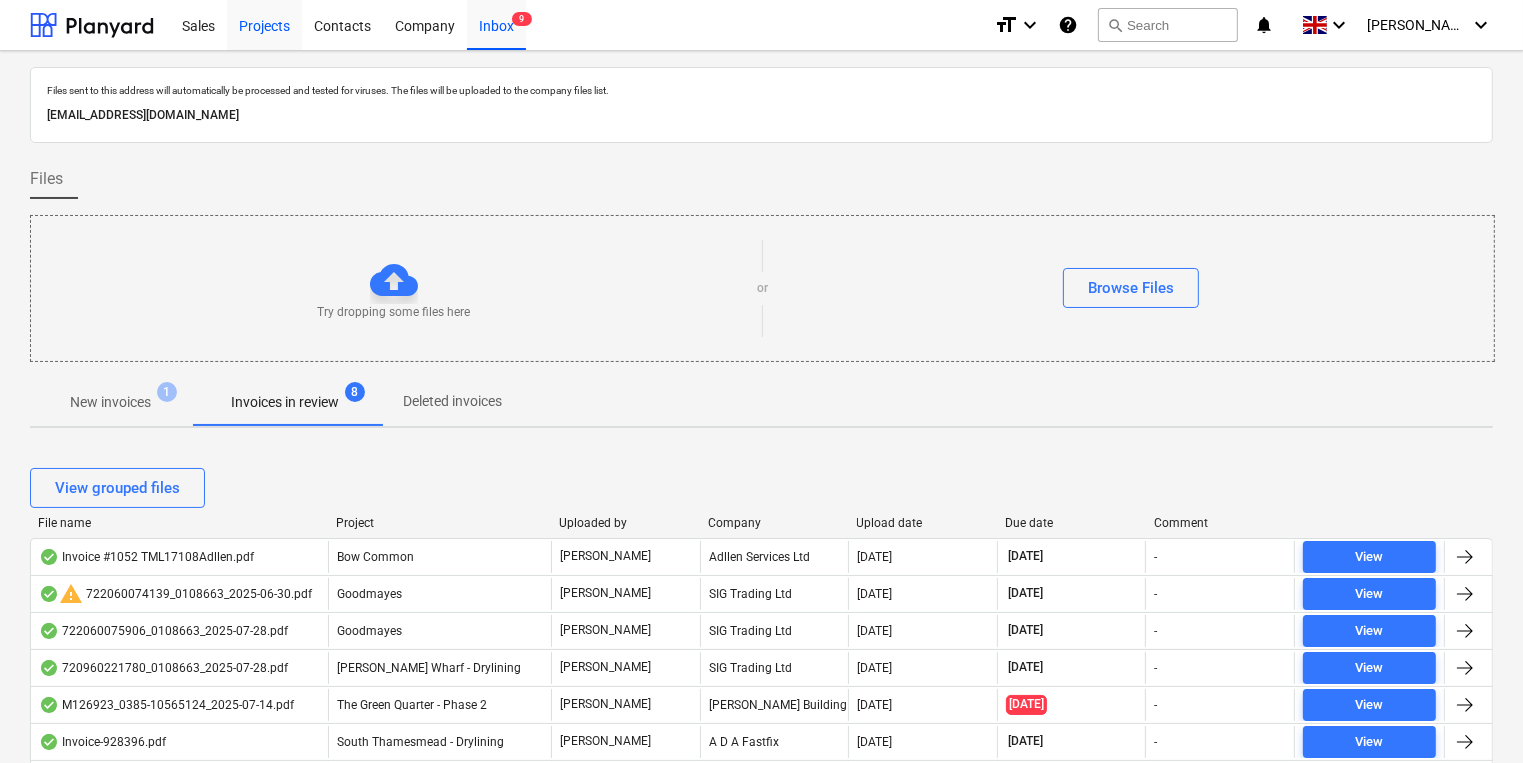 click on "Projects" at bounding box center (264, 24) 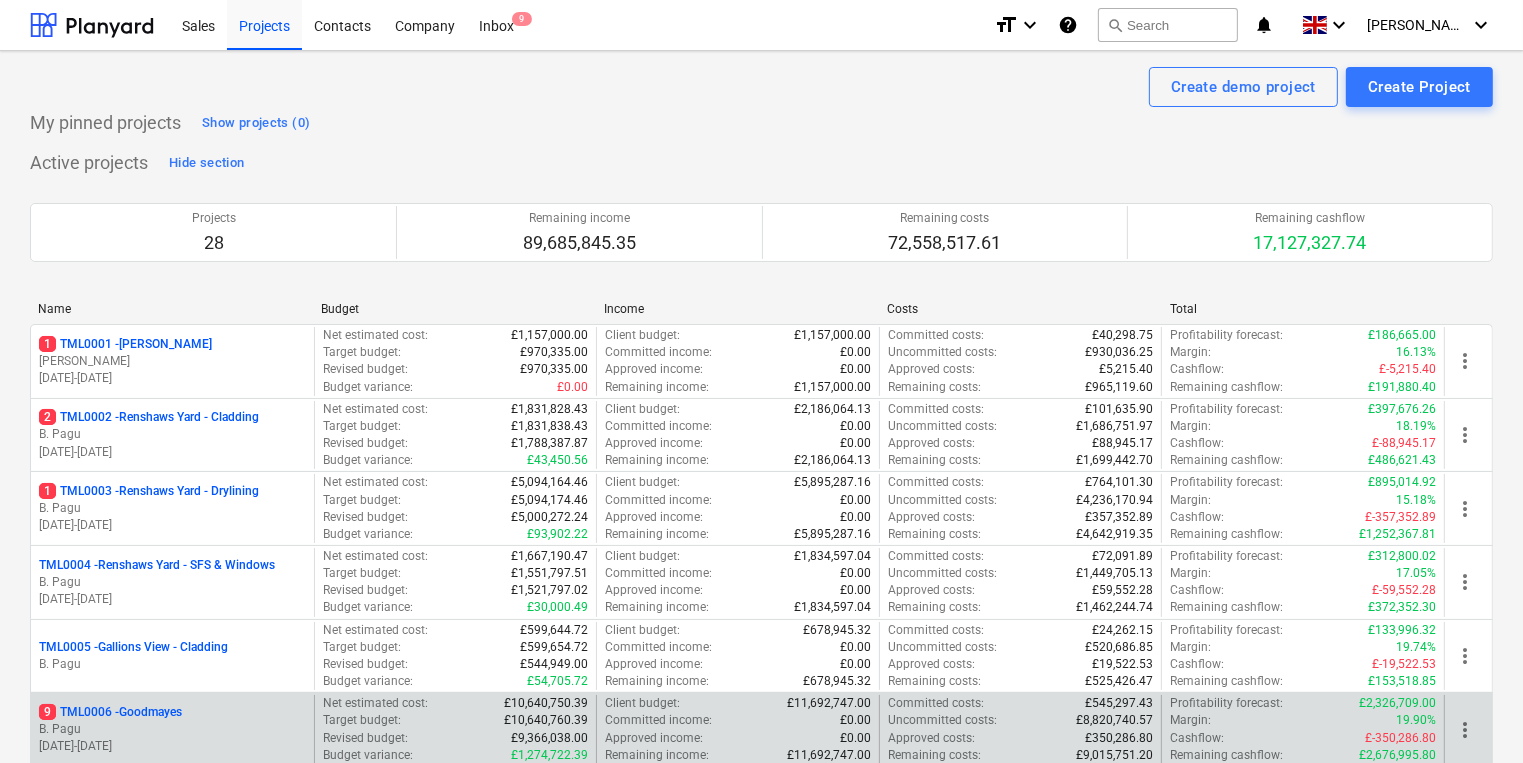click on "9  TML0006 -  Goodmayes" at bounding box center [110, 712] 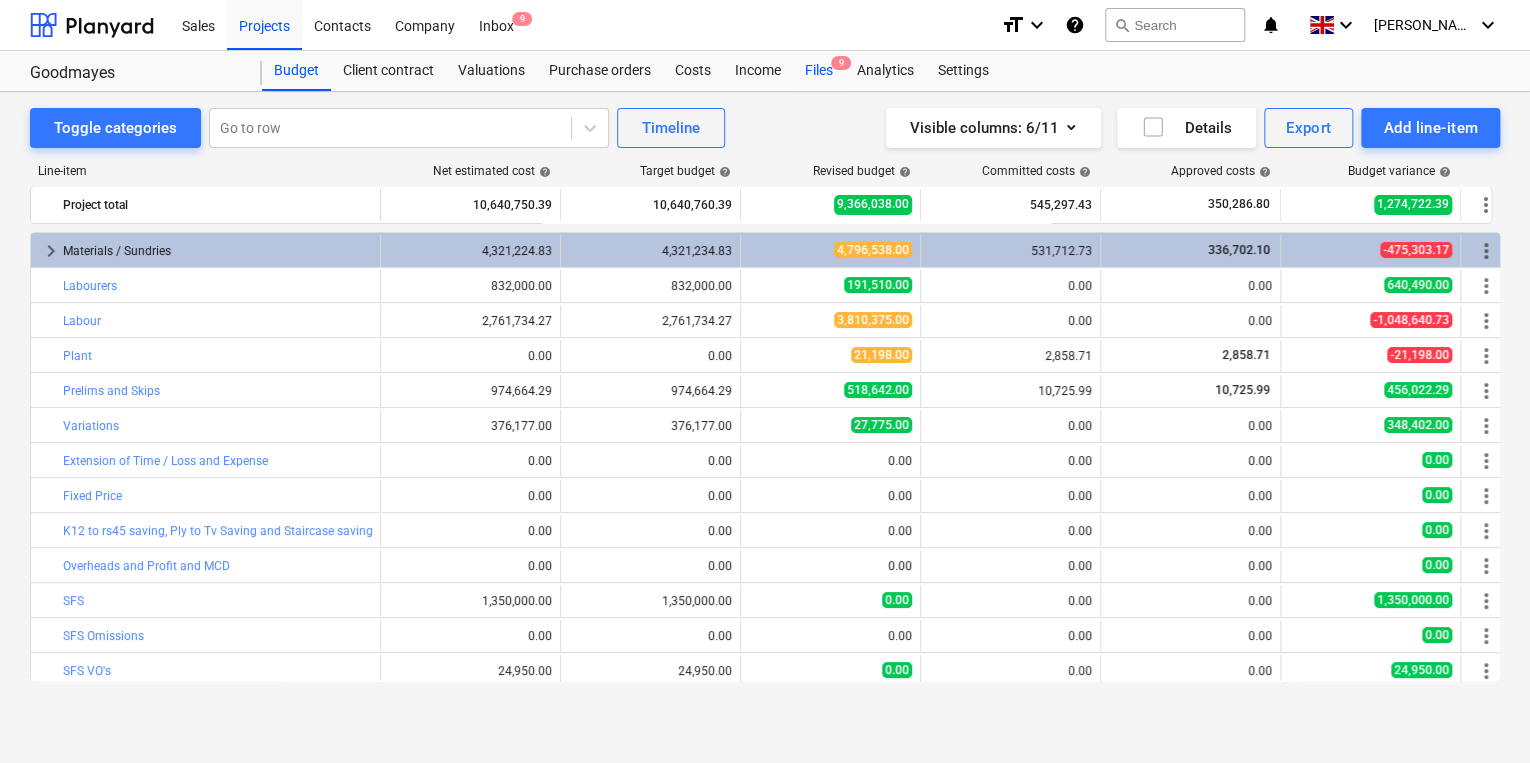 click on "Files 9" at bounding box center [819, 71] 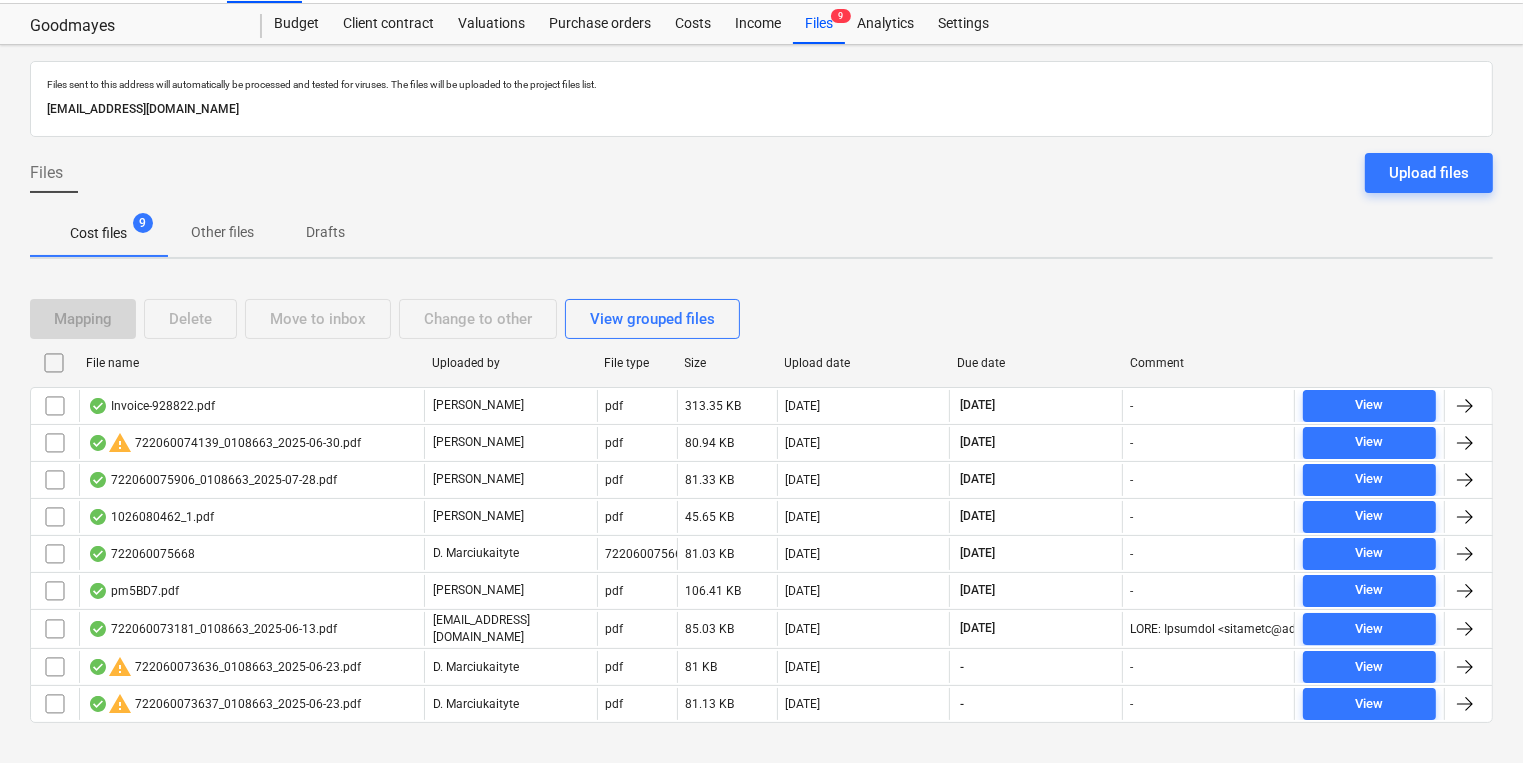scroll, scrollTop: 73, scrollLeft: 0, axis: vertical 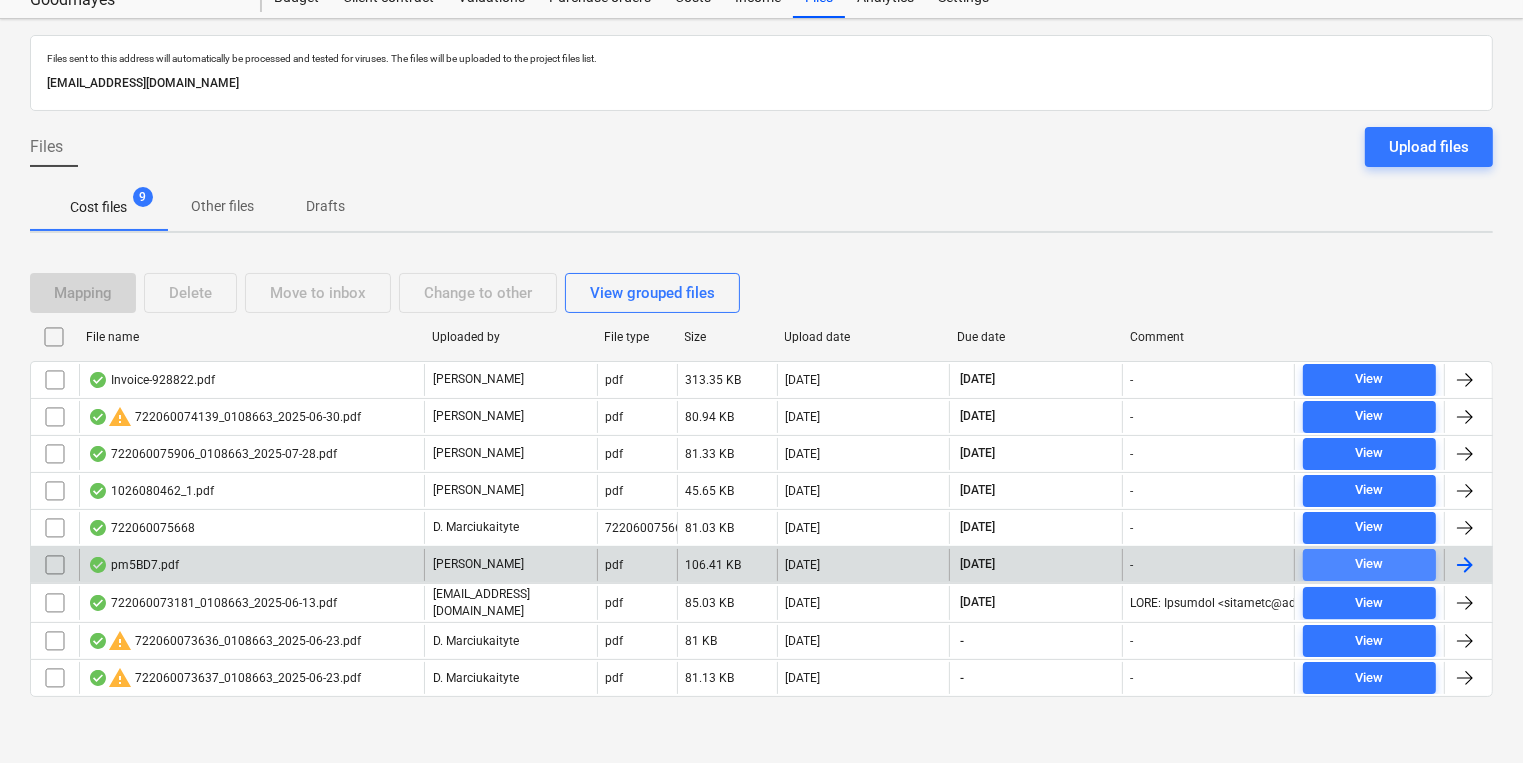 click on "View" at bounding box center (1369, 564) 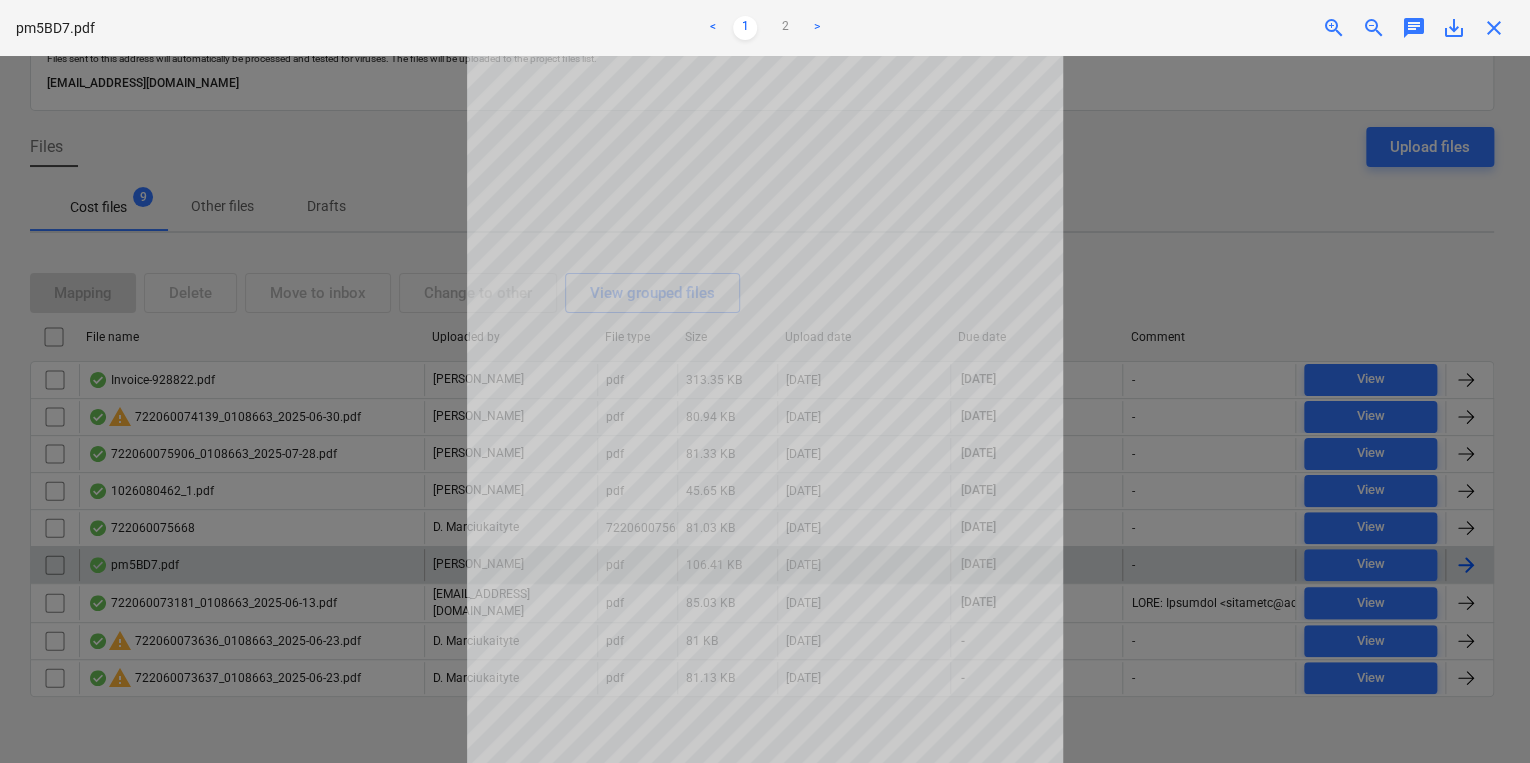 click on "close" at bounding box center [1494, 28] 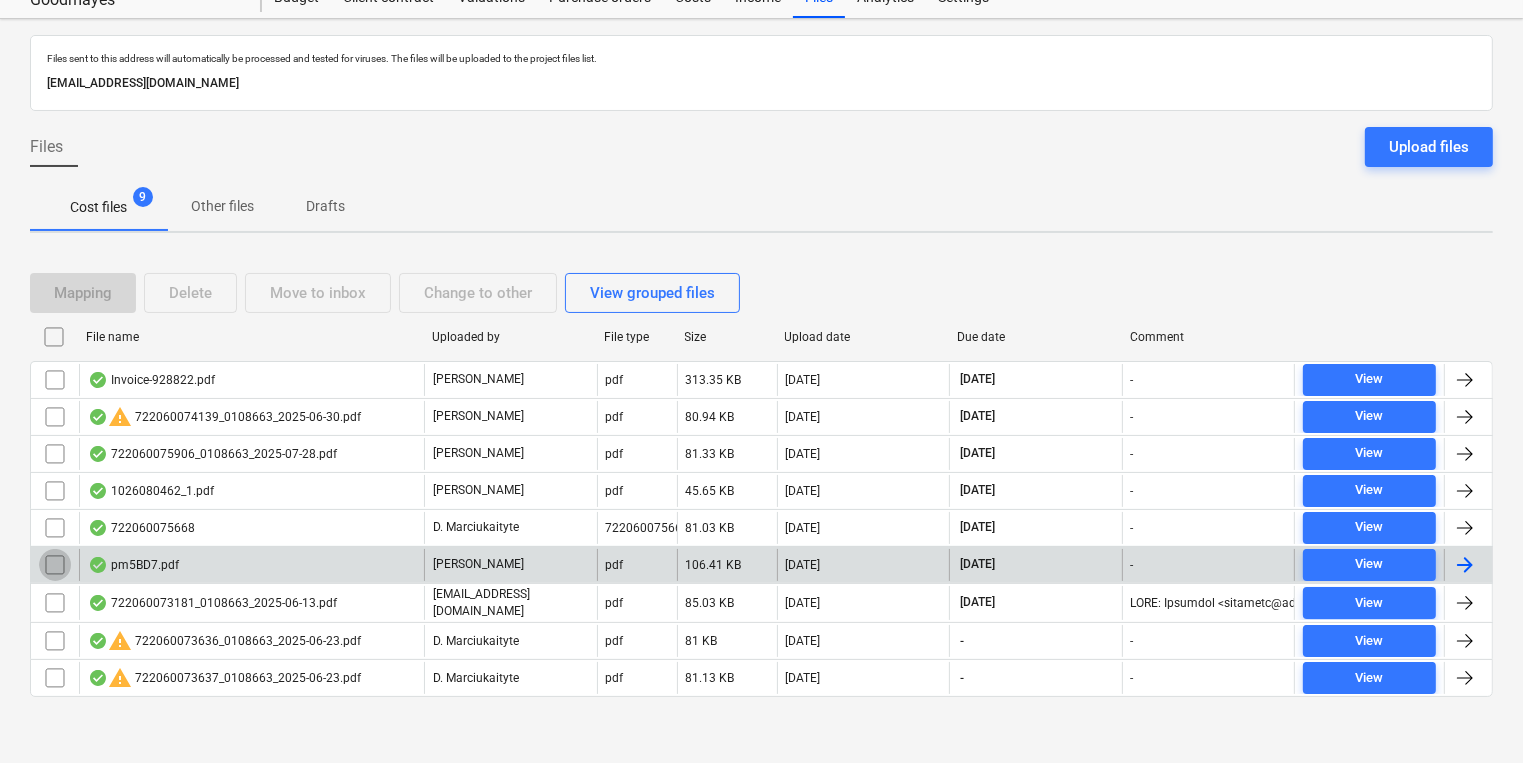 click at bounding box center [55, 565] 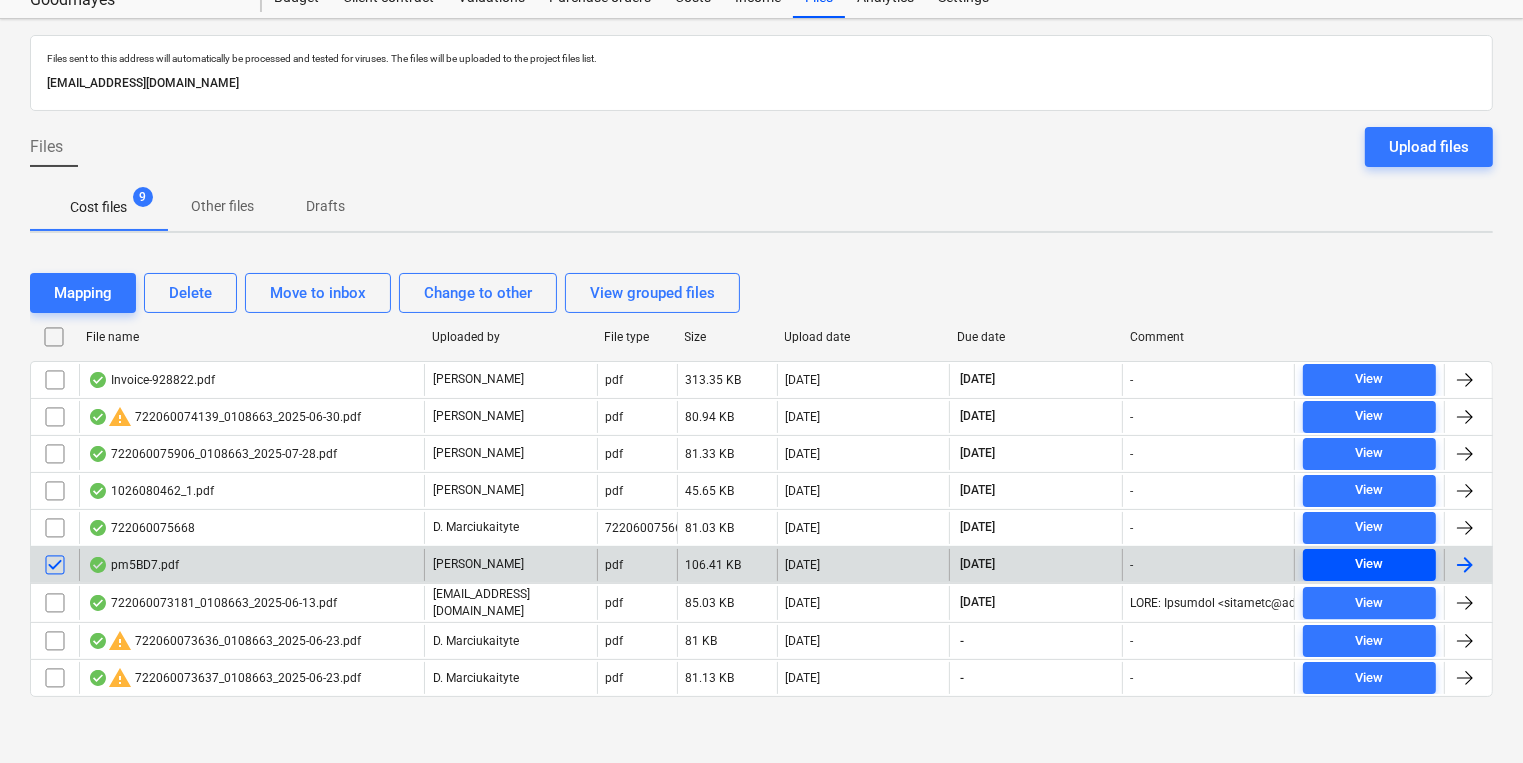 click on "View" at bounding box center [1370, 564] 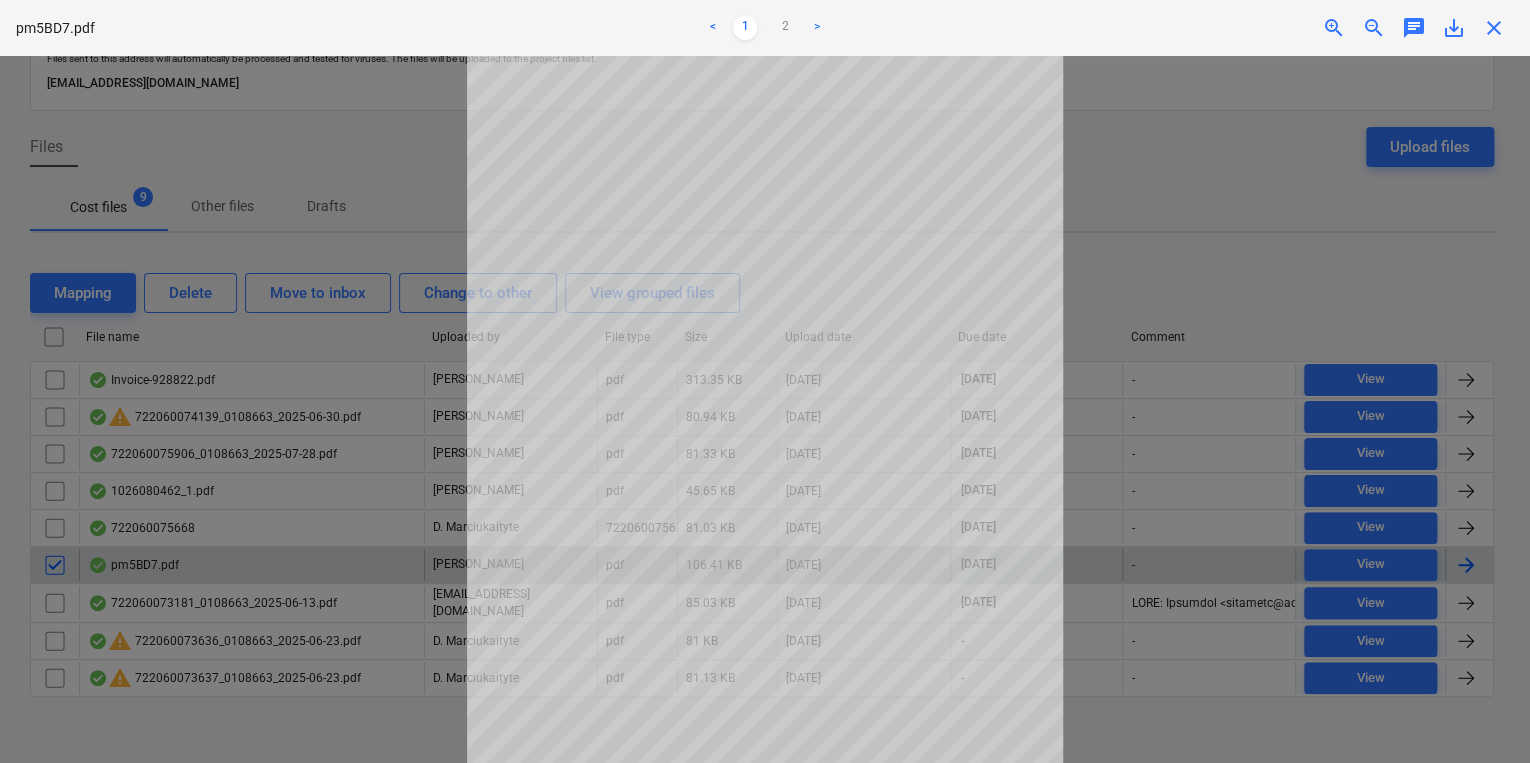 click on "close" at bounding box center (1494, 28) 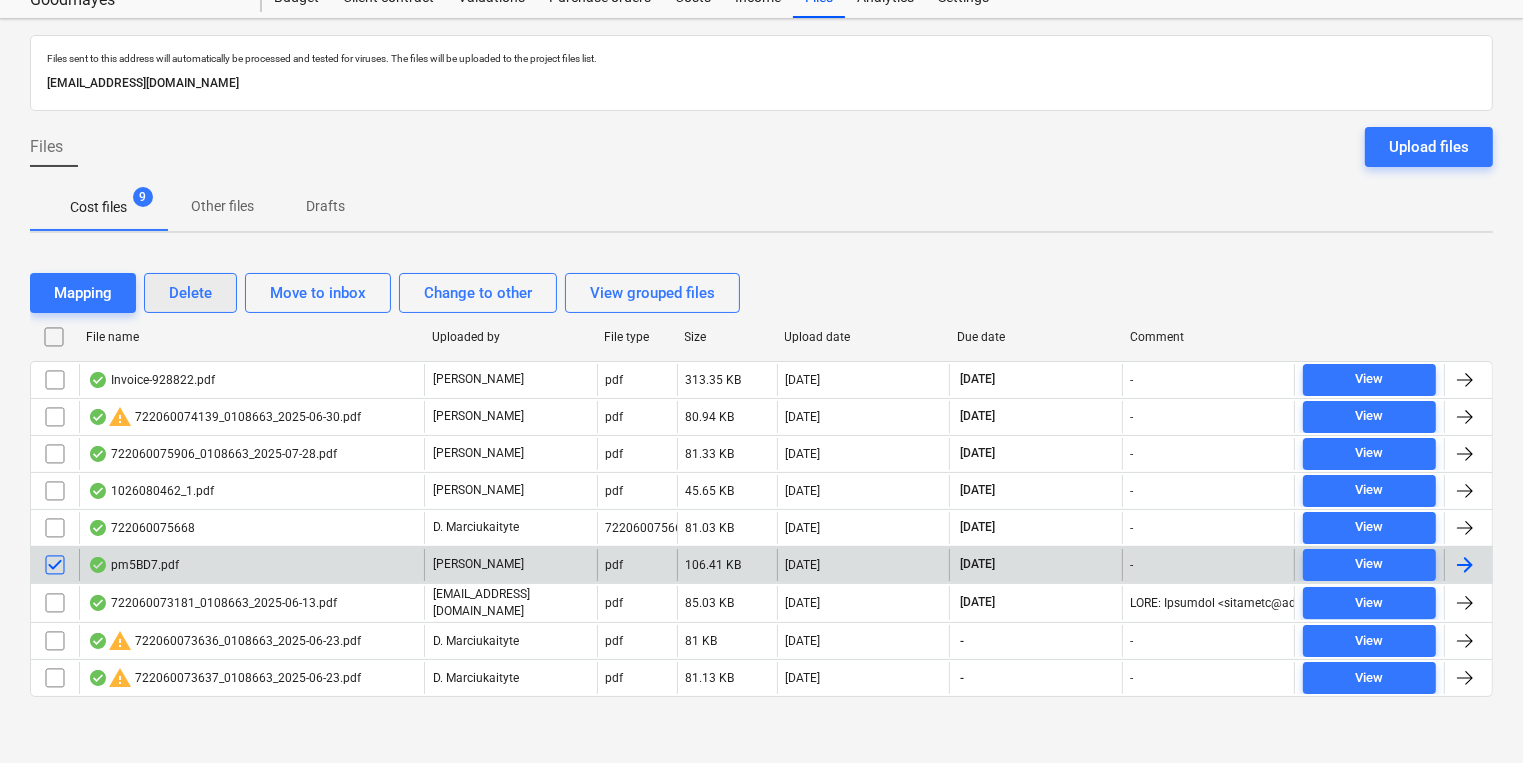 click on "Delete" at bounding box center (190, 293) 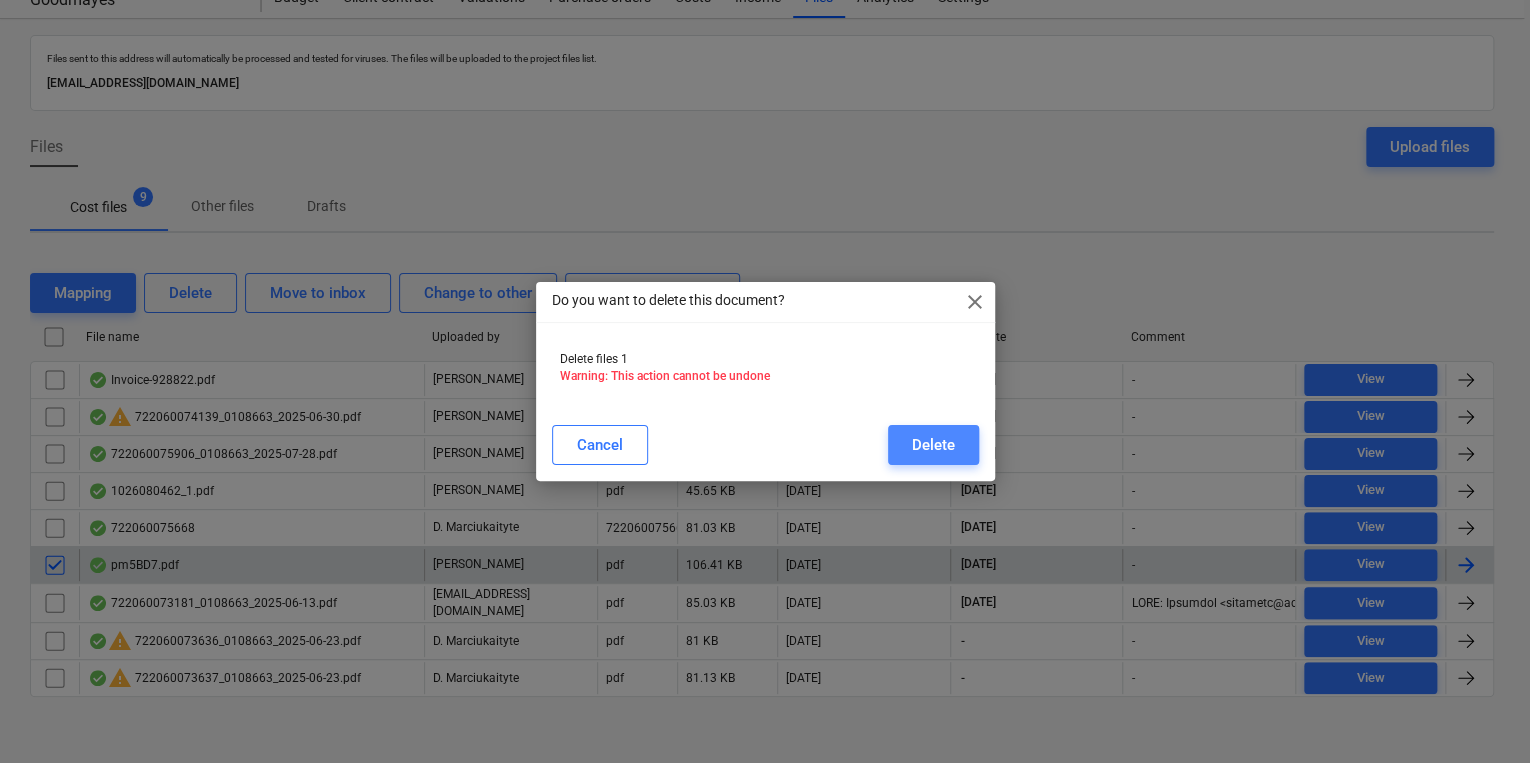 click on "Delete" at bounding box center [933, 445] 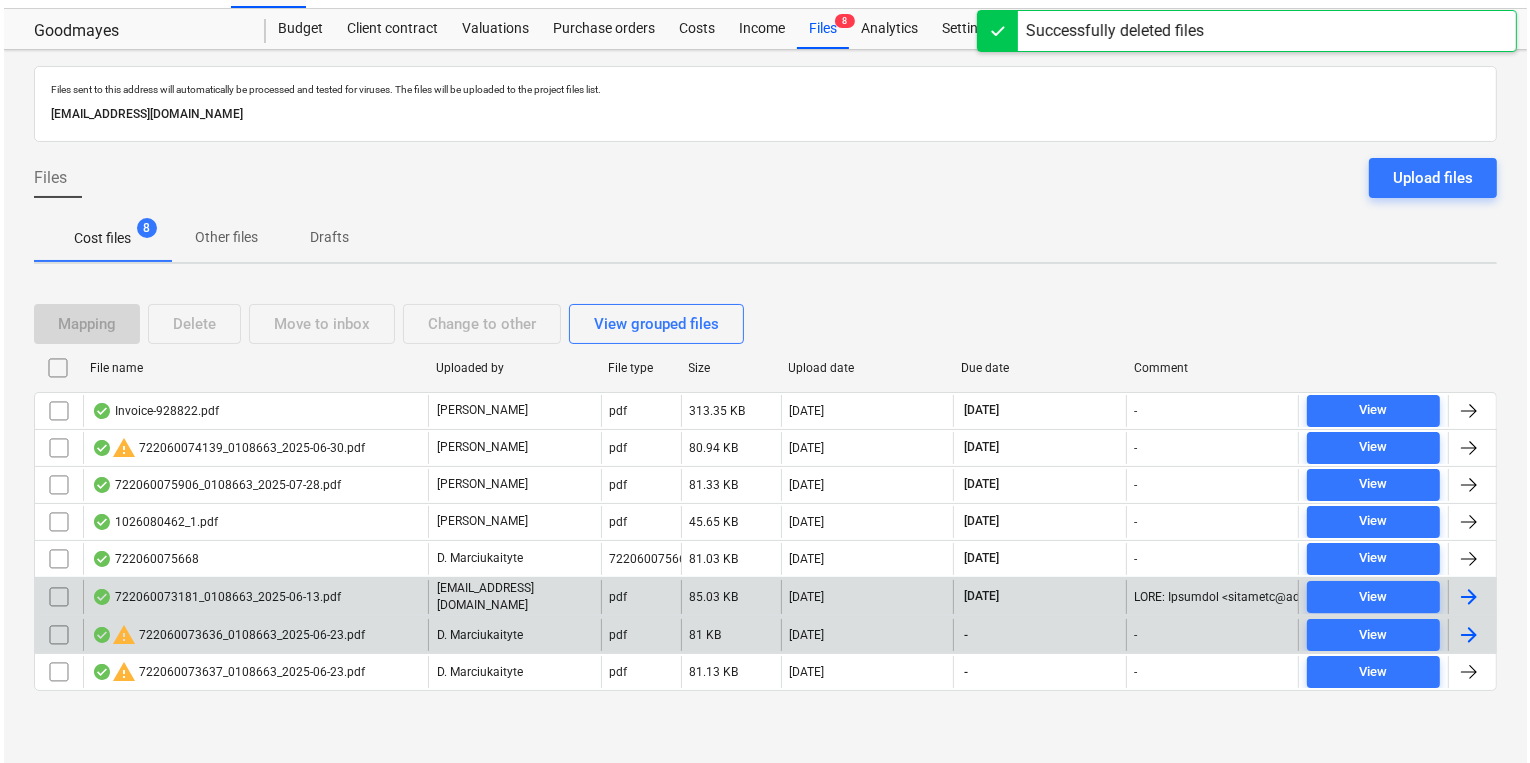 scroll, scrollTop: 36, scrollLeft: 0, axis: vertical 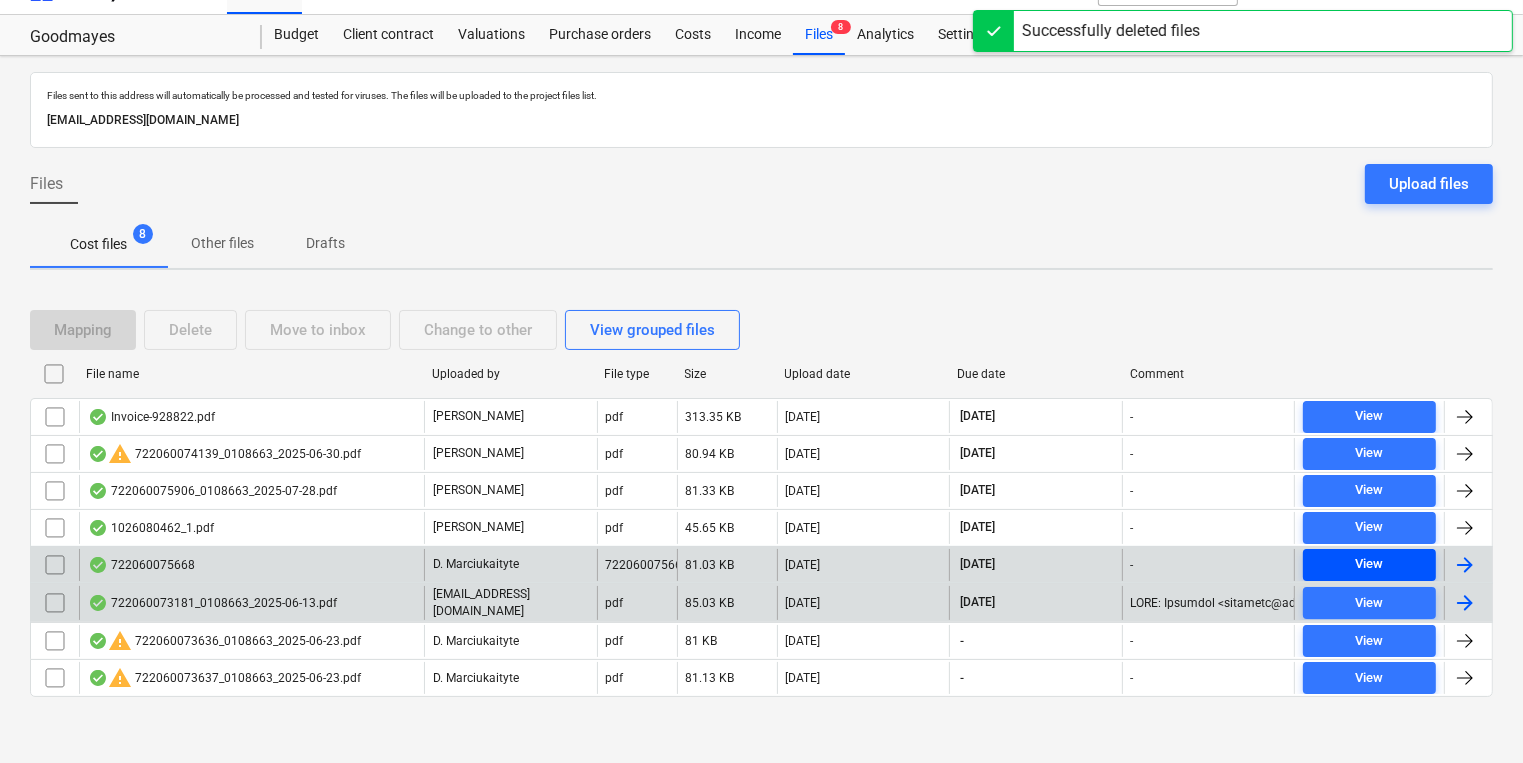 click on "View" at bounding box center [1369, 564] 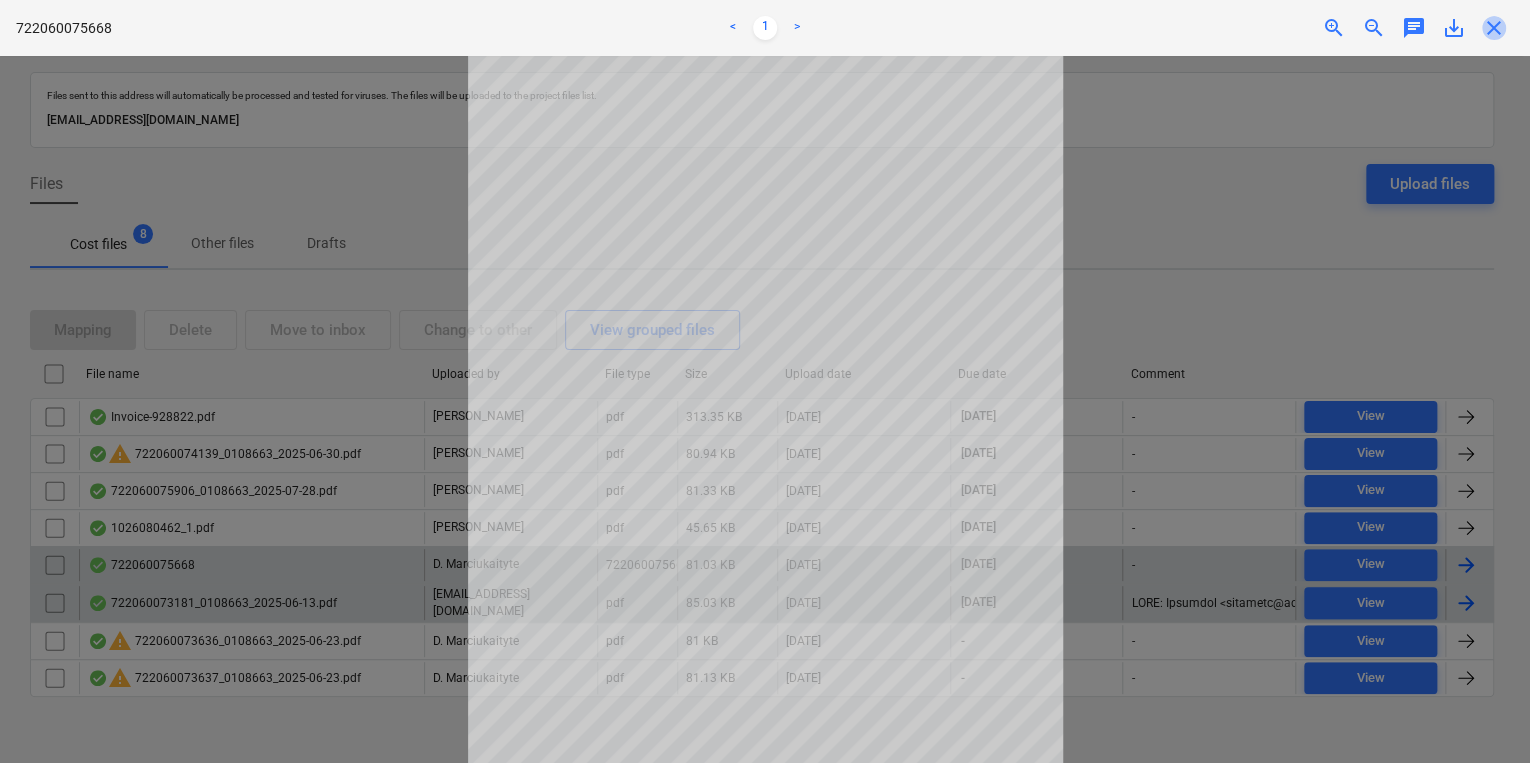 click on "close" at bounding box center (1494, 28) 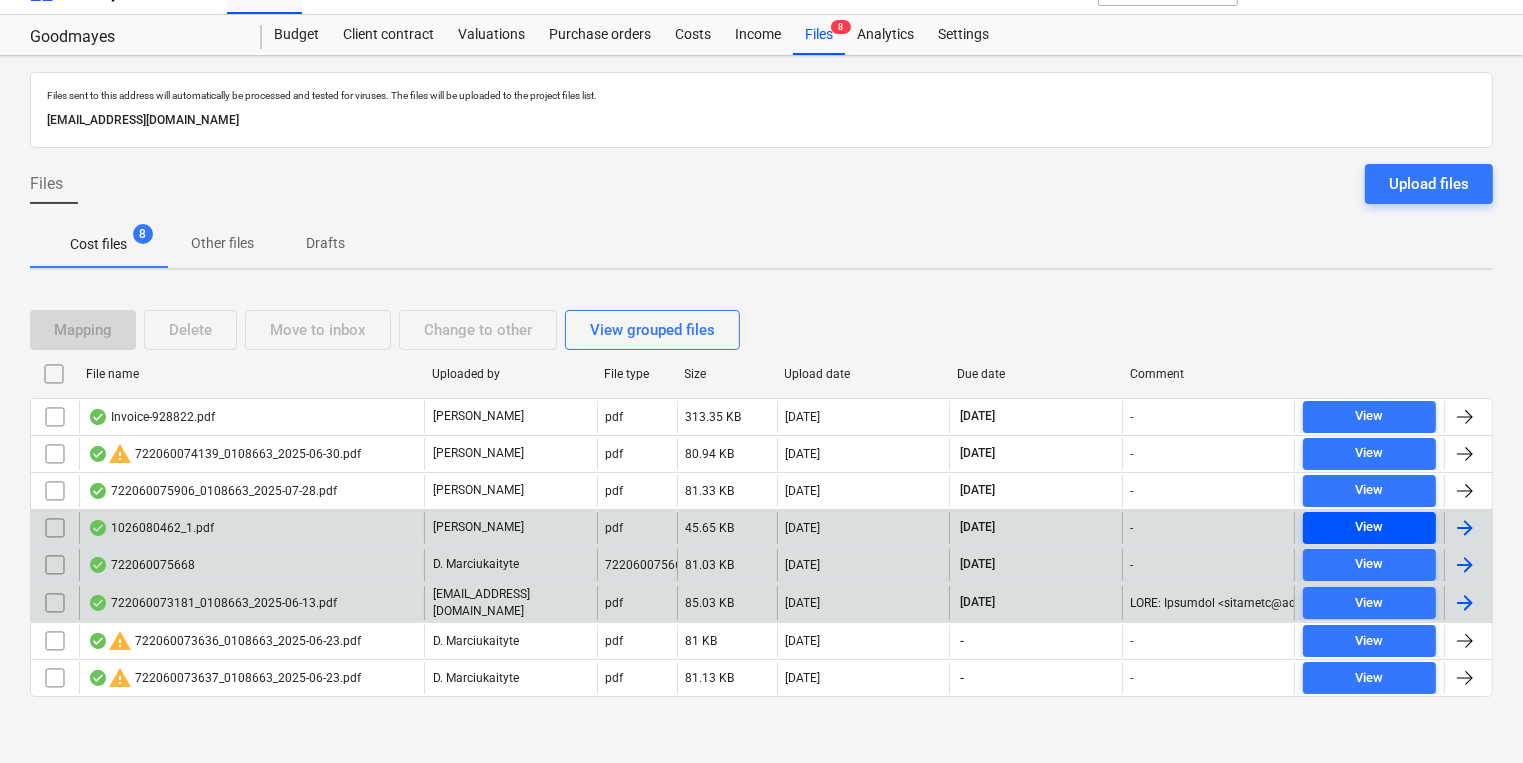click on "View" at bounding box center (1369, 528) 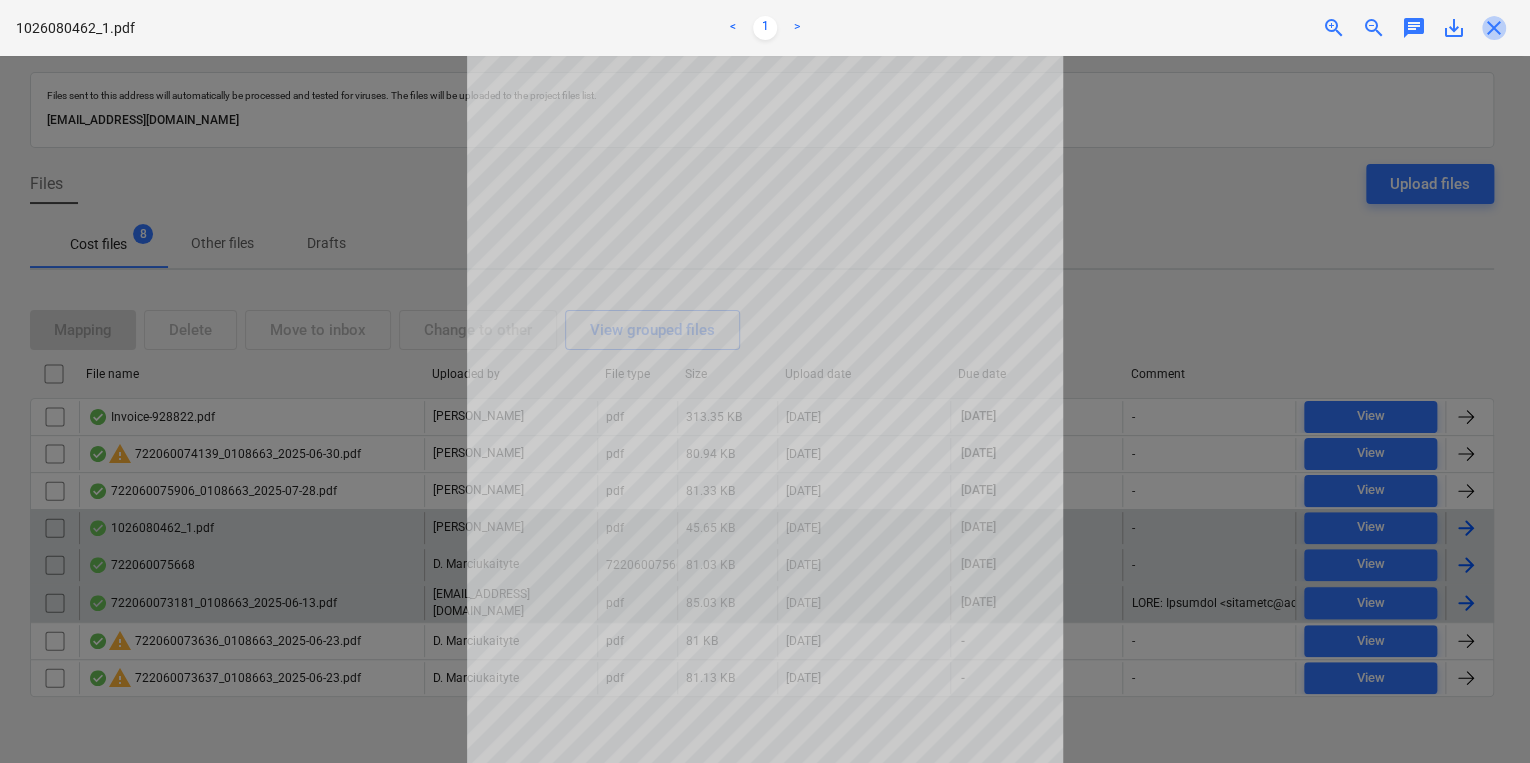 click on "close" at bounding box center (1494, 28) 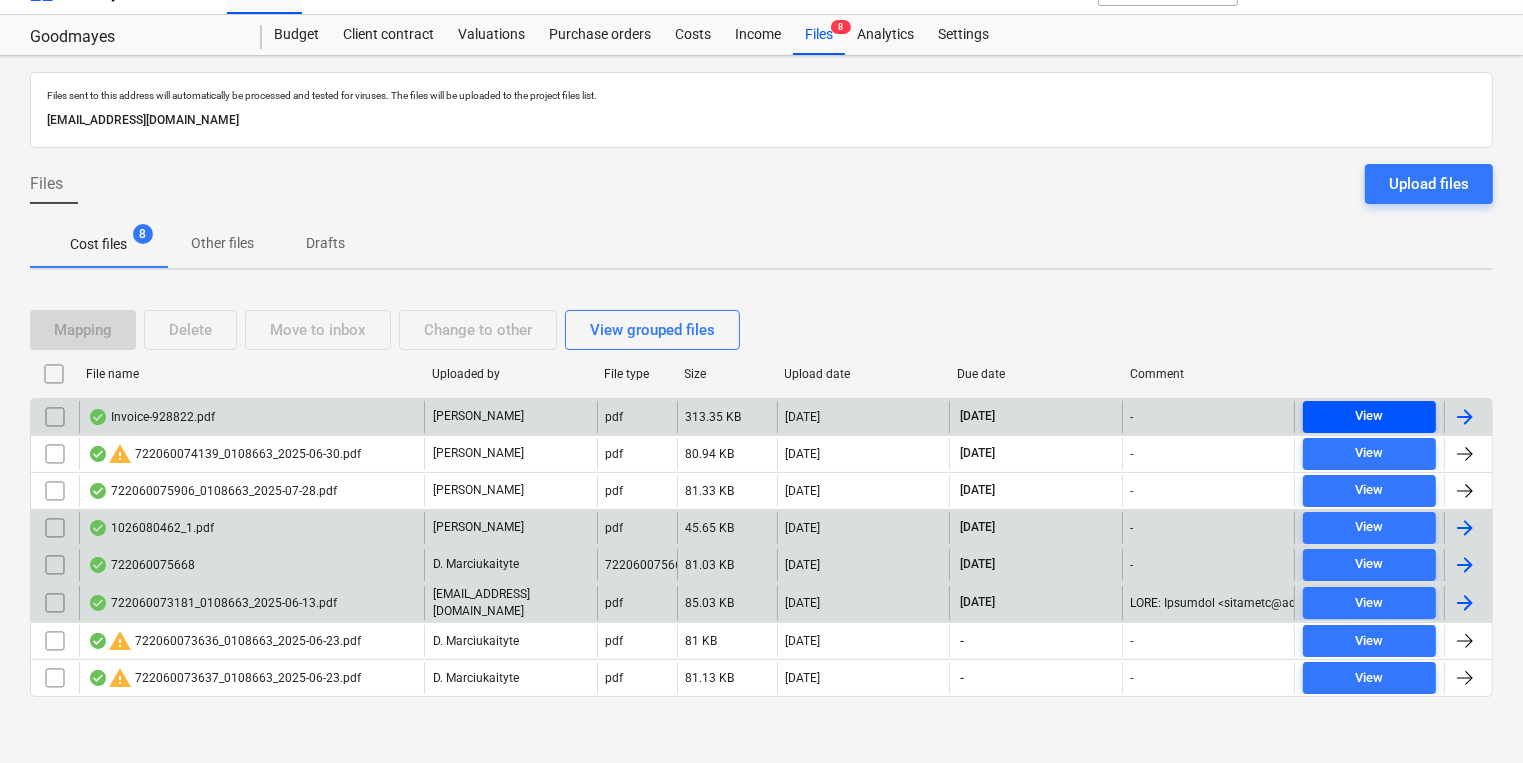 click on "View" at bounding box center (1369, 417) 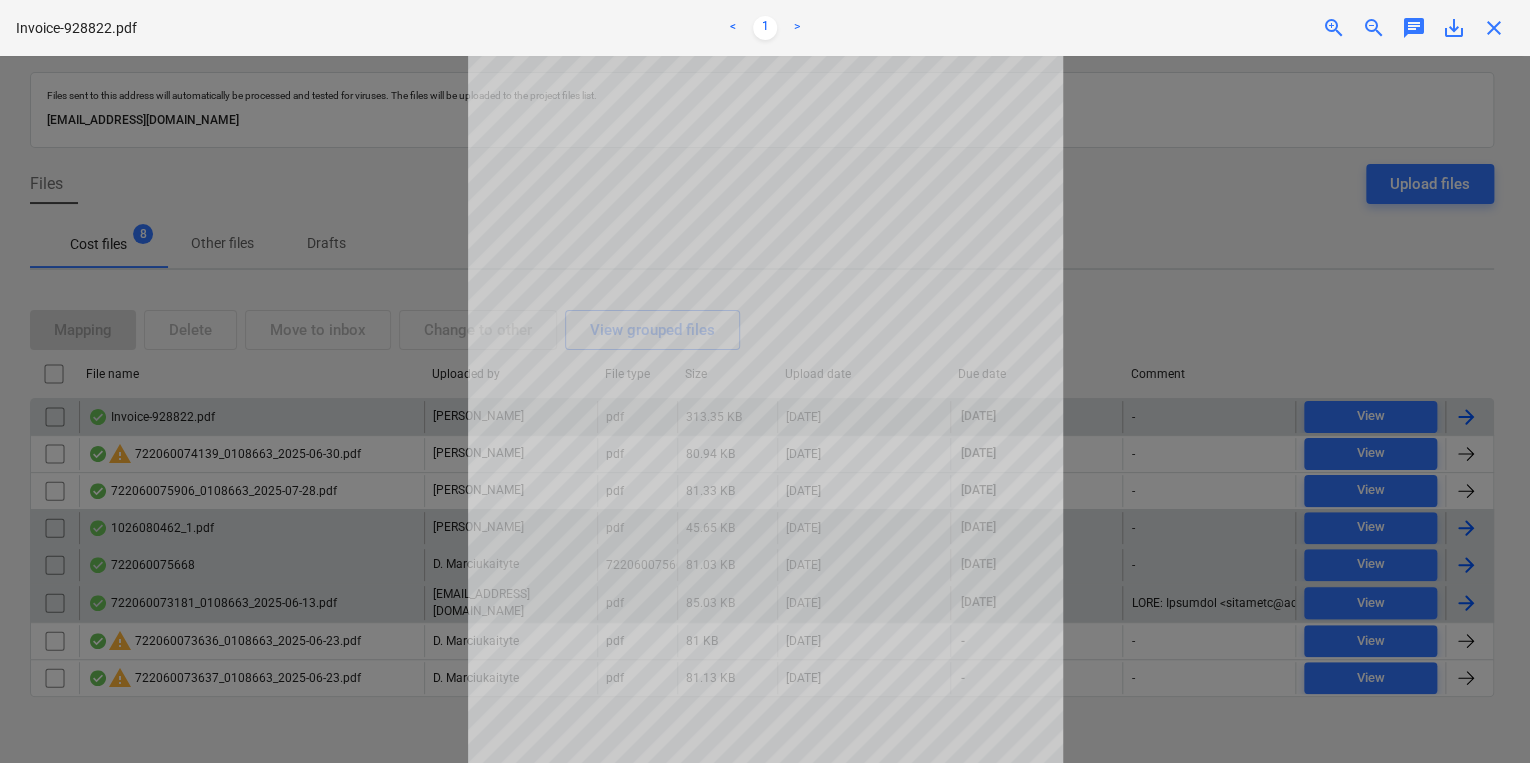 scroll, scrollTop: 0, scrollLeft: 0, axis: both 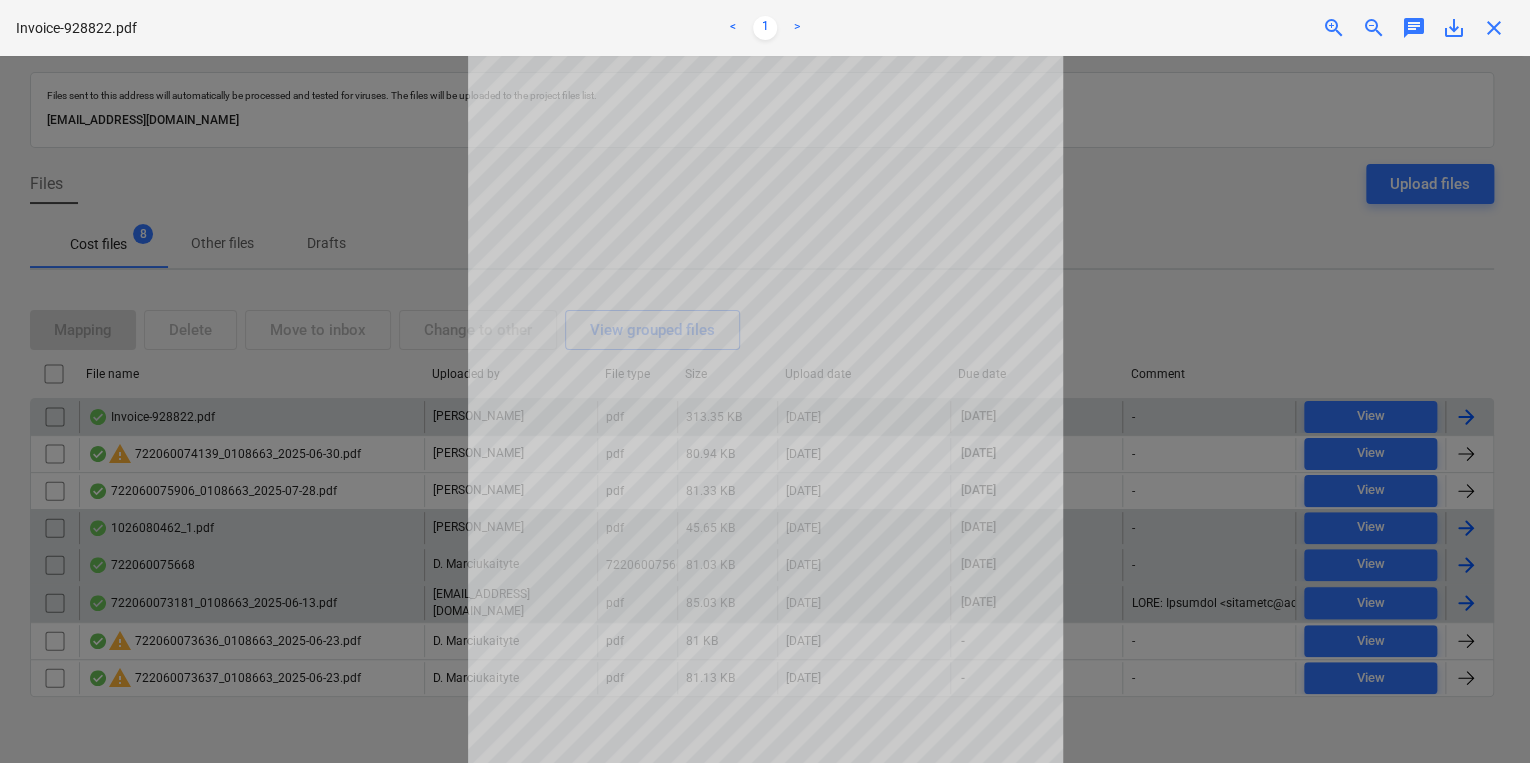 click on "close" at bounding box center [1494, 28] 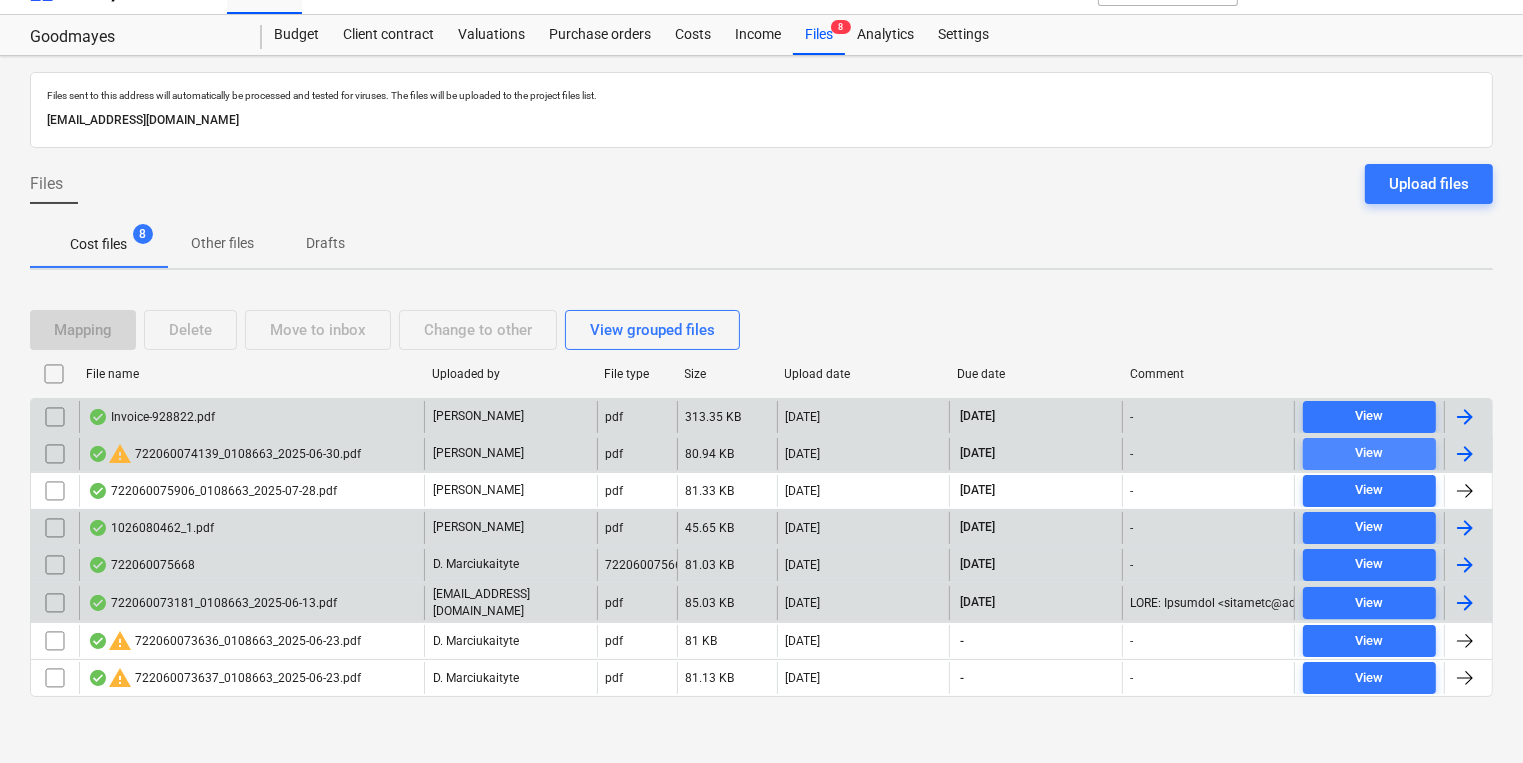 click on "View" at bounding box center (1370, 453) 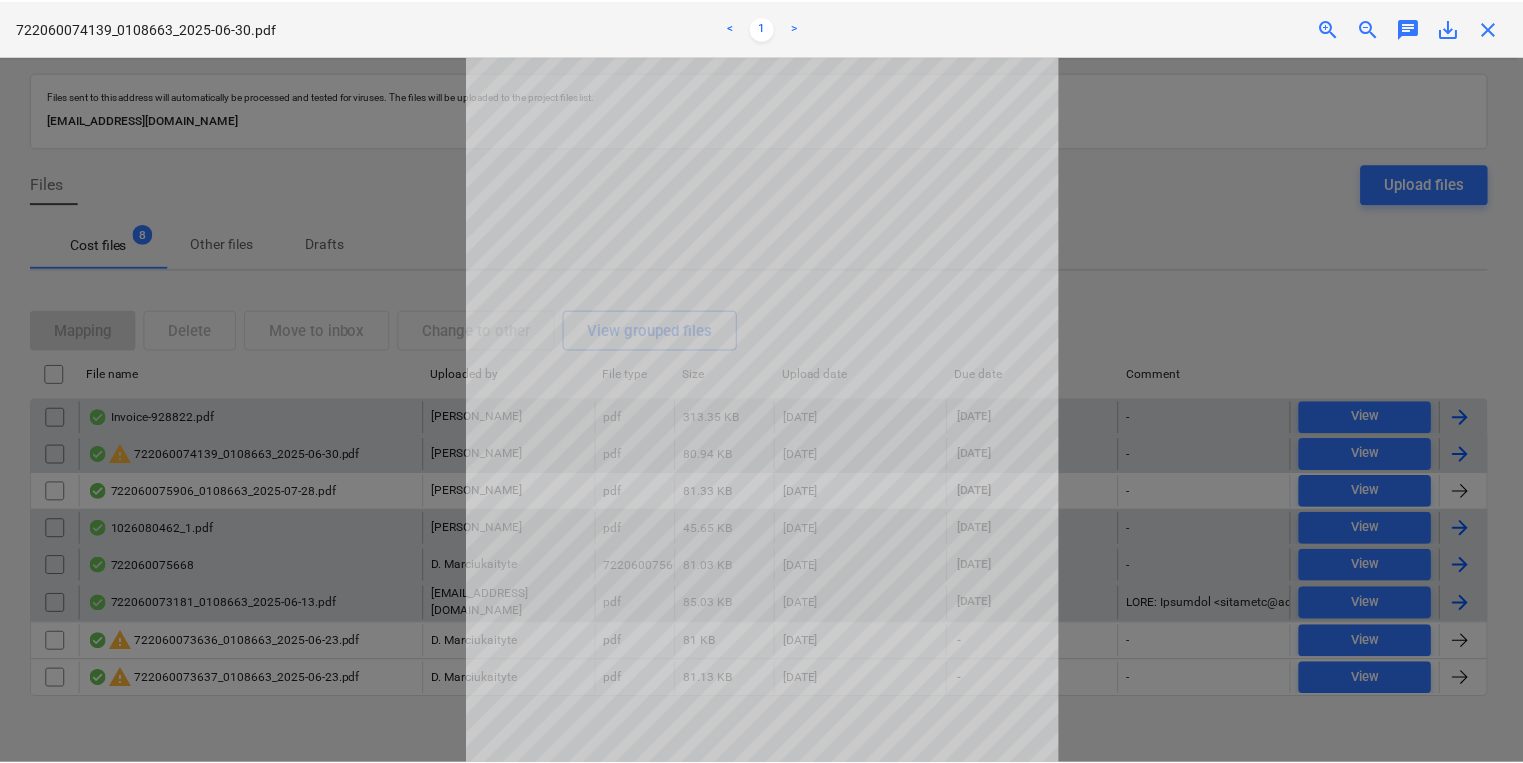 scroll, scrollTop: 139, scrollLeft: 0, axis: vertical 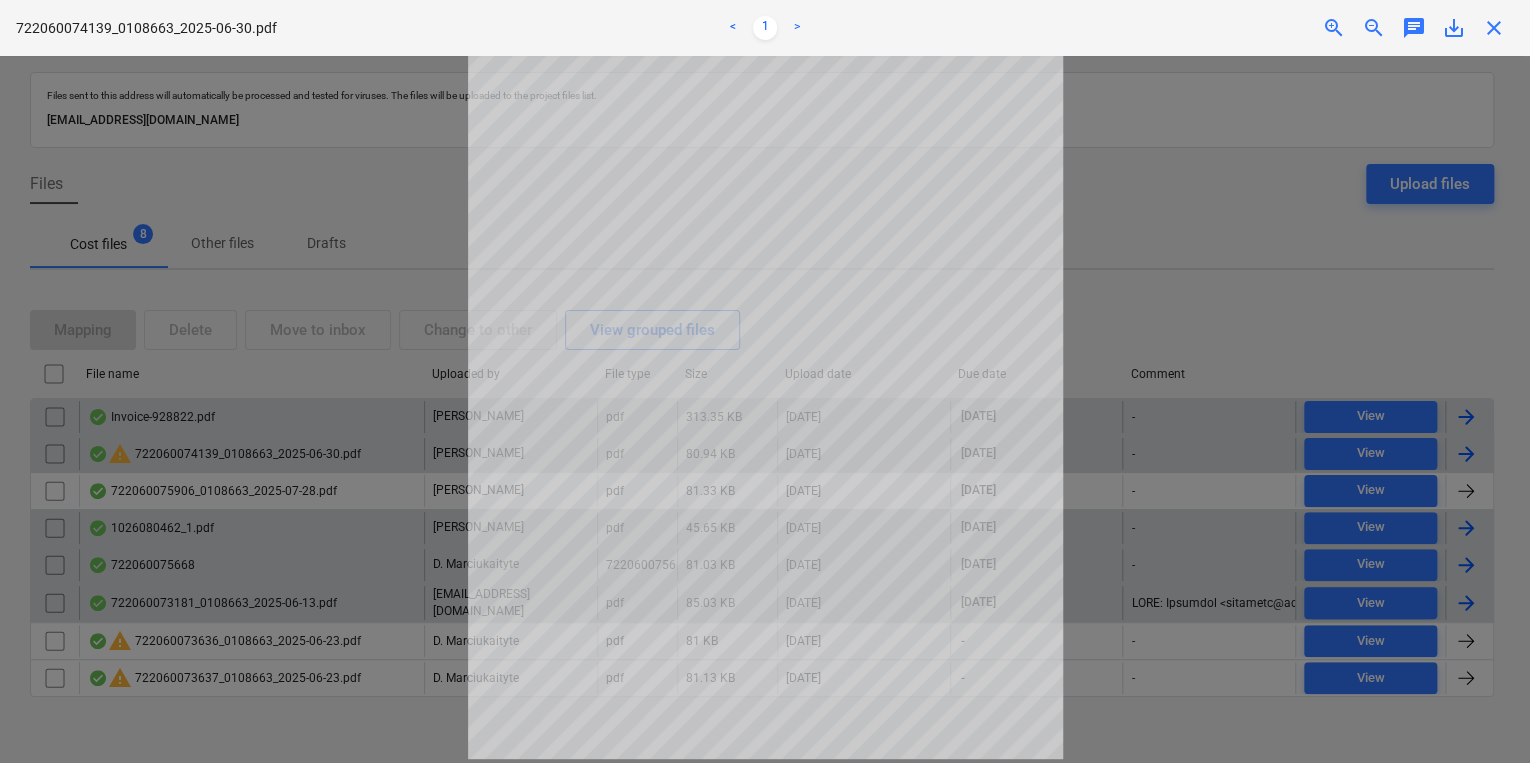 click on "close" at bounding box center [1494, 28] 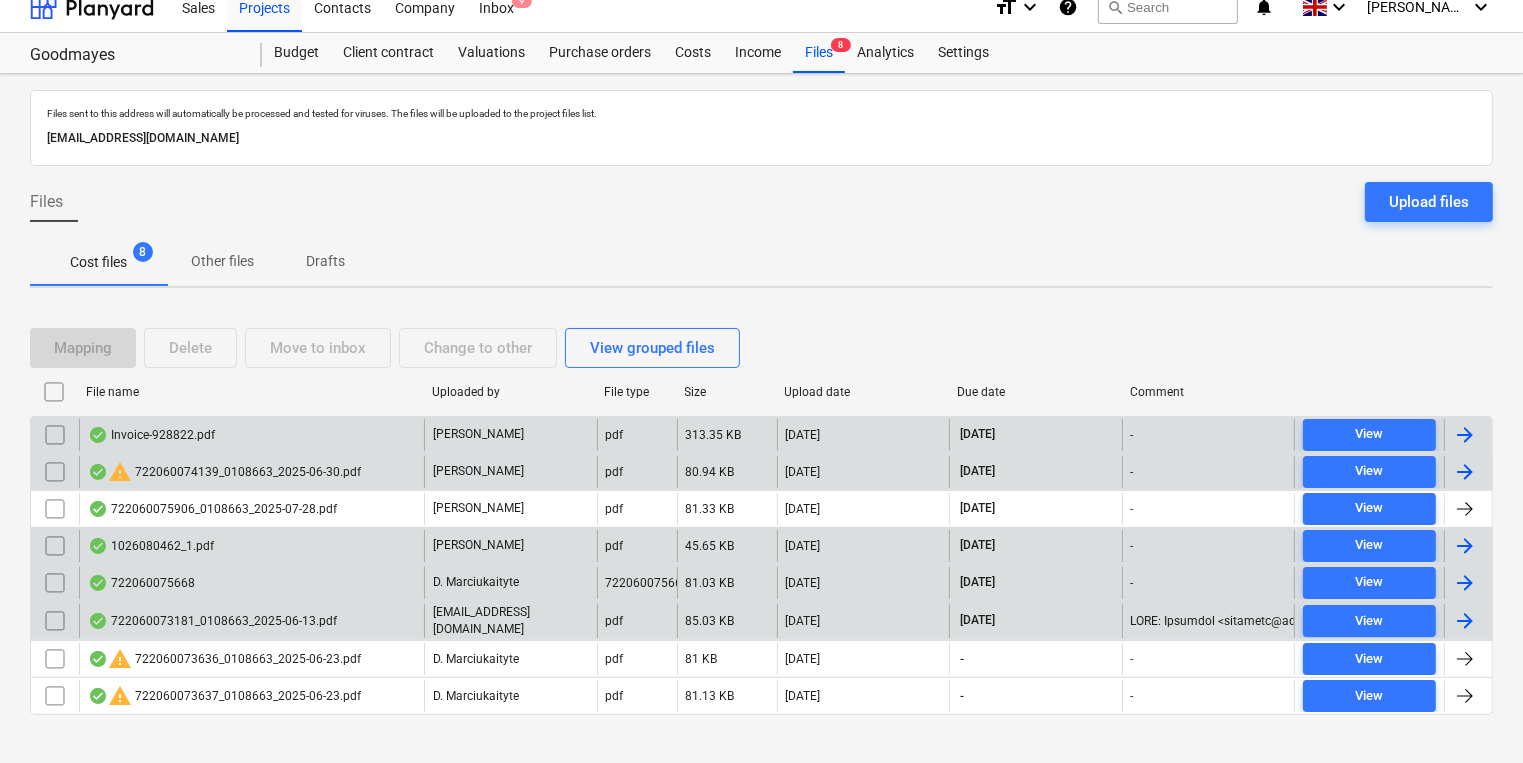 scroll, scrollTop: 0, scrollLeft: 0, axis: both 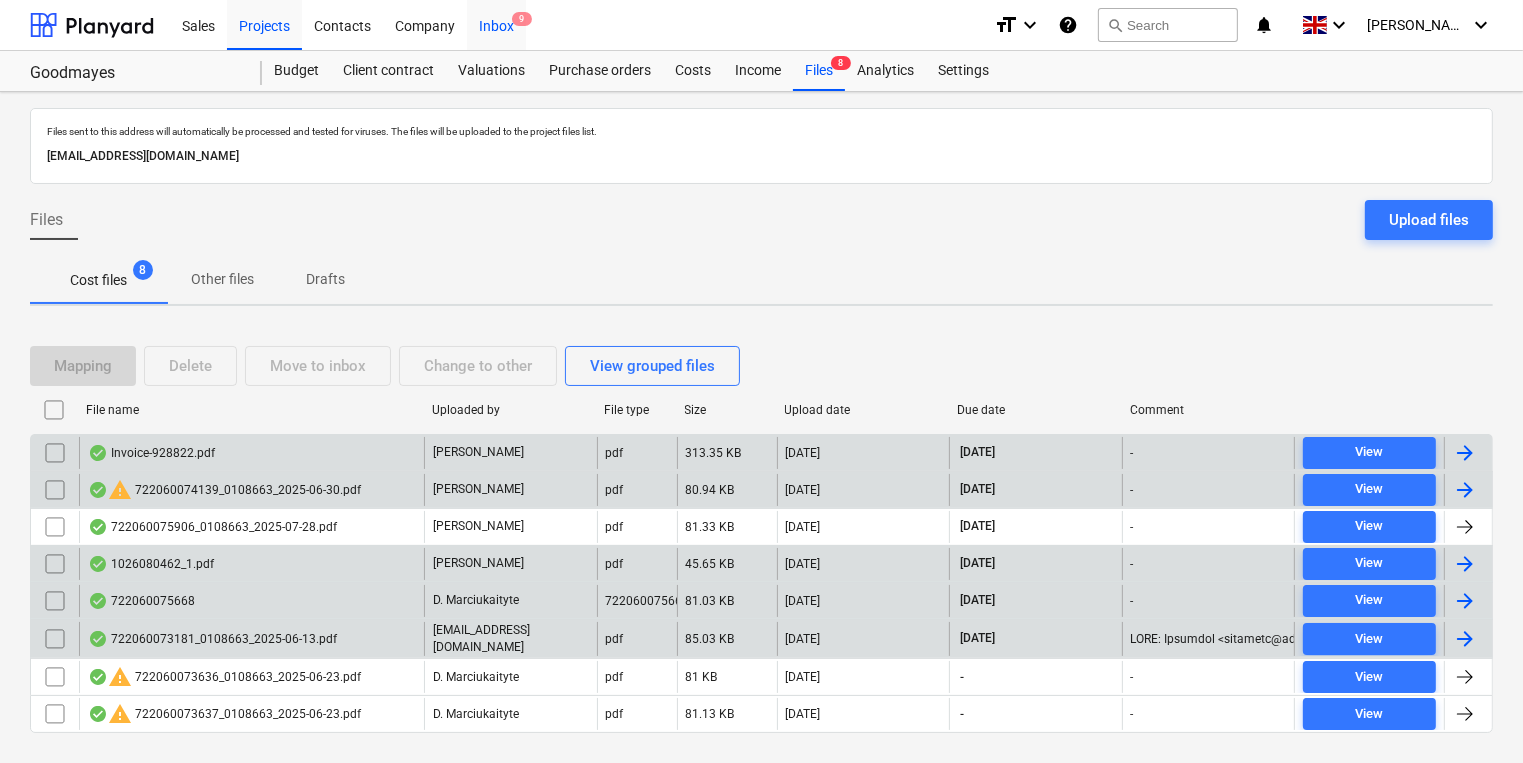 click on "Inbox 9" at bounding box center [496, 24] 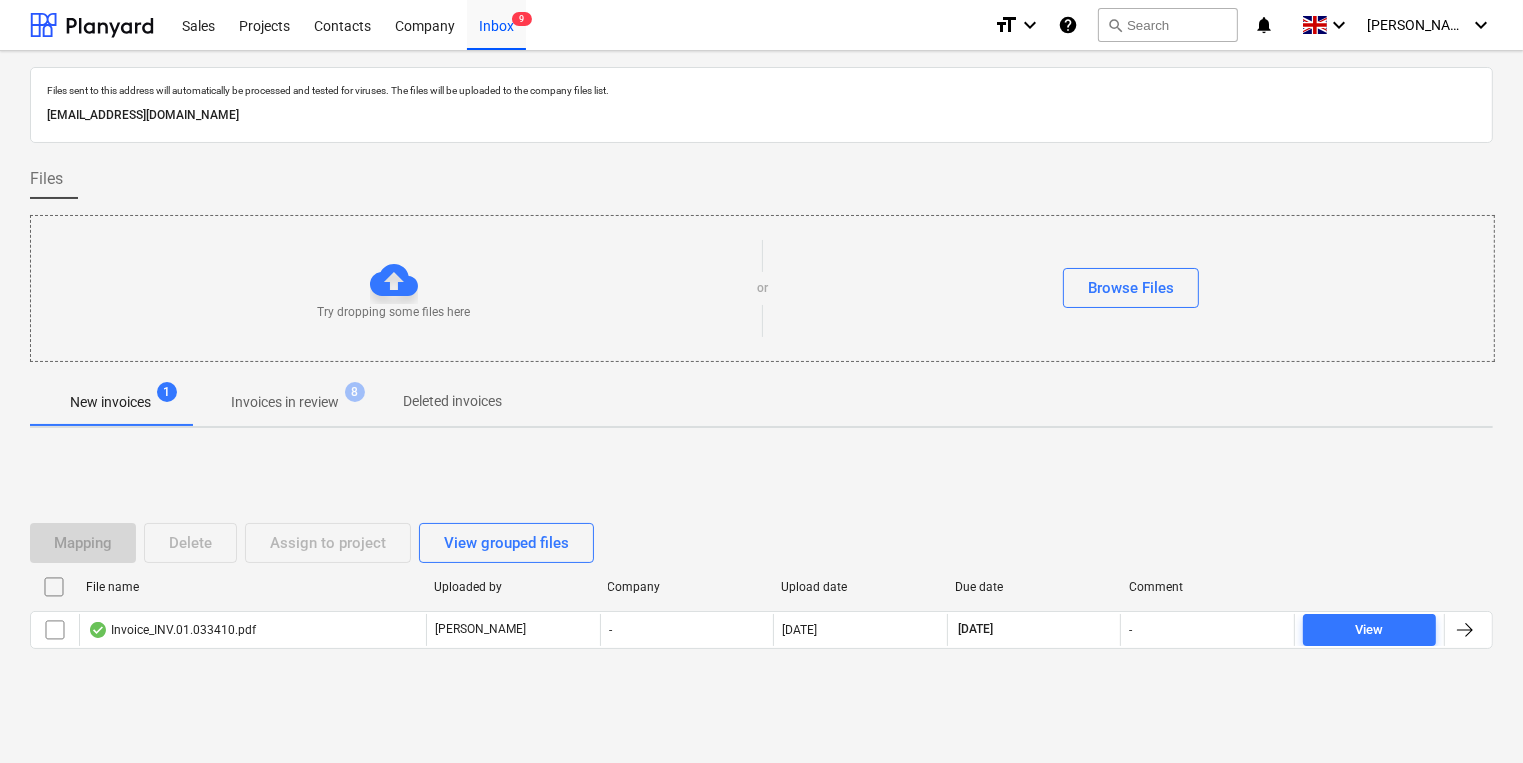click on "Invoices in review" at bounding box center [285, 402] 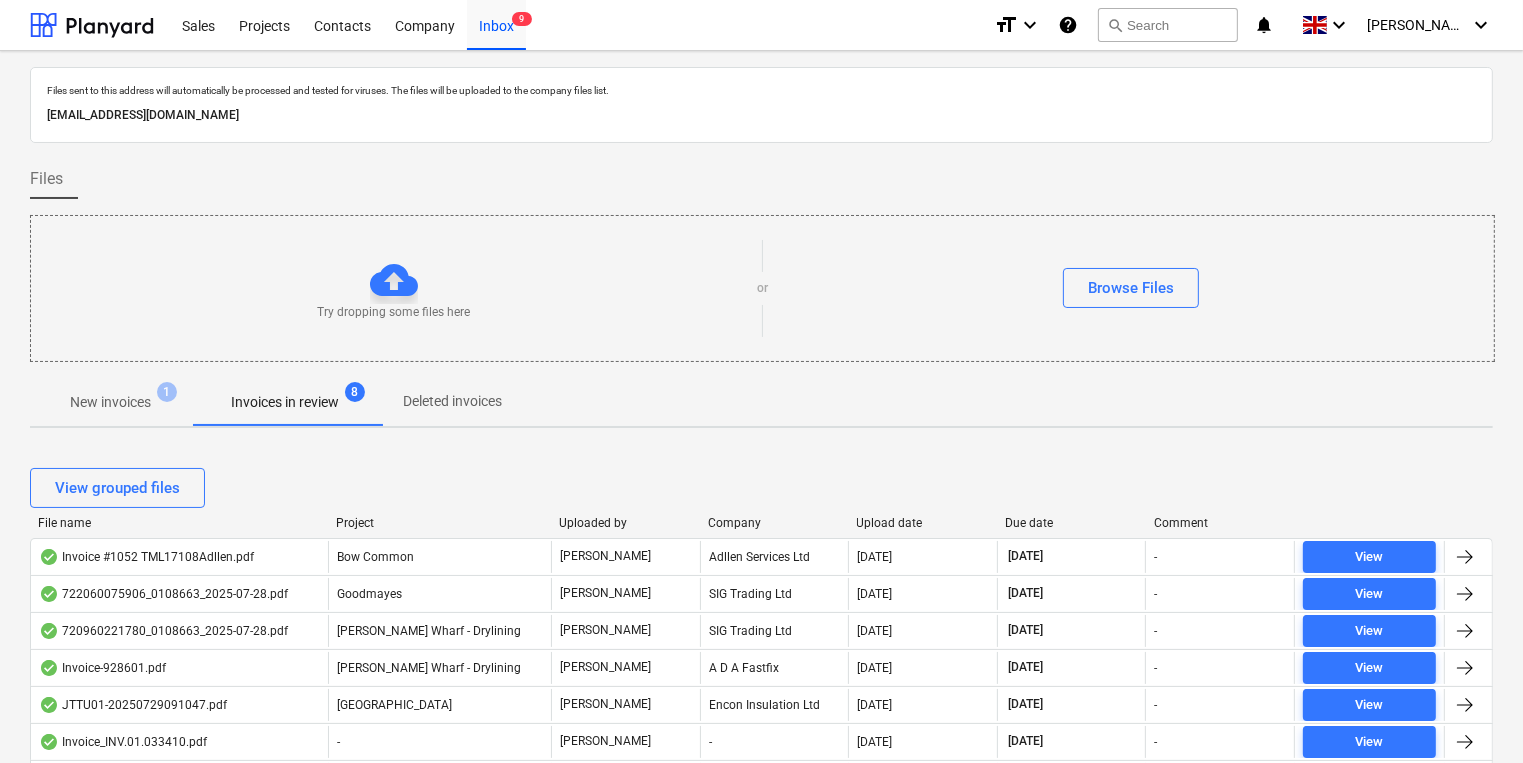 click on "Upload date" at bounding box center [923, 523] 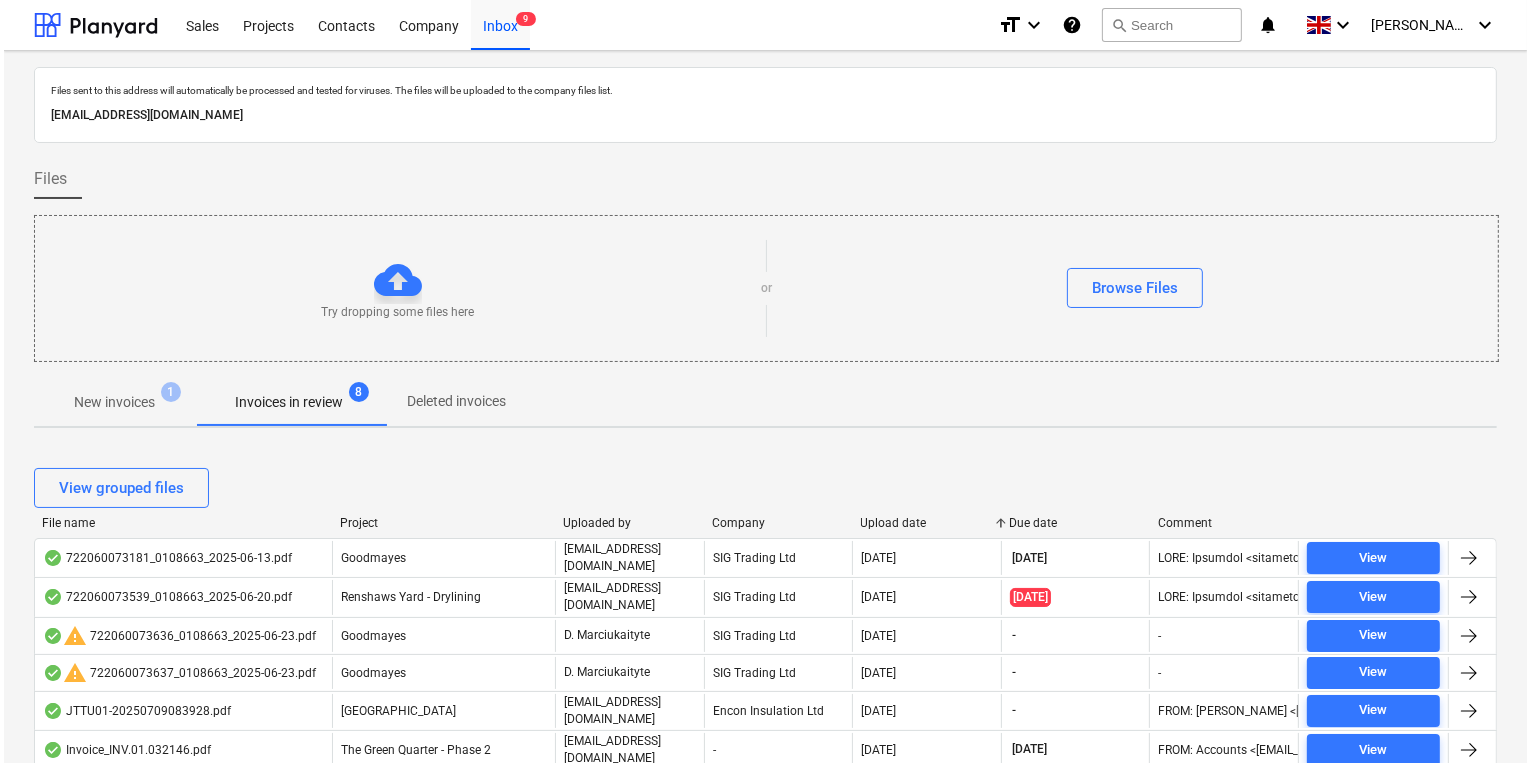 scroll, scrollTop: 400, scrollLeft: 0, axis: vertical 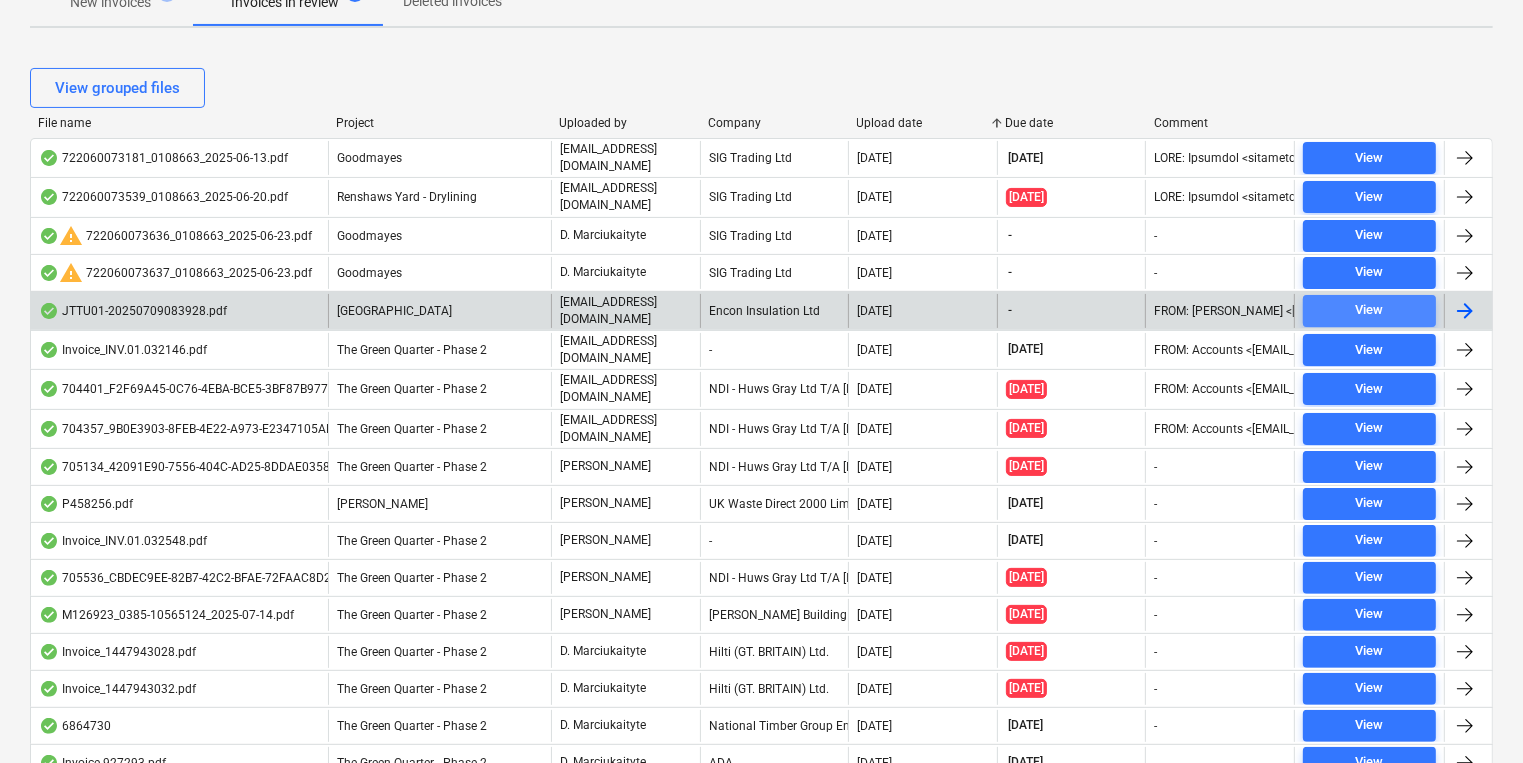 click on "View" at bounding box center [1369, 310] 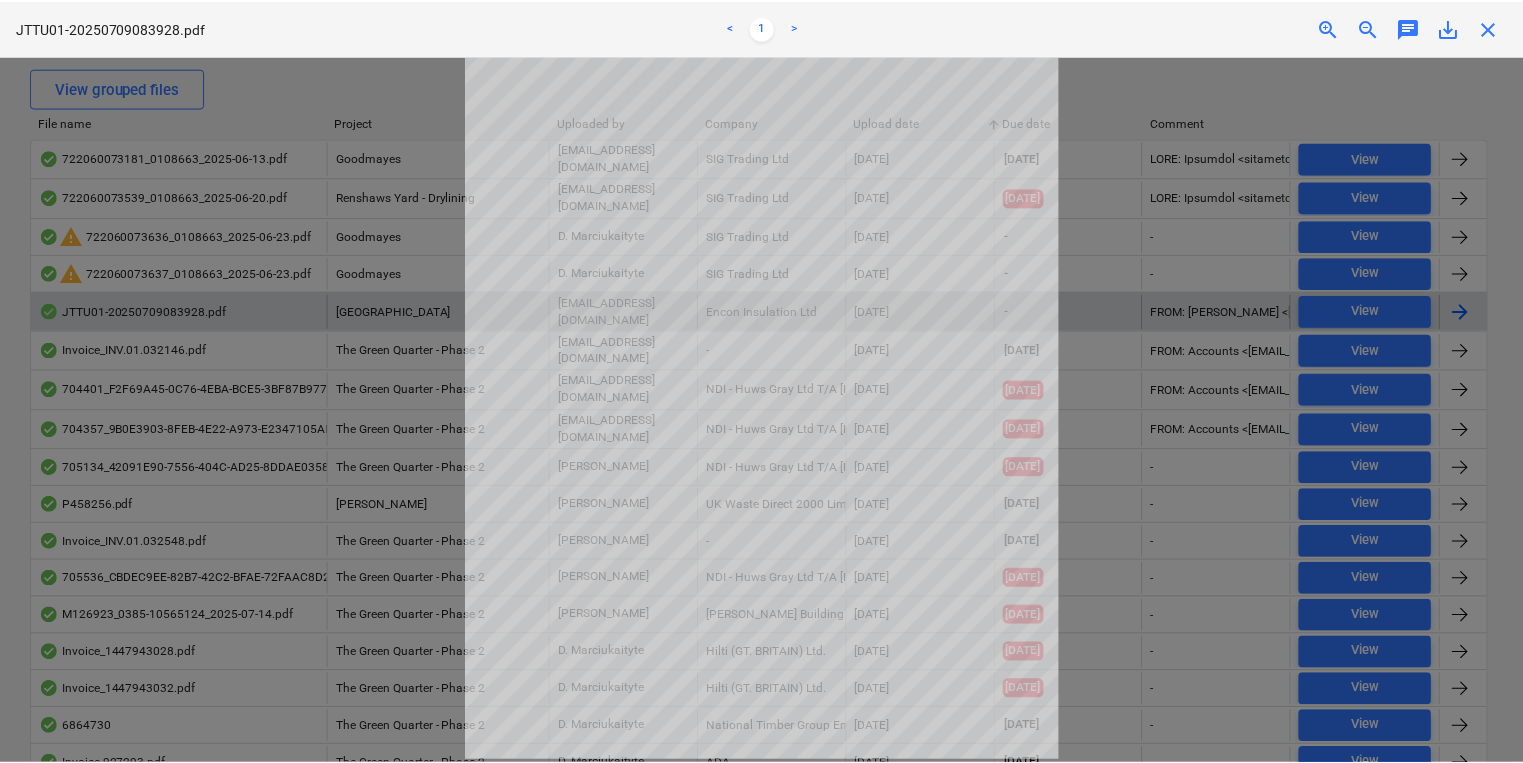 scroll, scrollTop: 0, scrollLeft: 0, axis: both 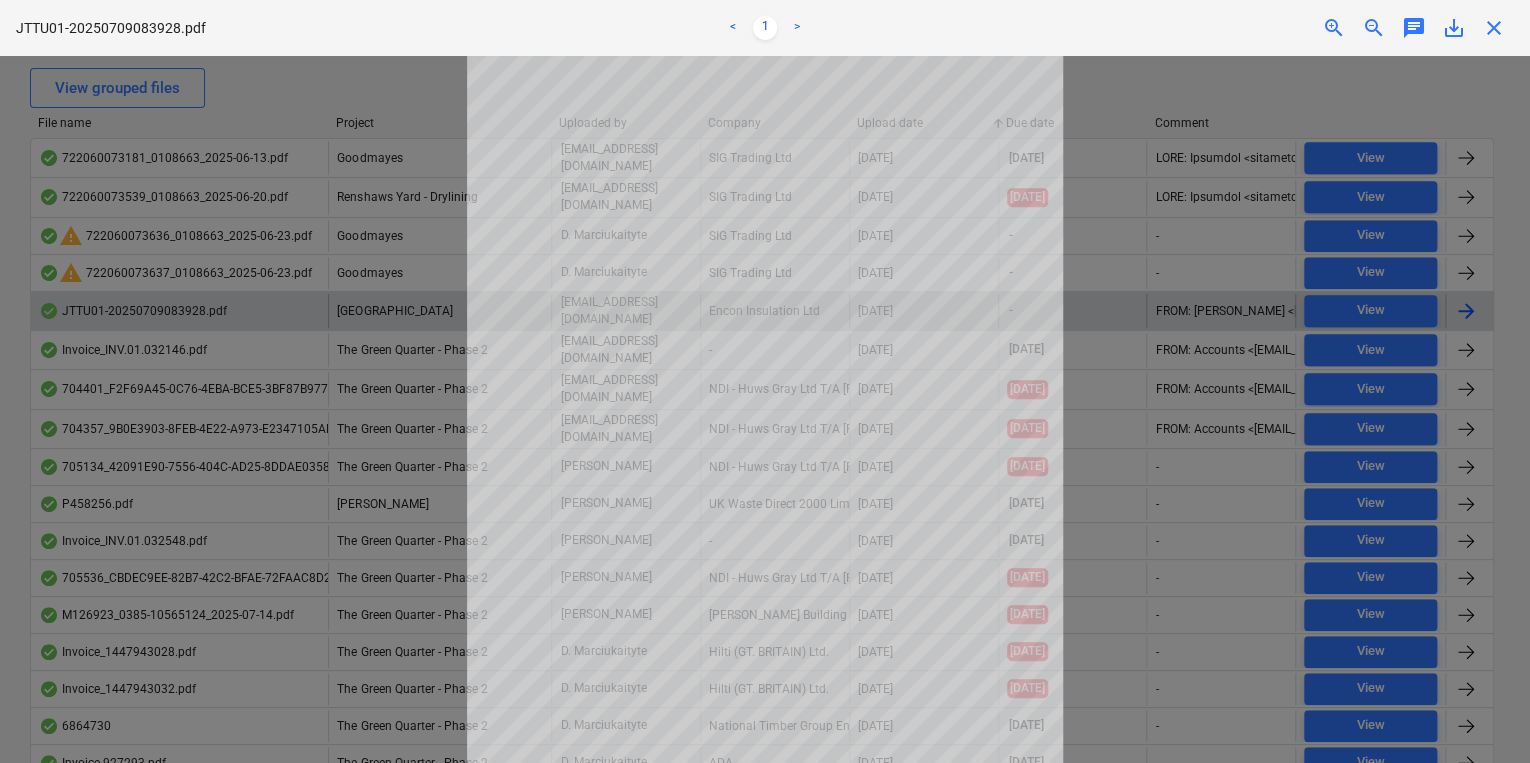 click on "close" at bounding box center (1494, 28) 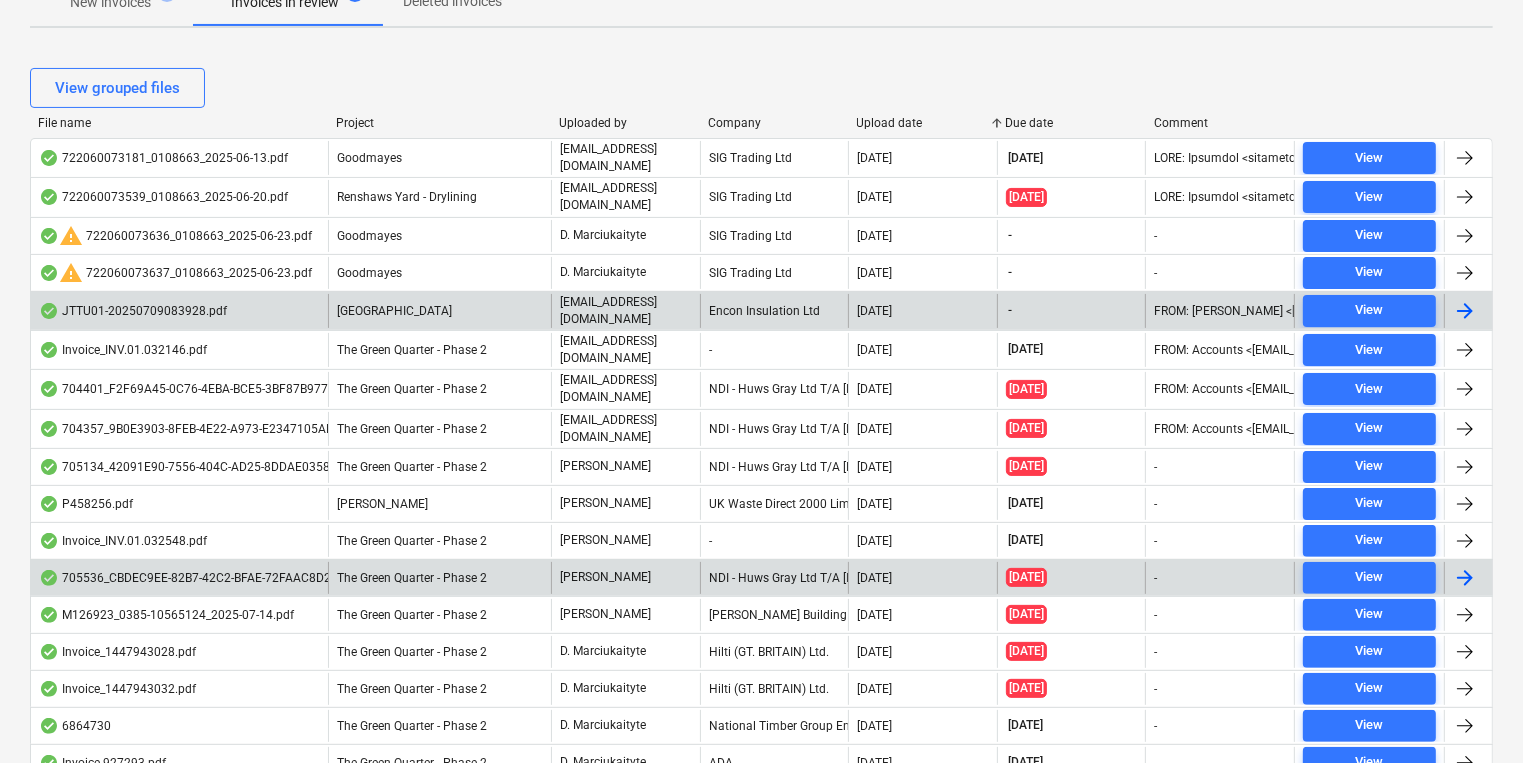 scroll, scrollTop: 0, scrollLeft: 0, axis: both 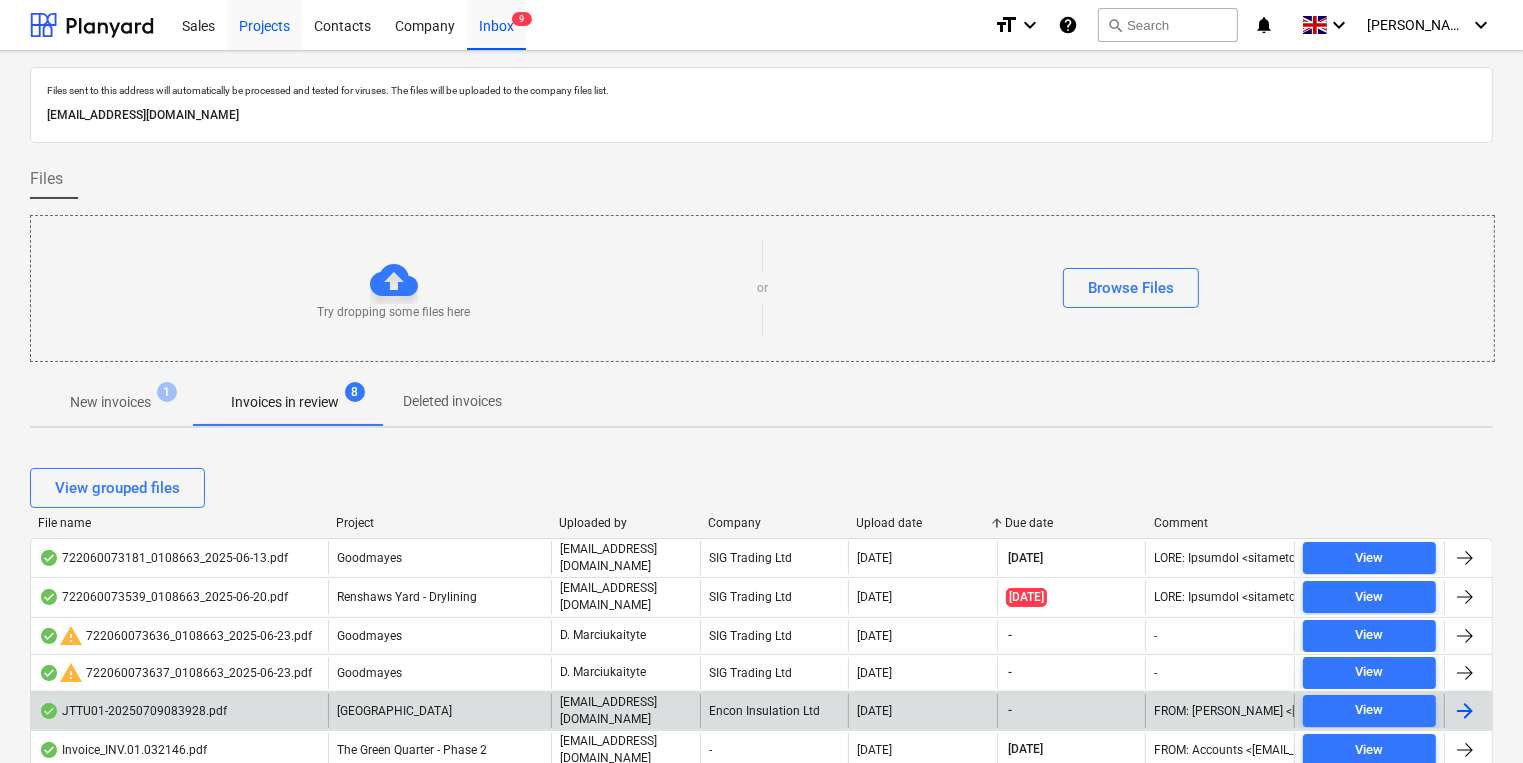 click on "Projects" at bounding box center [264, 24] 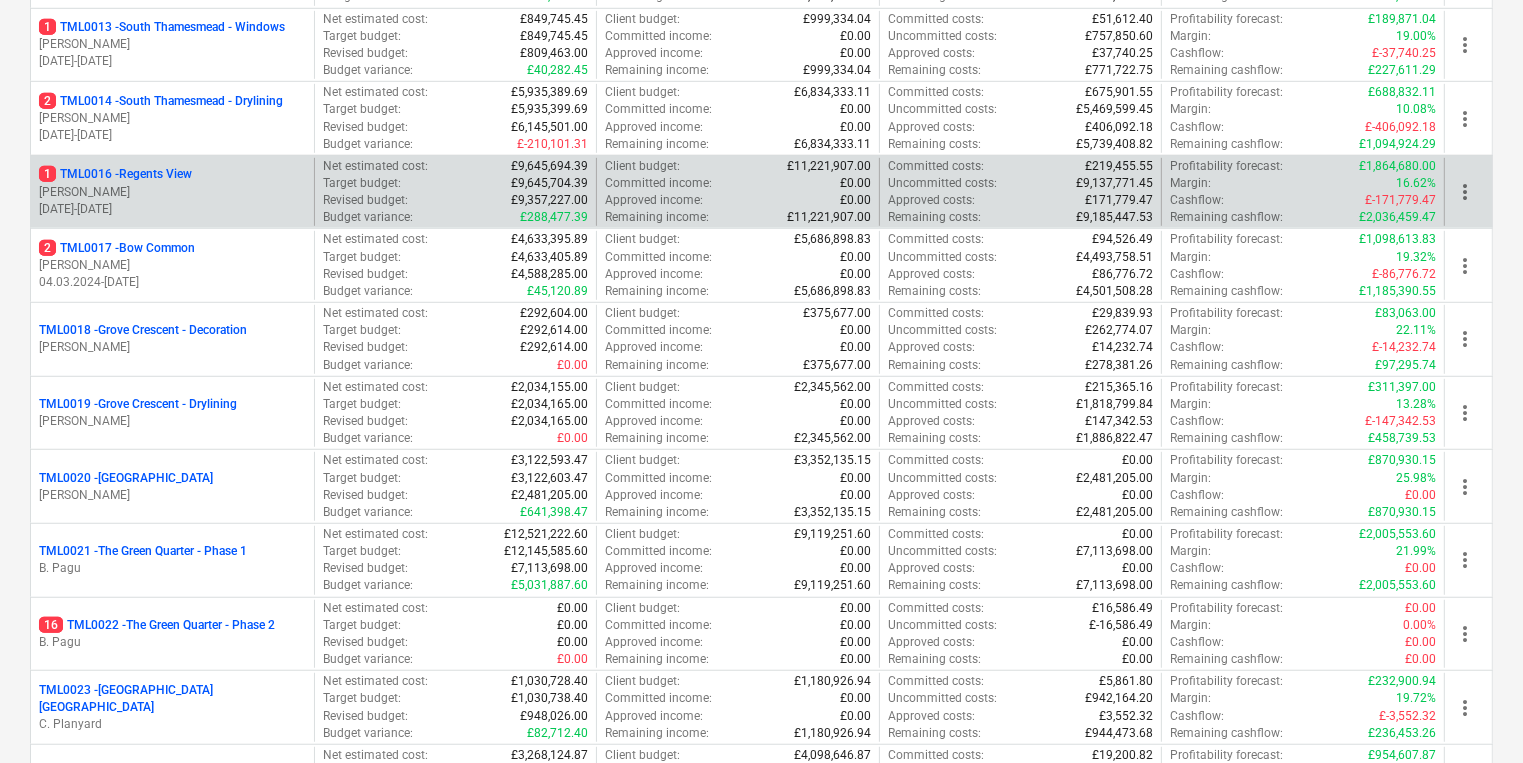 scroll, scrollTop: 800, scrollLeft: 0, axis: vertical 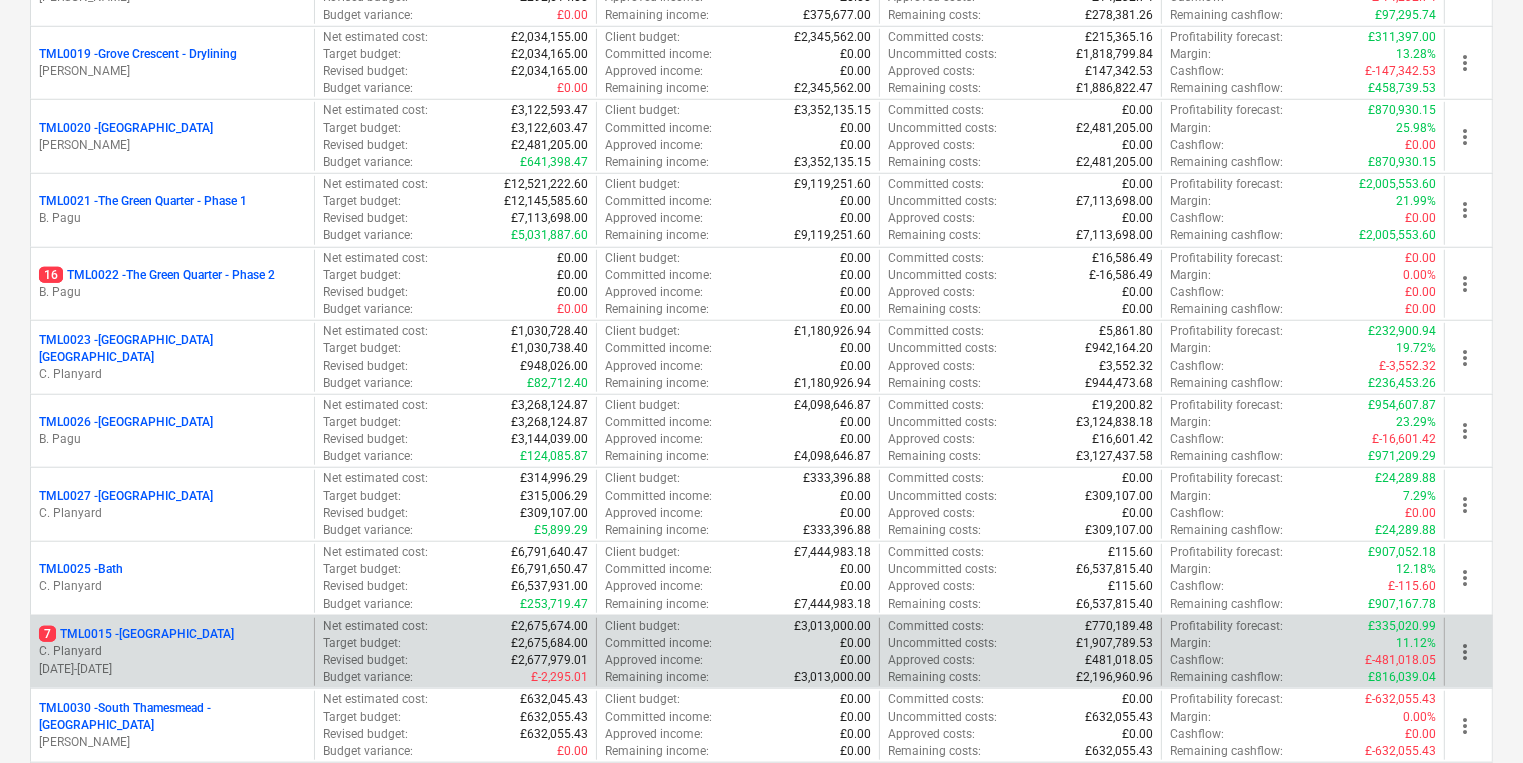 click on "7  TML0015 -  [GEOGRAPHIC_DATA]" at bounding box center [136, 634] 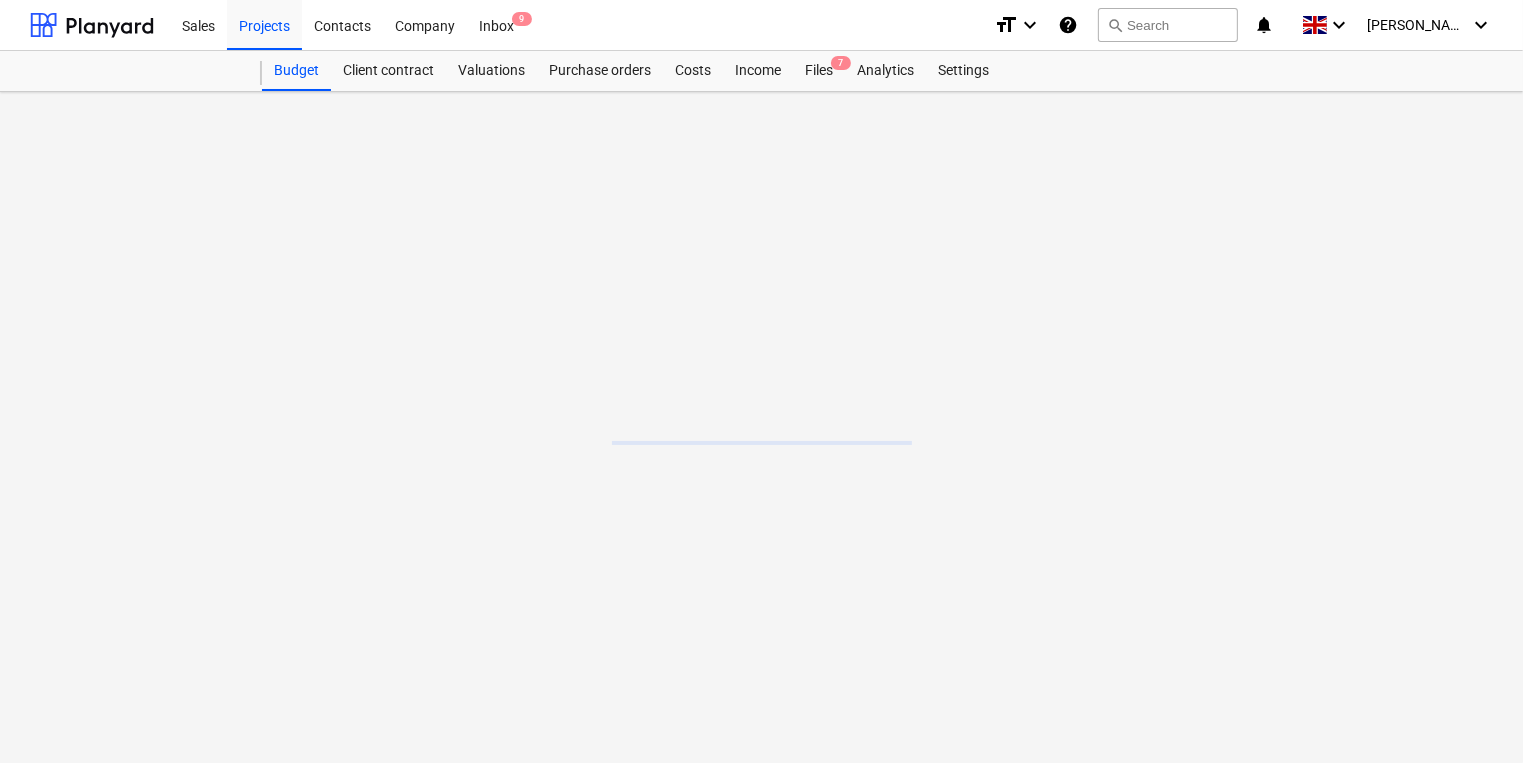 scroll, scrollTop: 0, scrollLeft: 0, axis: both 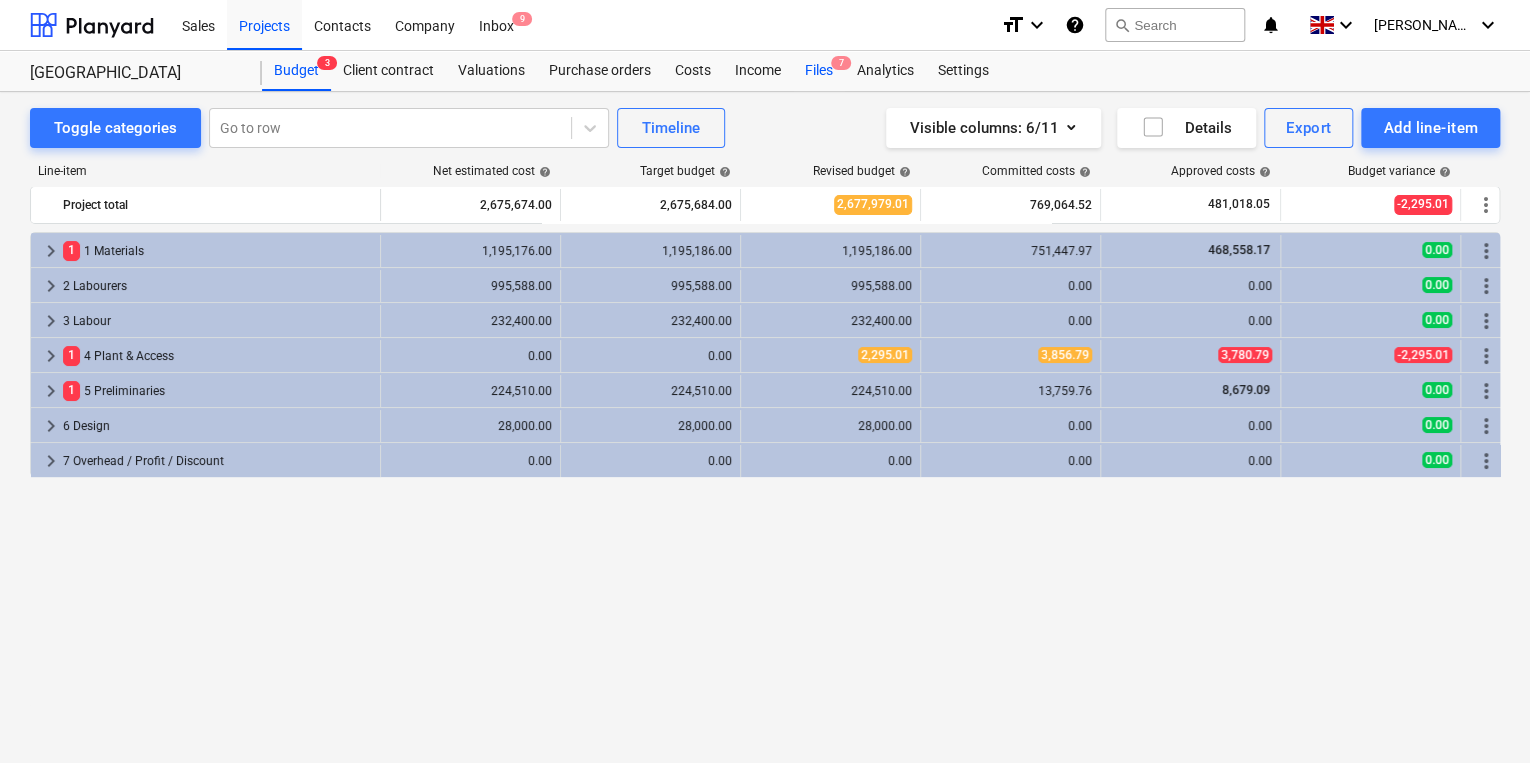 click on "Files 7" at bounding box center [819, 71] 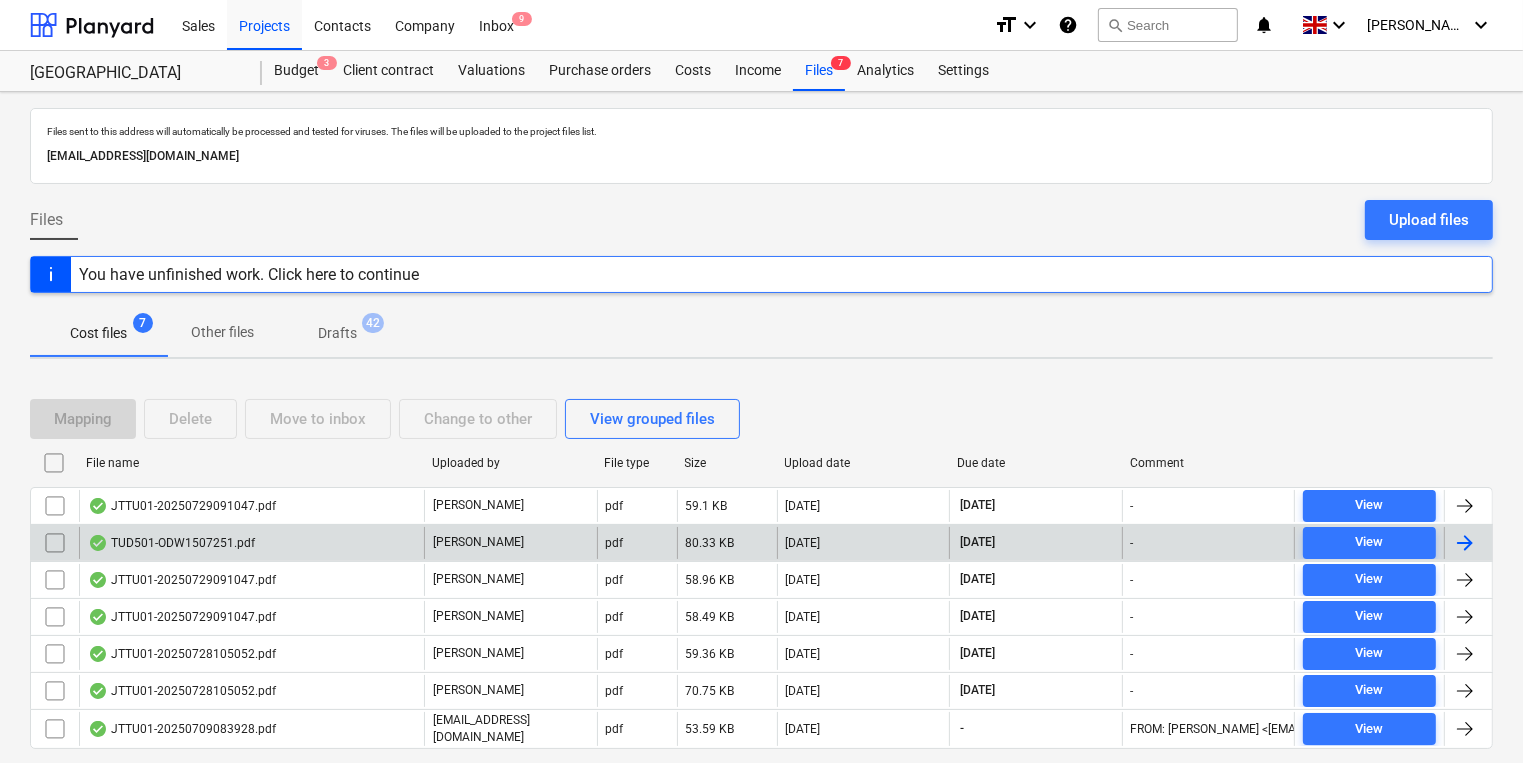 scroll, scrollTop: 52, scrollLeft: 0, axis: vertical 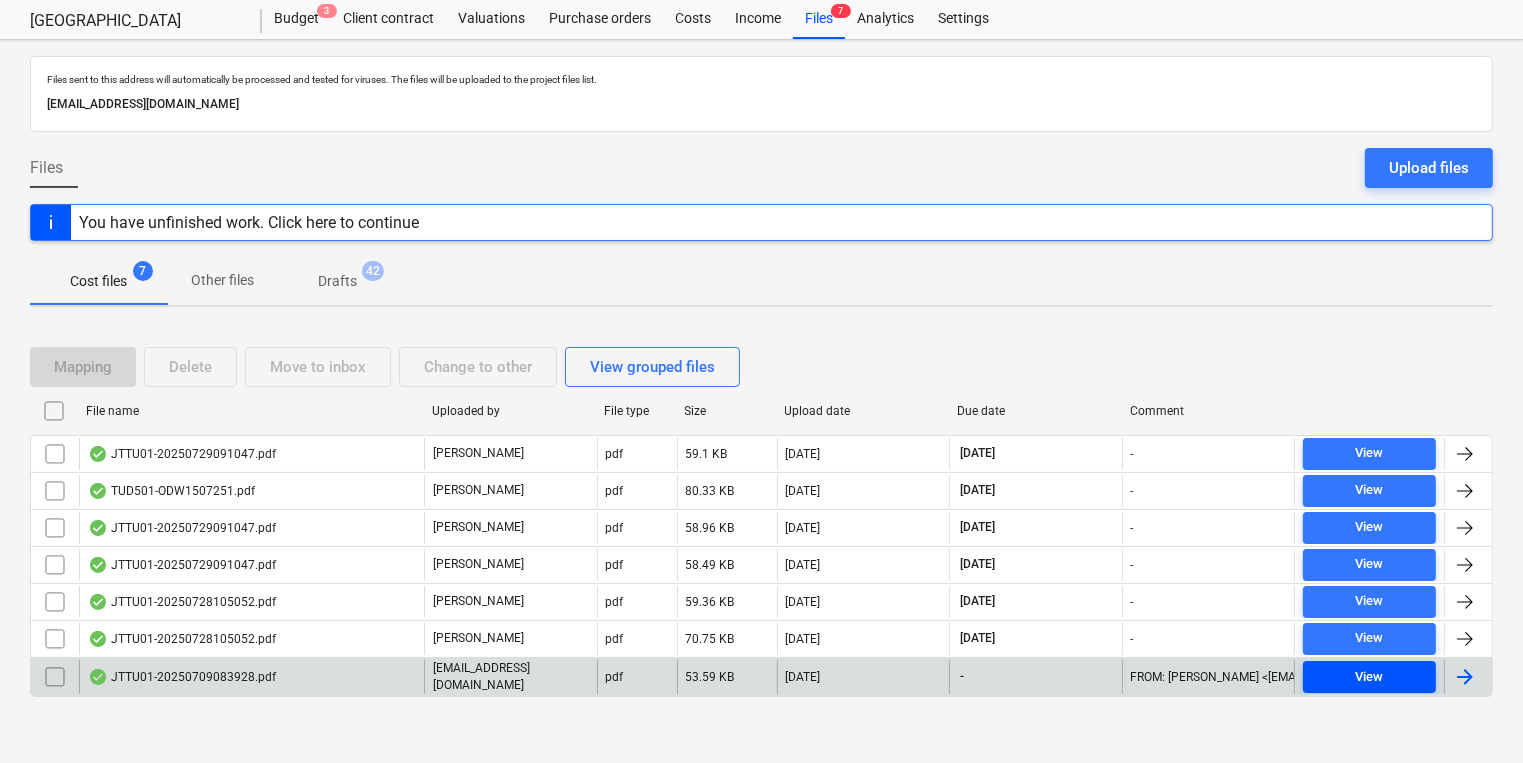 click on "View" at bounding box center (1369, 677) 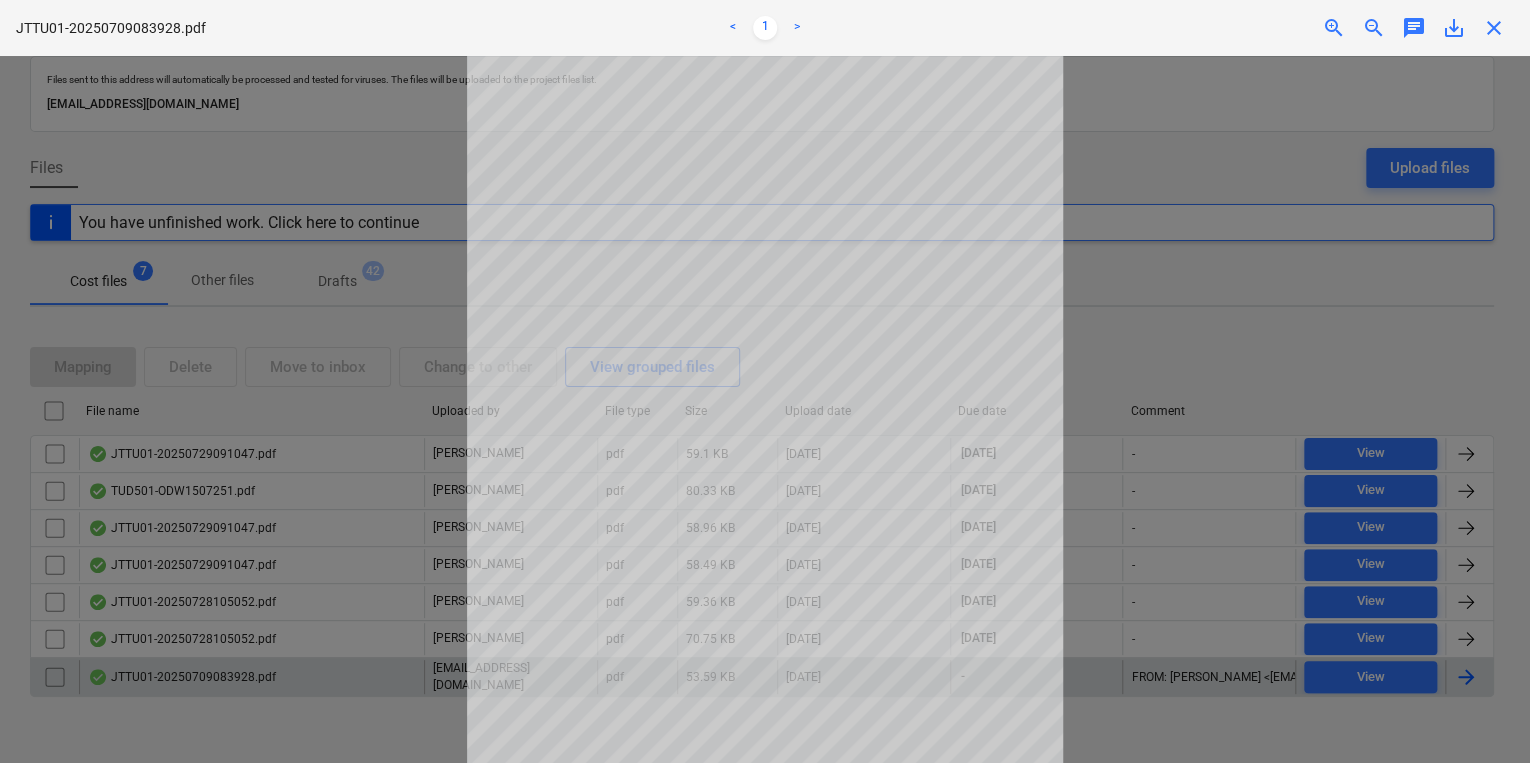 click on "close" at bounding box center [1494, 28] 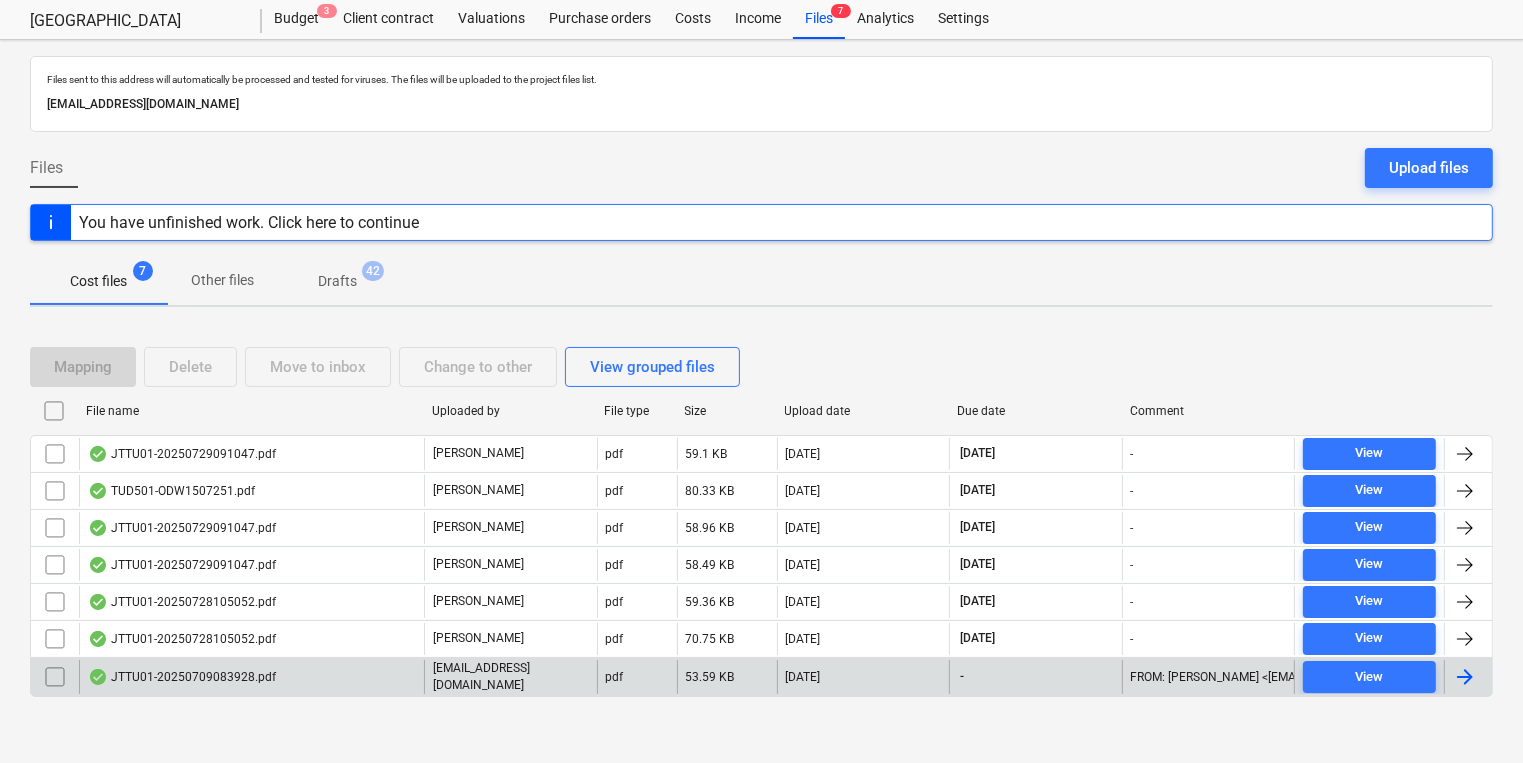 click at bounding box center (55, 677) 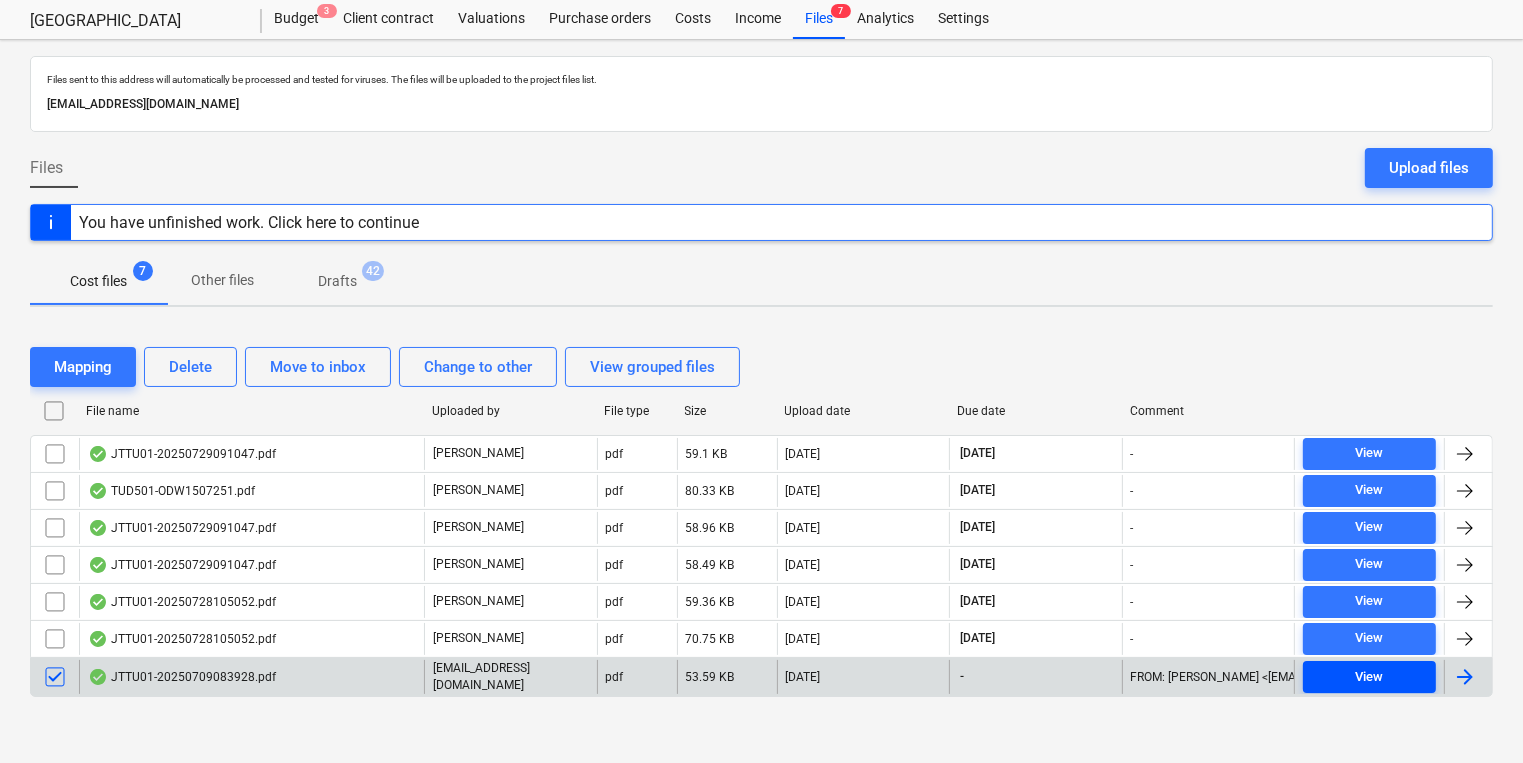 click on "View" at bounding box center [1370, 677] 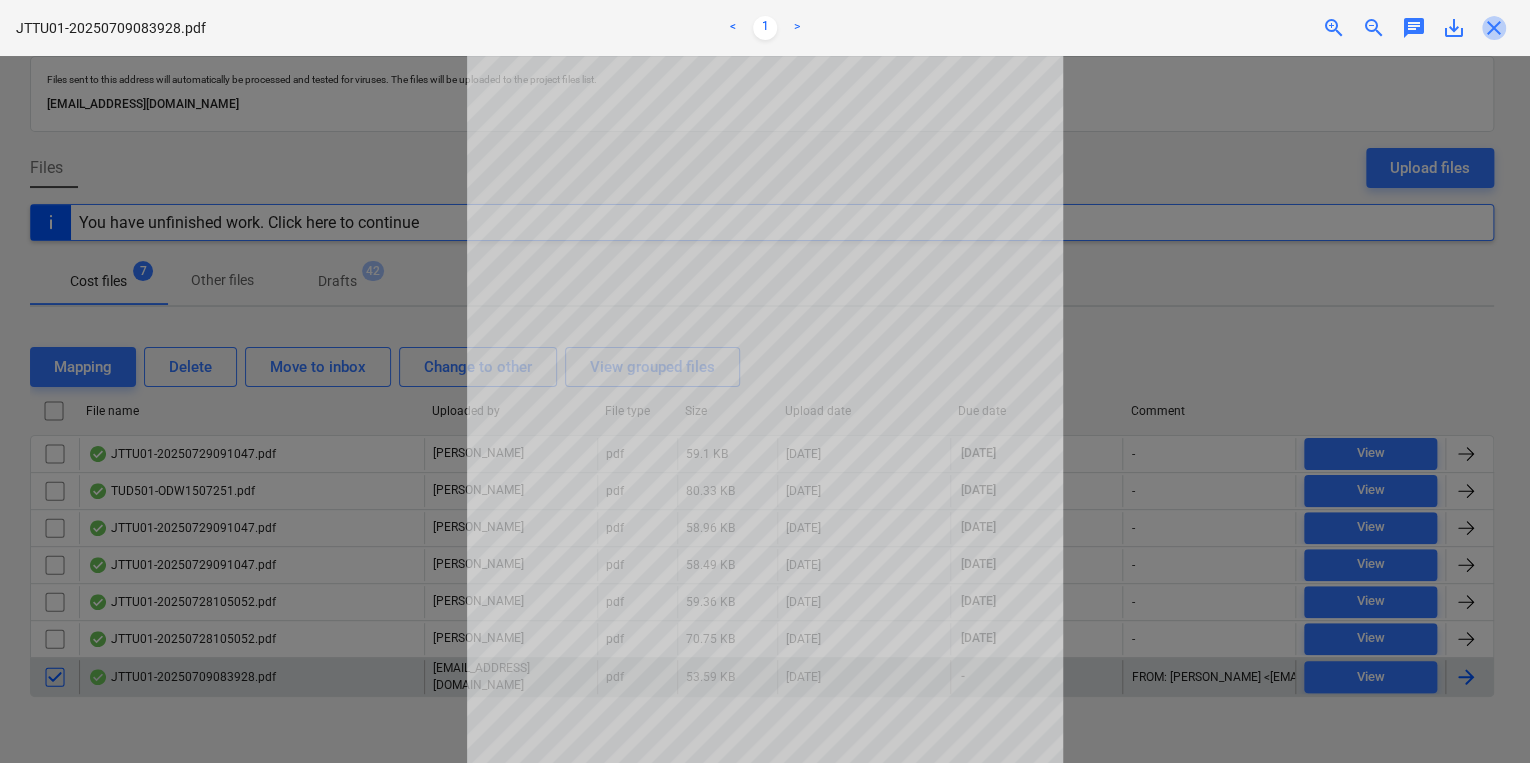 click on "close" at bounding box center (1494, 28) 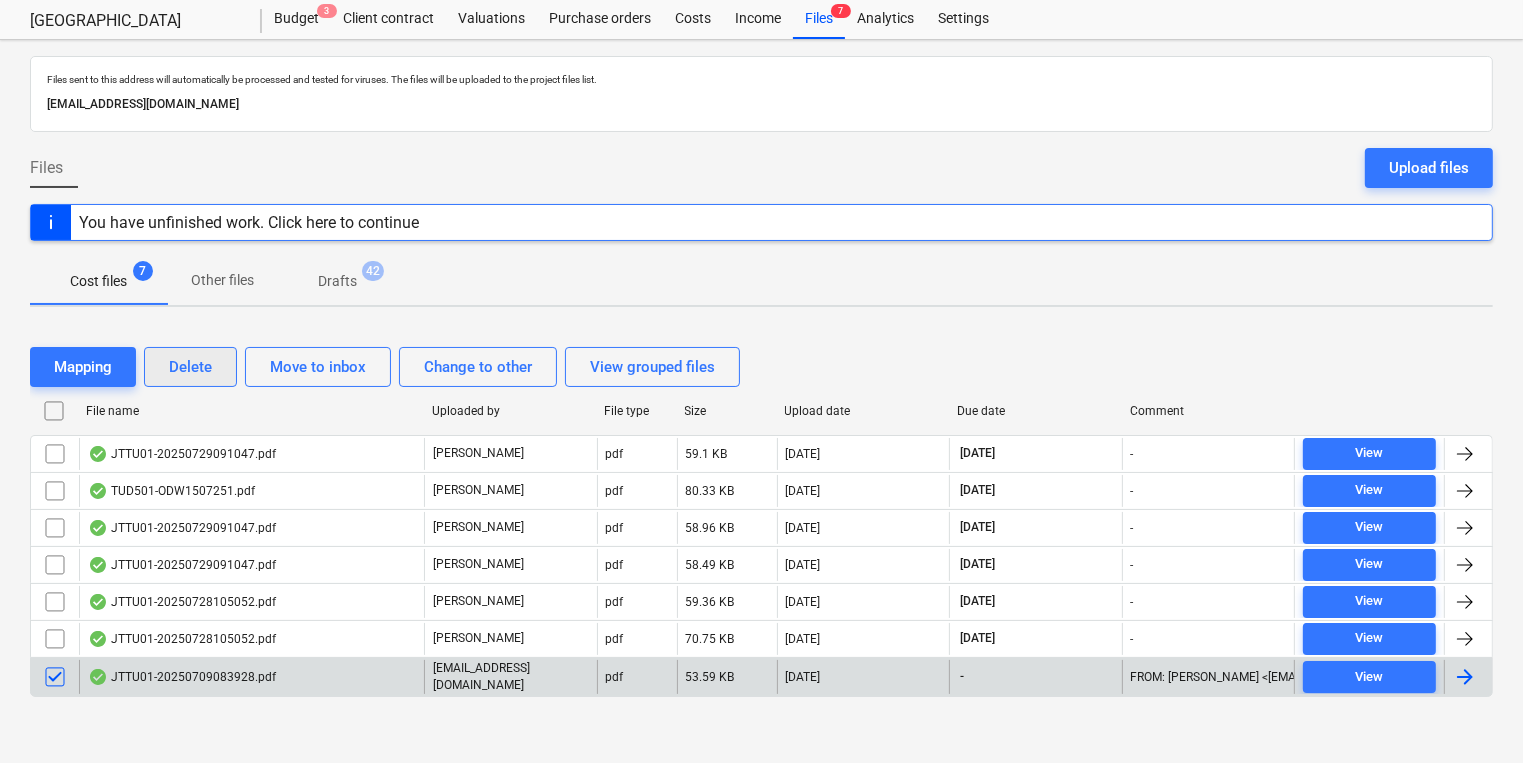 click on "Delete" at bounding box center (190, 367) 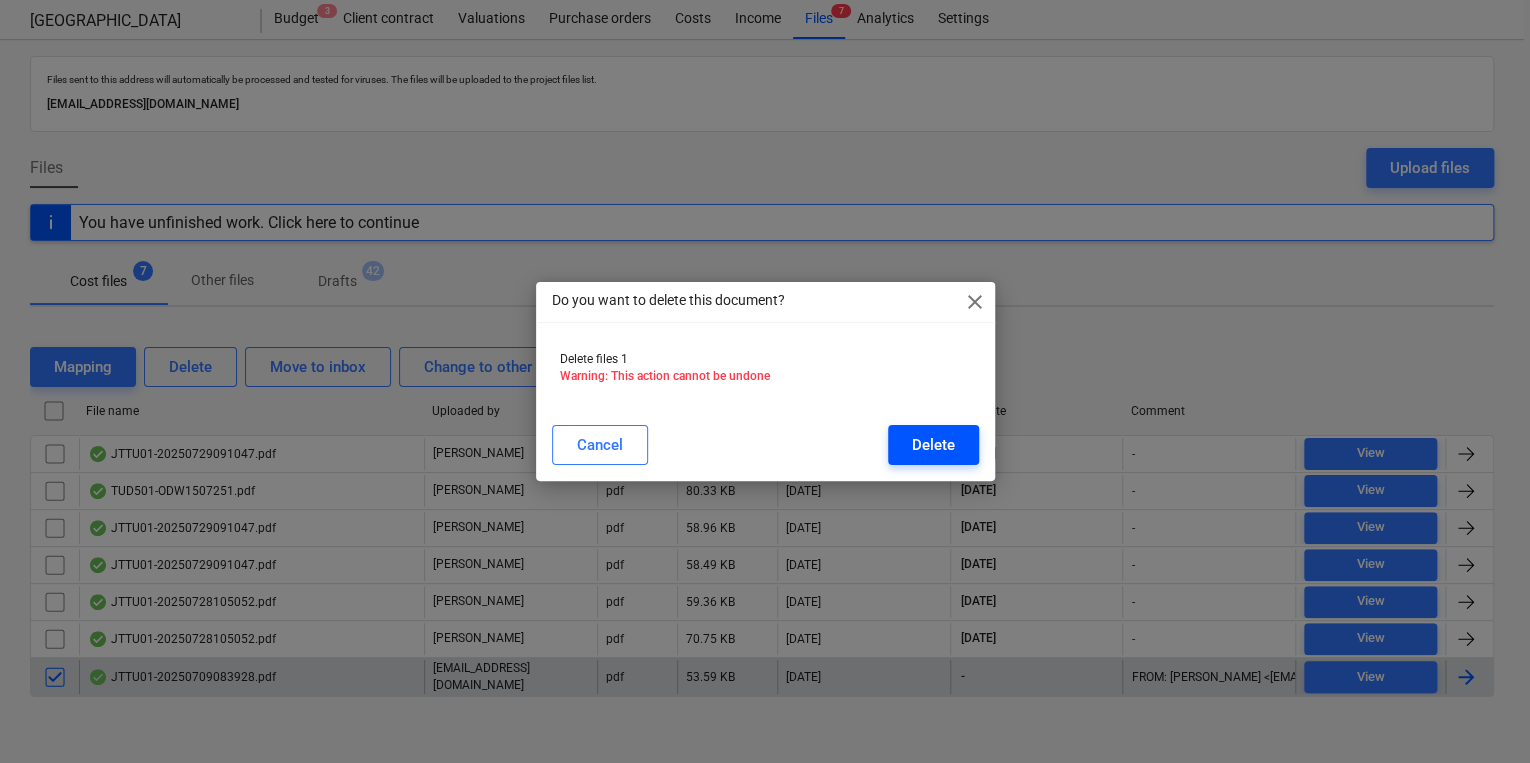click on "Delete" at bounding box center (933, 445) 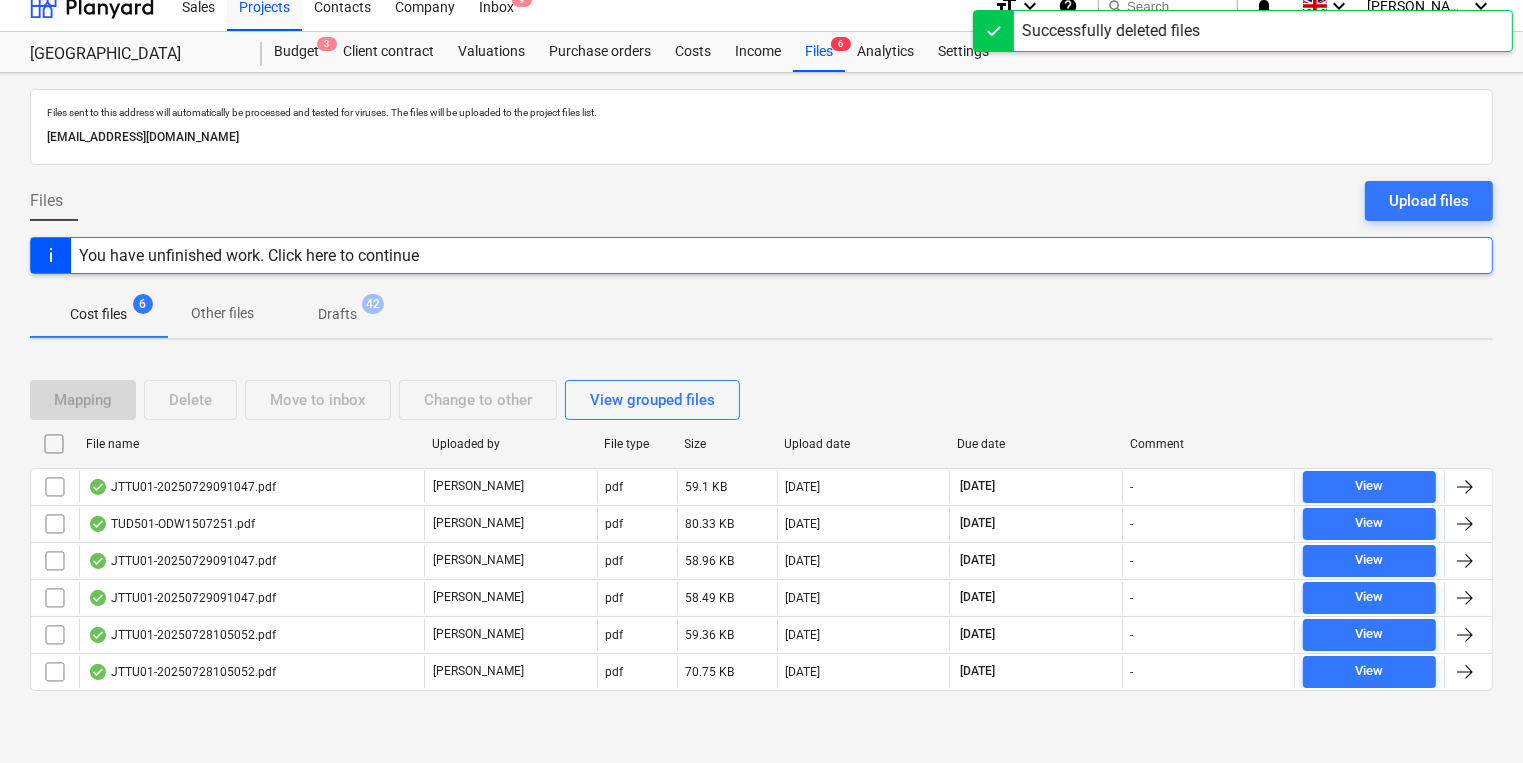 scroll, scrollTop: 16, scrollLeft: 0, axis: vertical 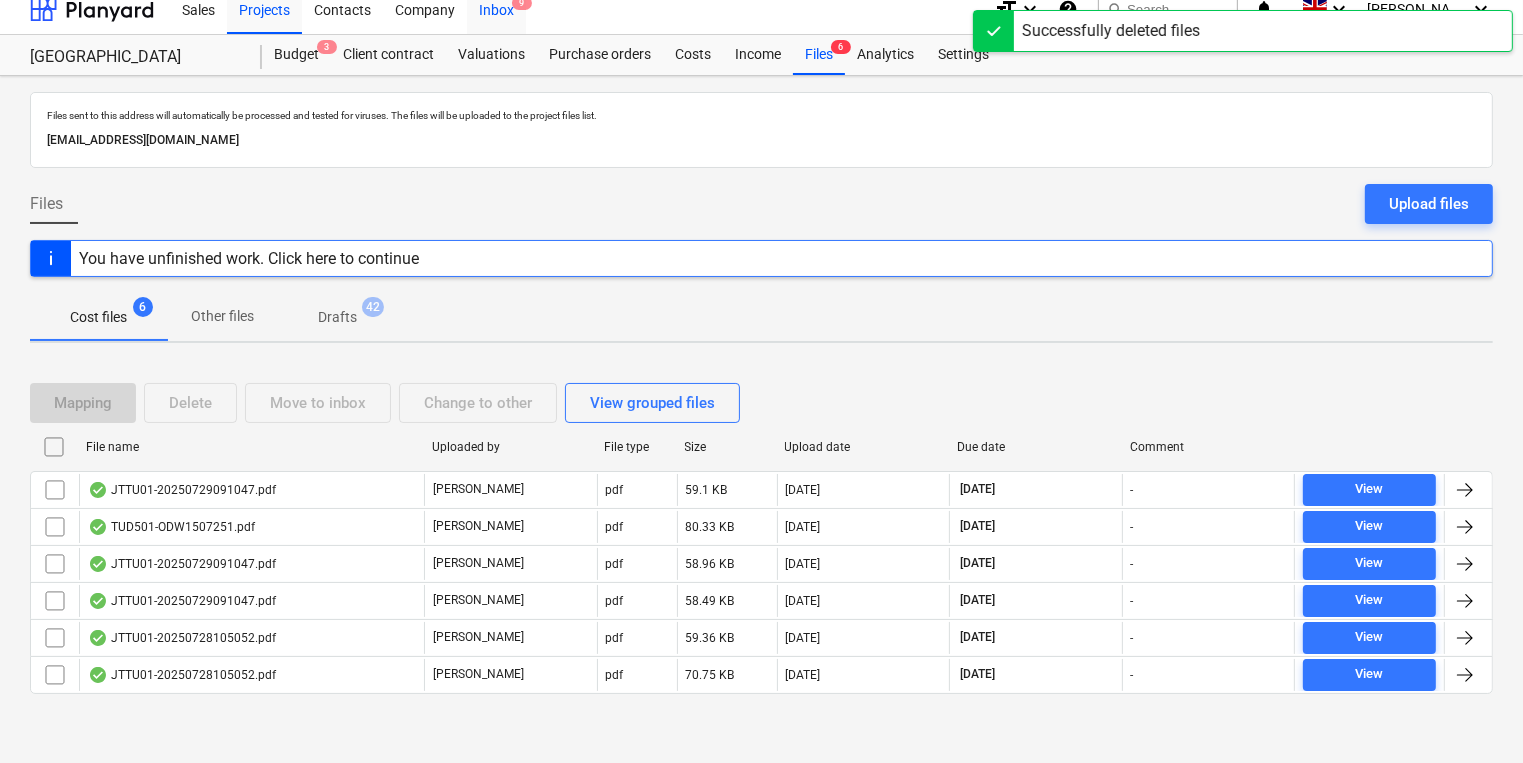 click on "Inbox 9" at bounding box center (496, 8) 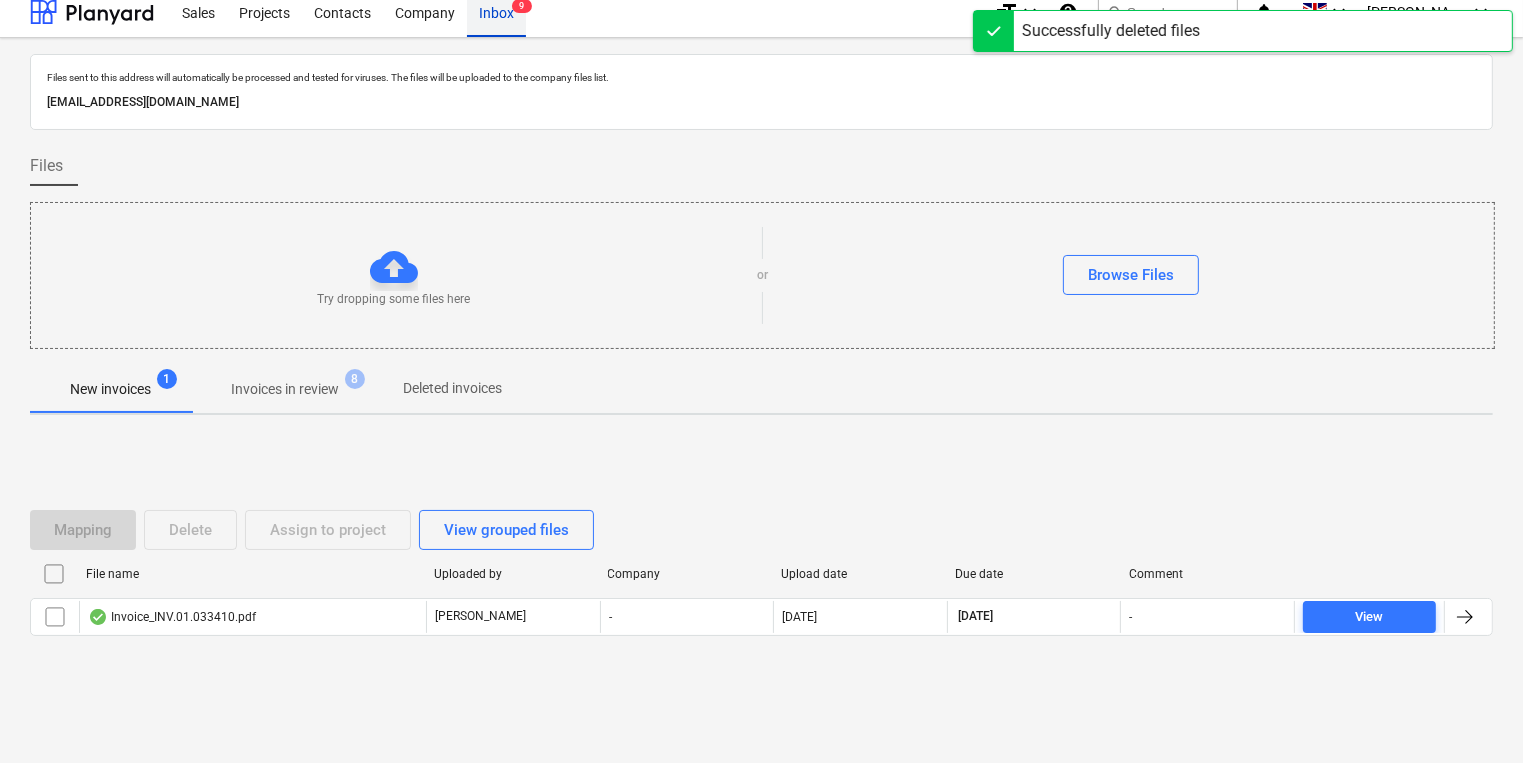 scroll, scrollTop: 11, scrollLeft: 0, axis: vertical 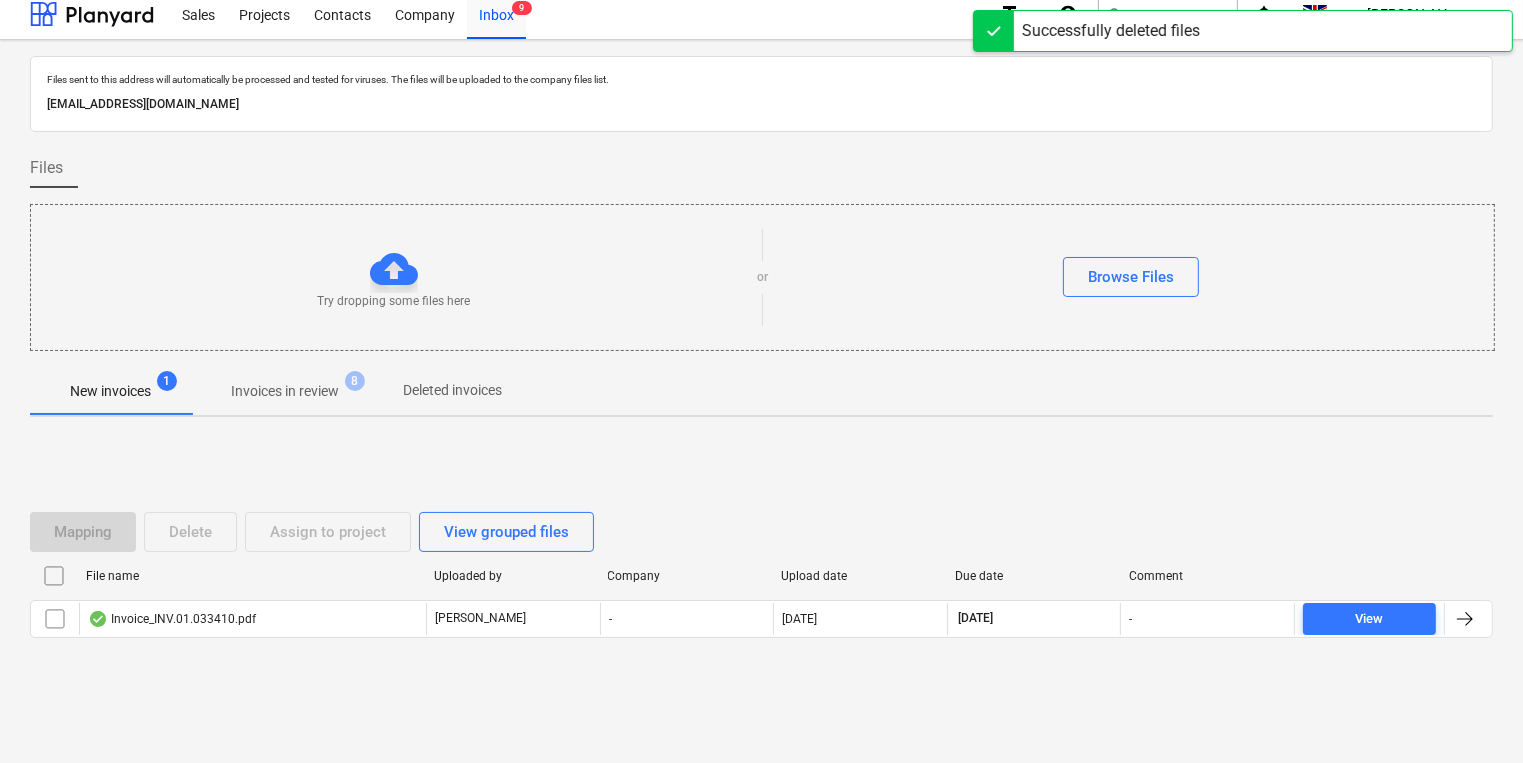 click on "Invoices in review" at bounding box center (285, 391) 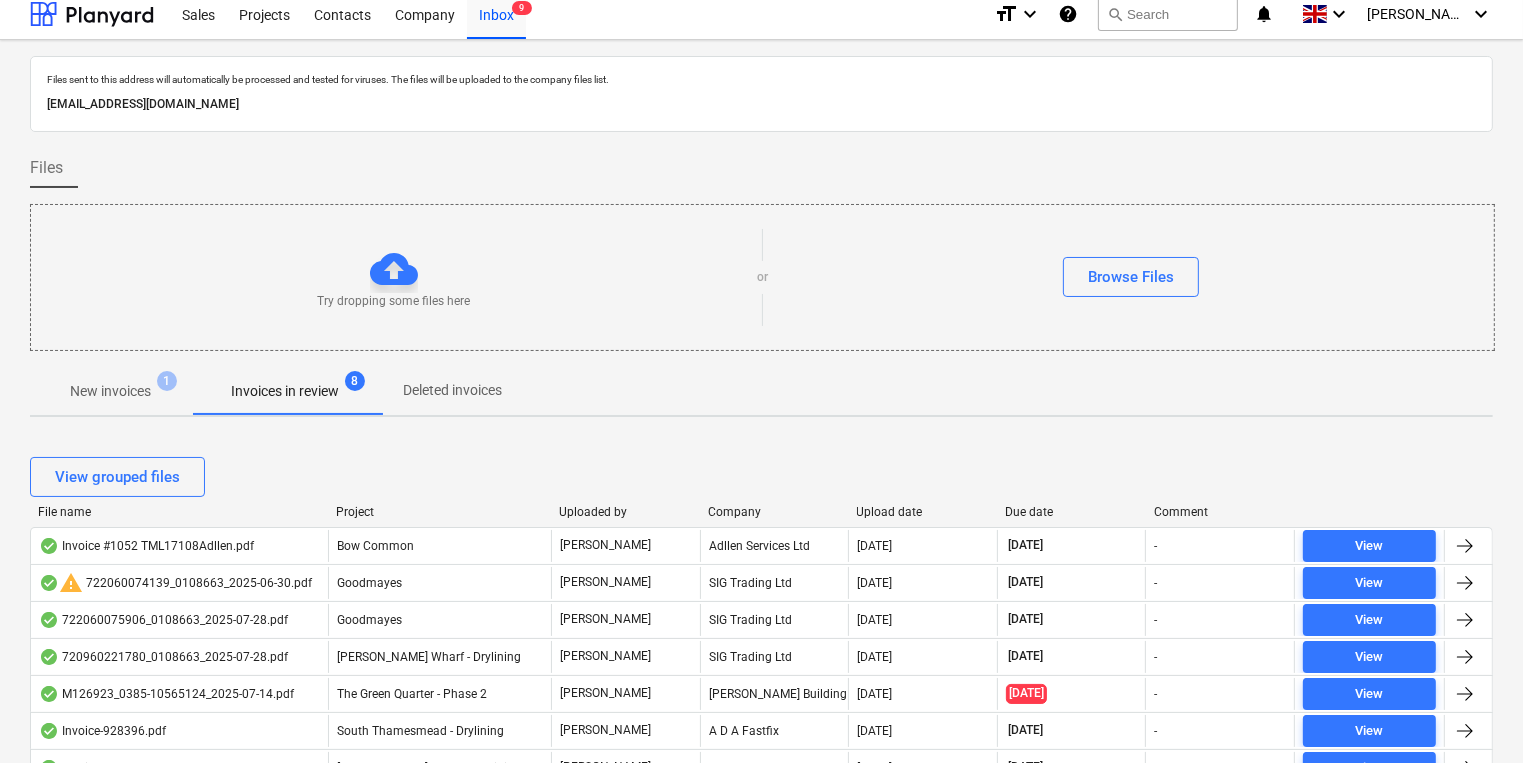 click on "Upload date" at bounding box center (923, 512) 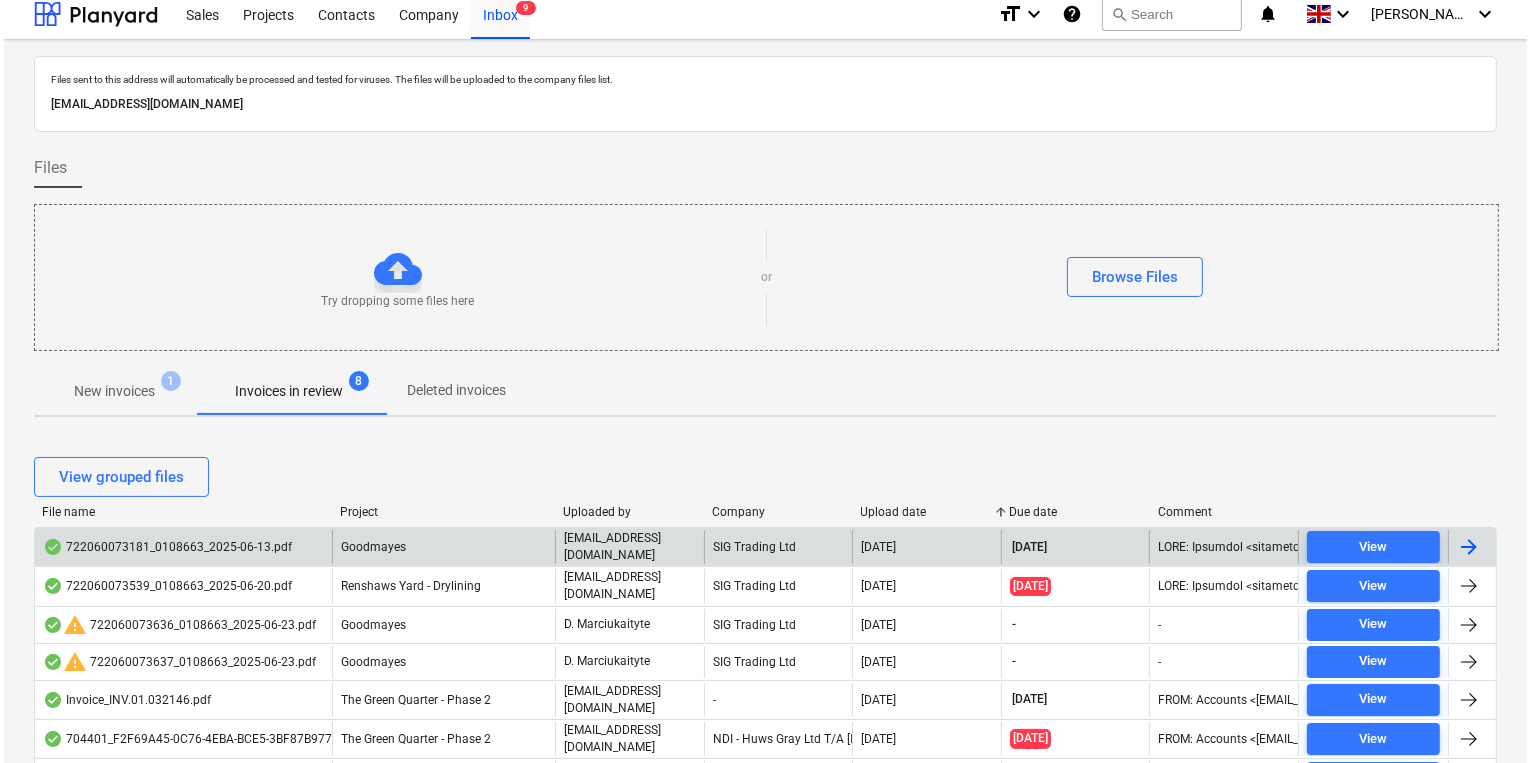 scroll, scrollTop: 411, scrollLeft: 0, axis: vertical 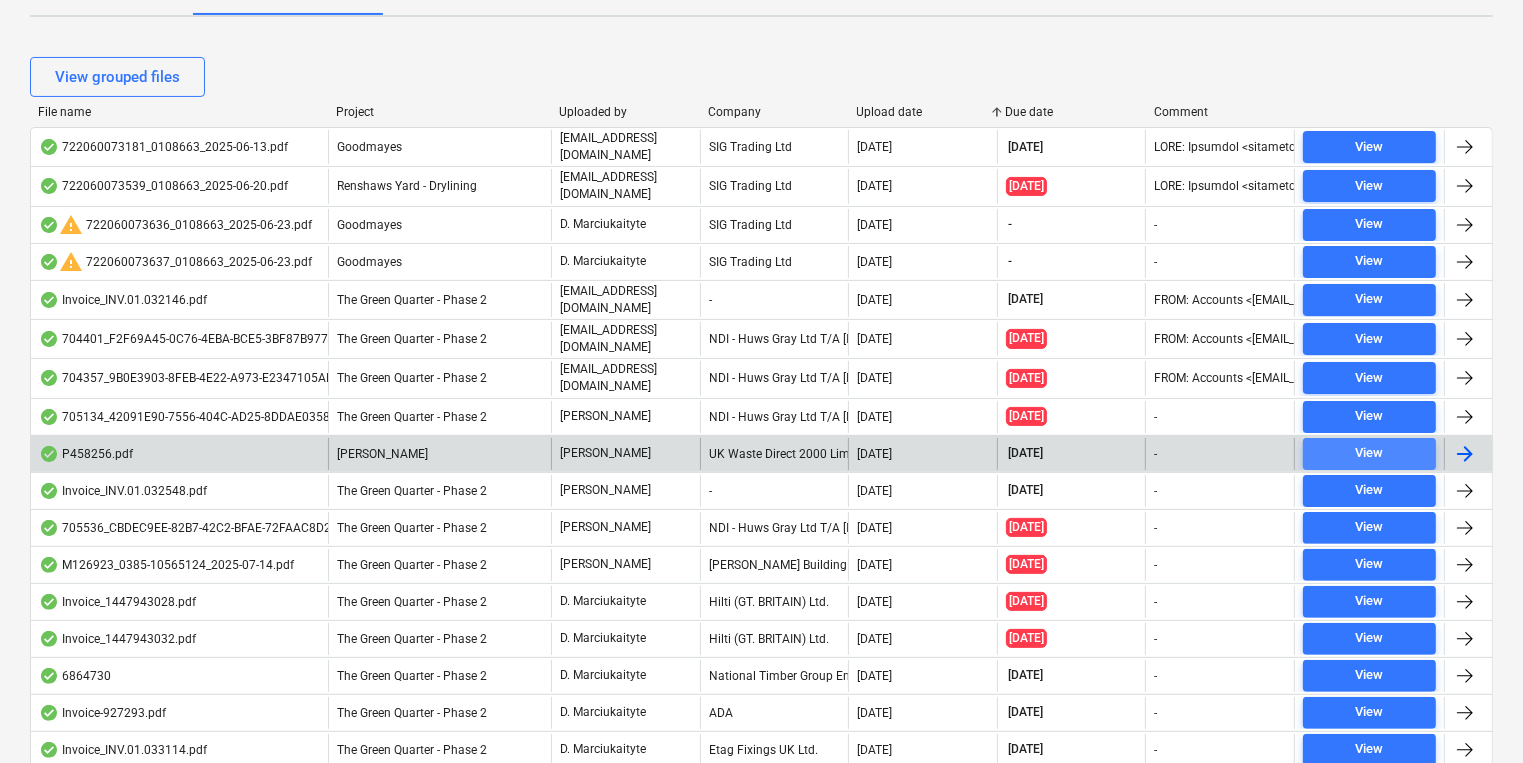 click on "View" at bounding box center [1369, 453] 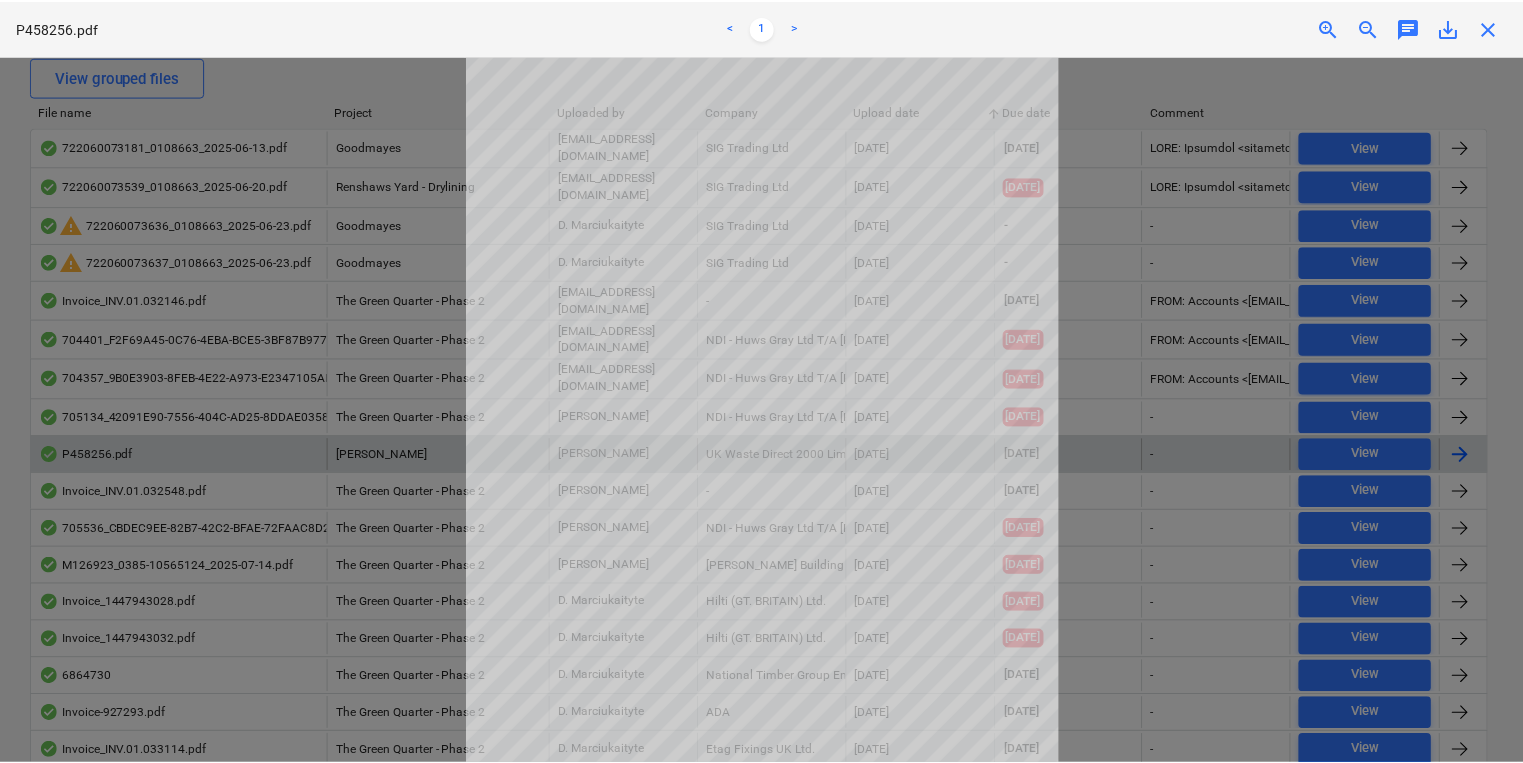 scroll, scrollTop: 0, scrollLeft: 0, axis: both 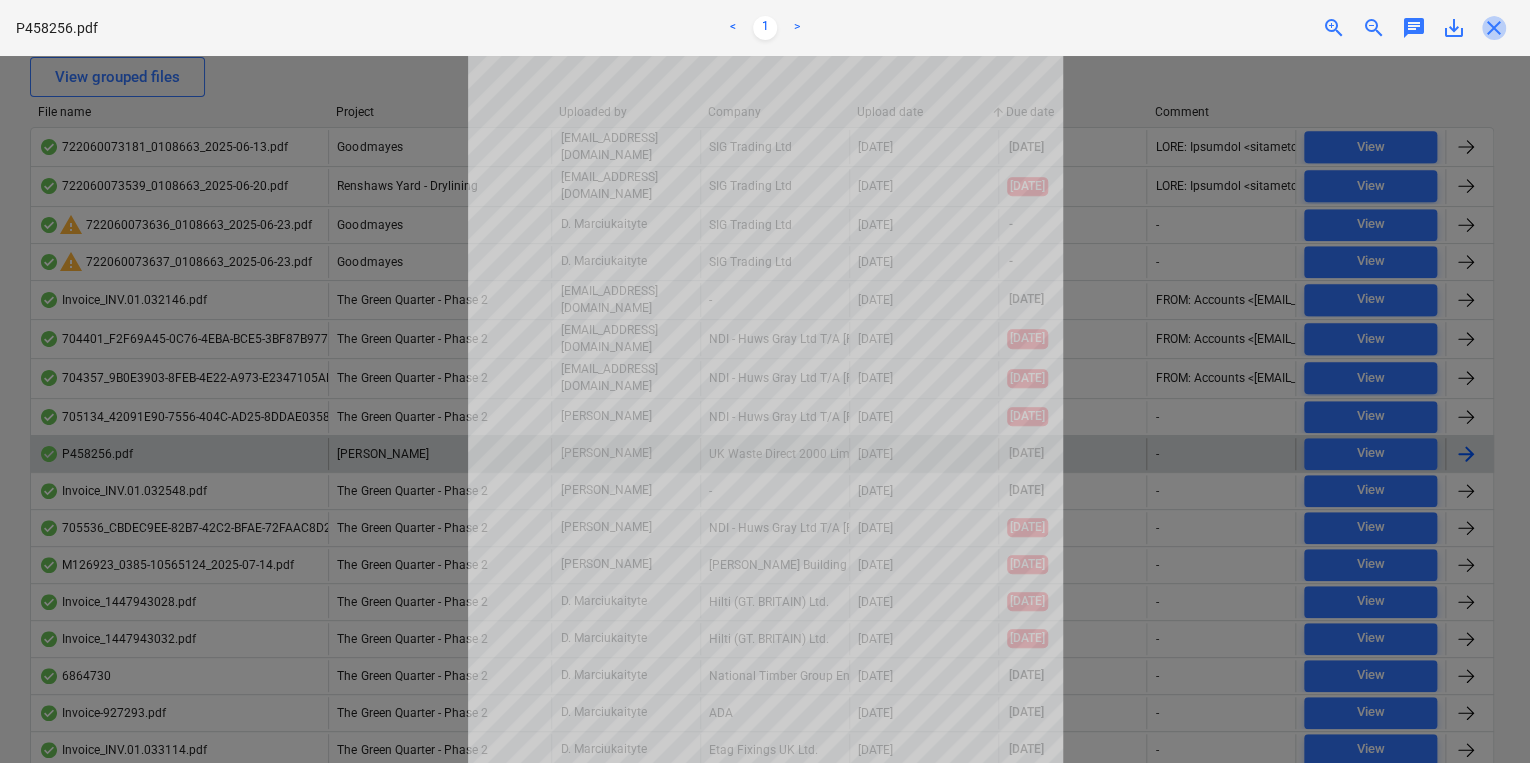 click on "close" at bounding box center [1494, 28] 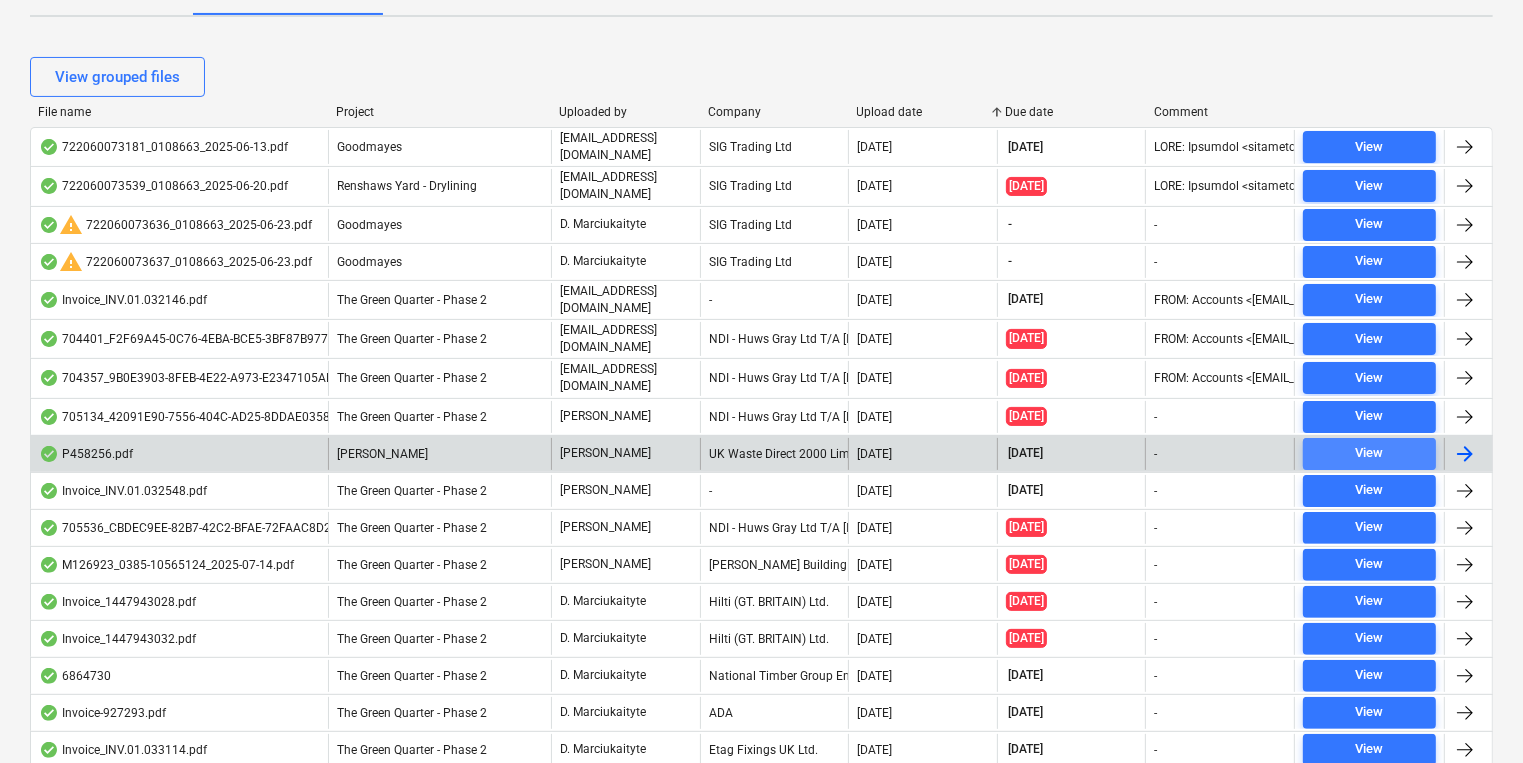 click on "View" at bounding box center (1370, 453) 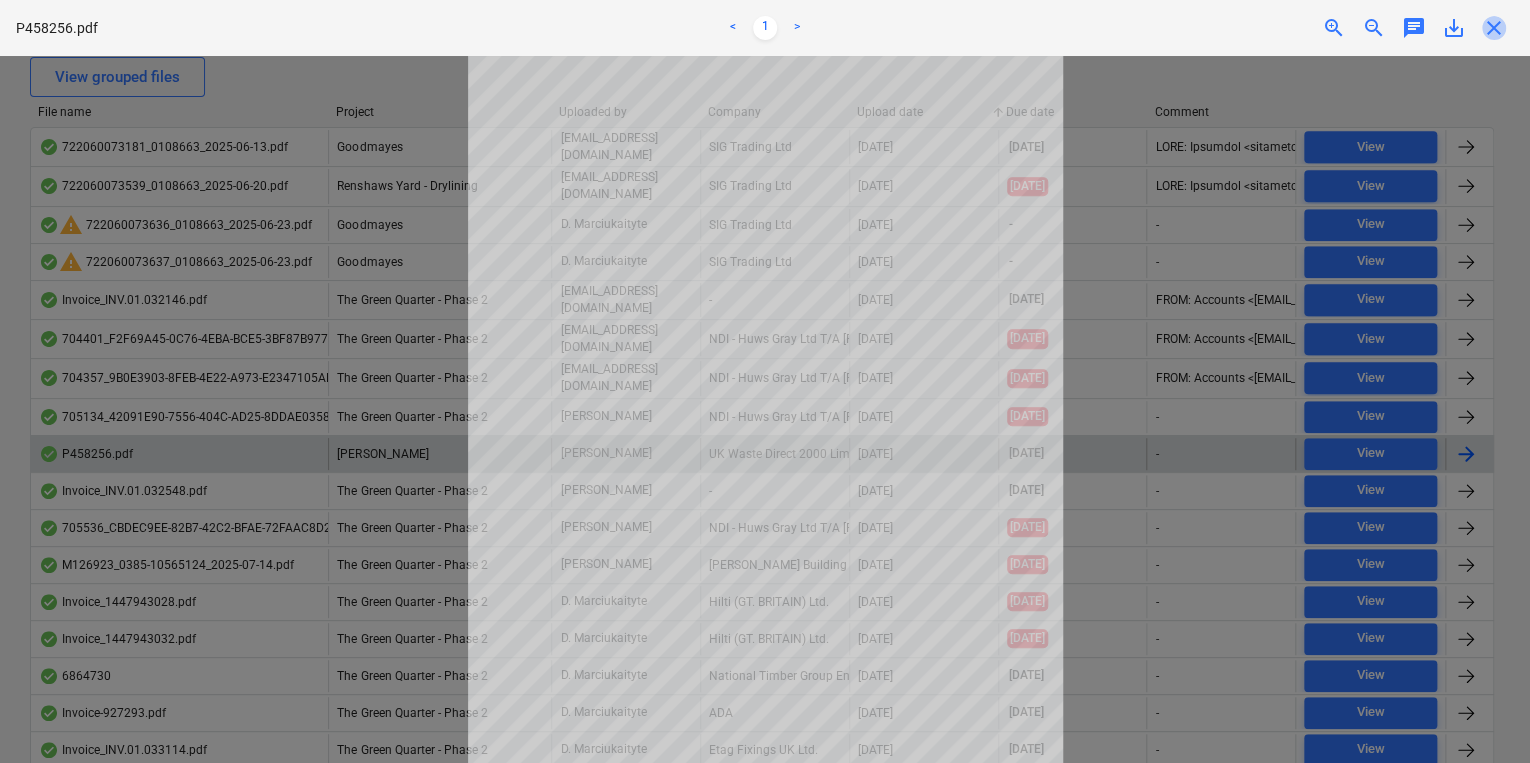 click on "close" at bounding box center [1494, 28] 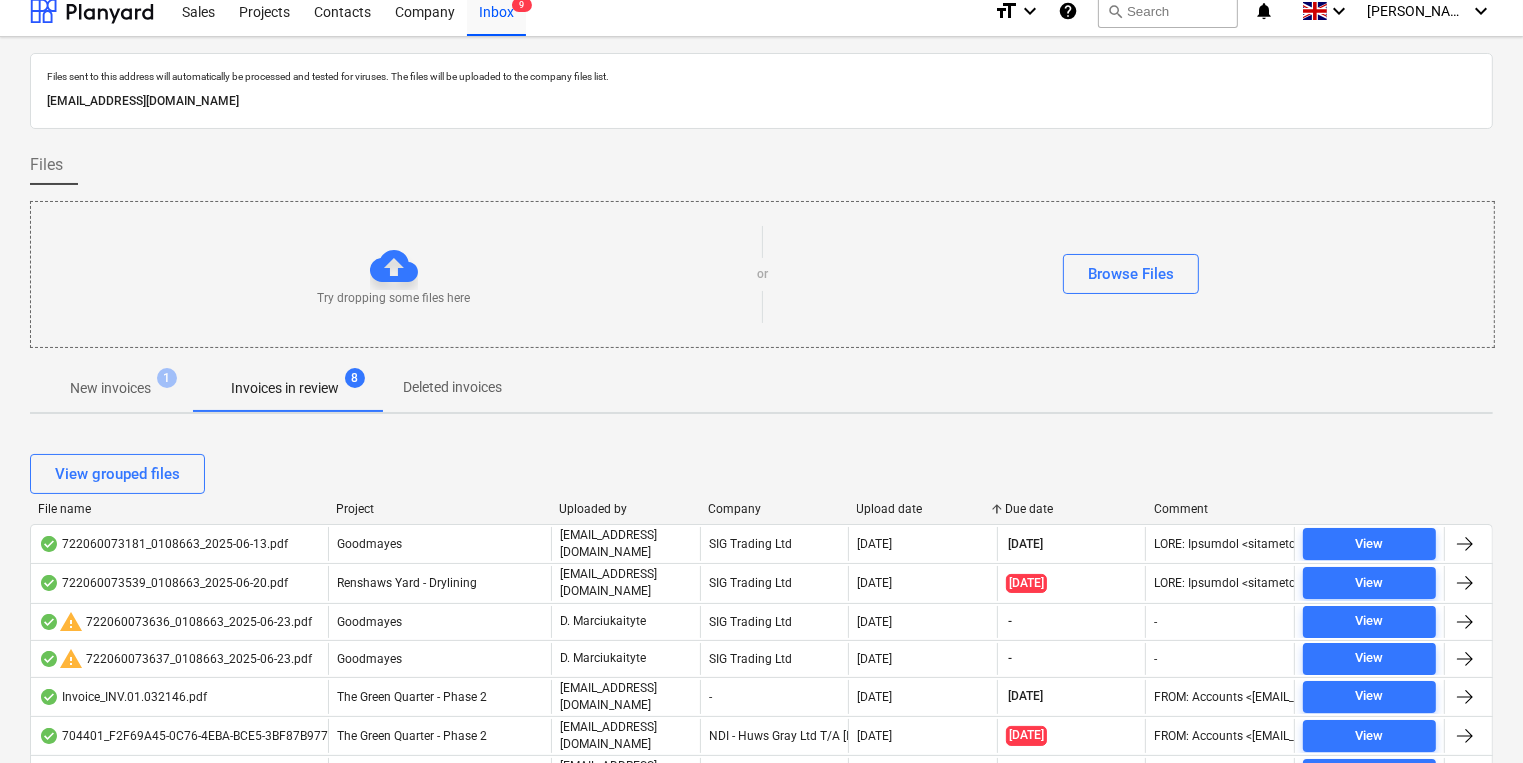 scroll, scrollTop: 0, scrollLeft: 0, axis: both 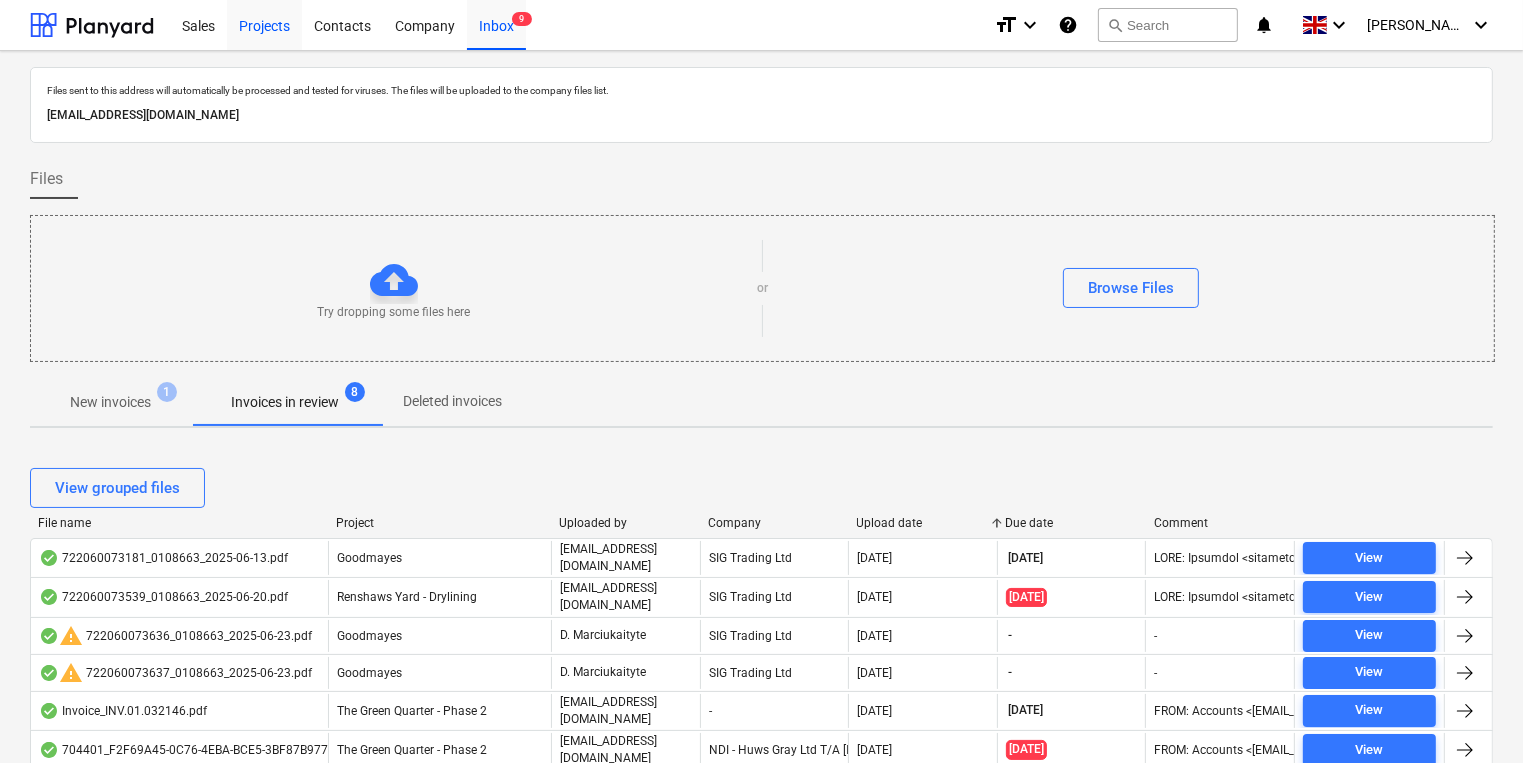 click on "Projects" at bounding box center [264, 24] 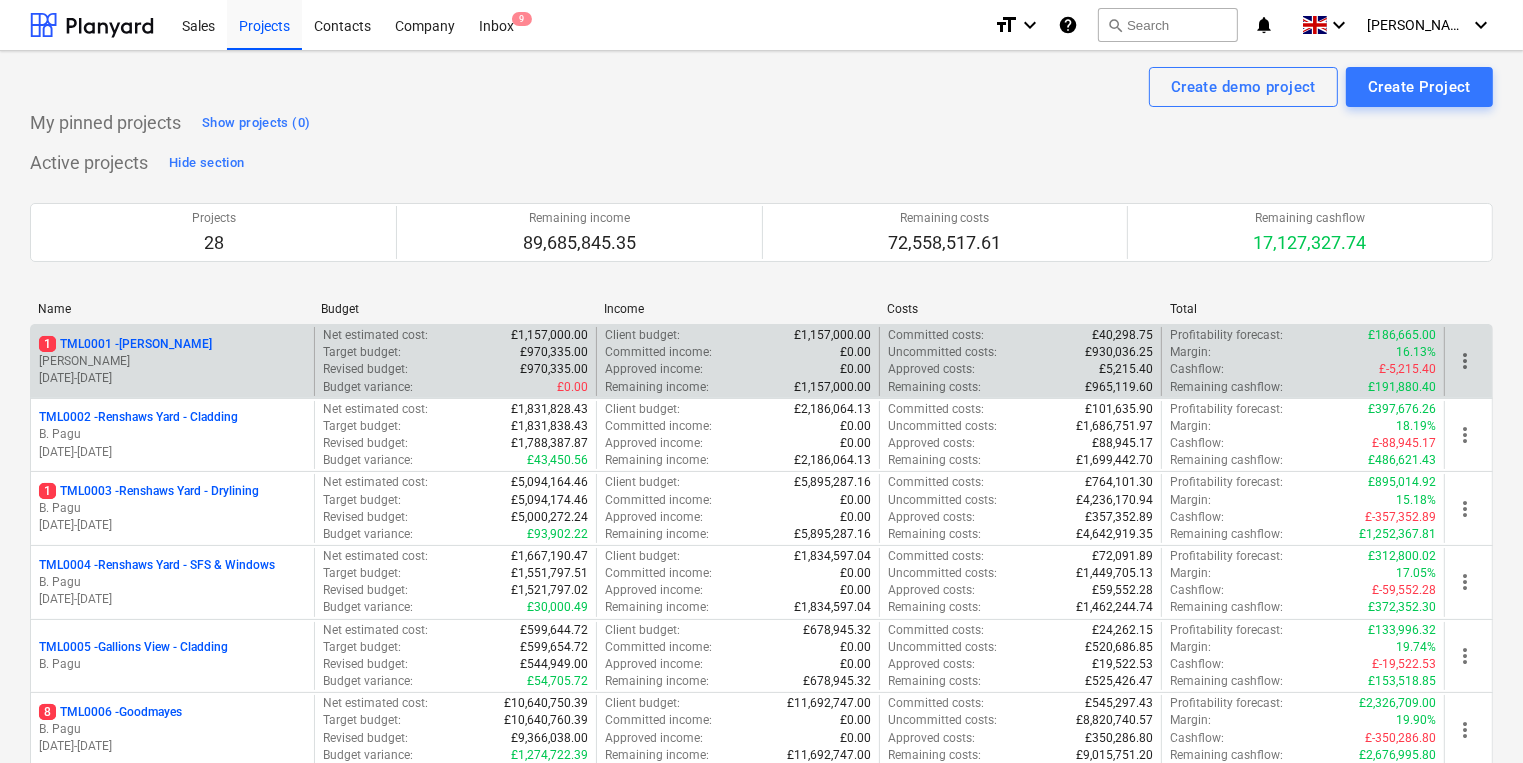 click on "[DATE]  -  [DATE]" at bounding box center (172, 378) 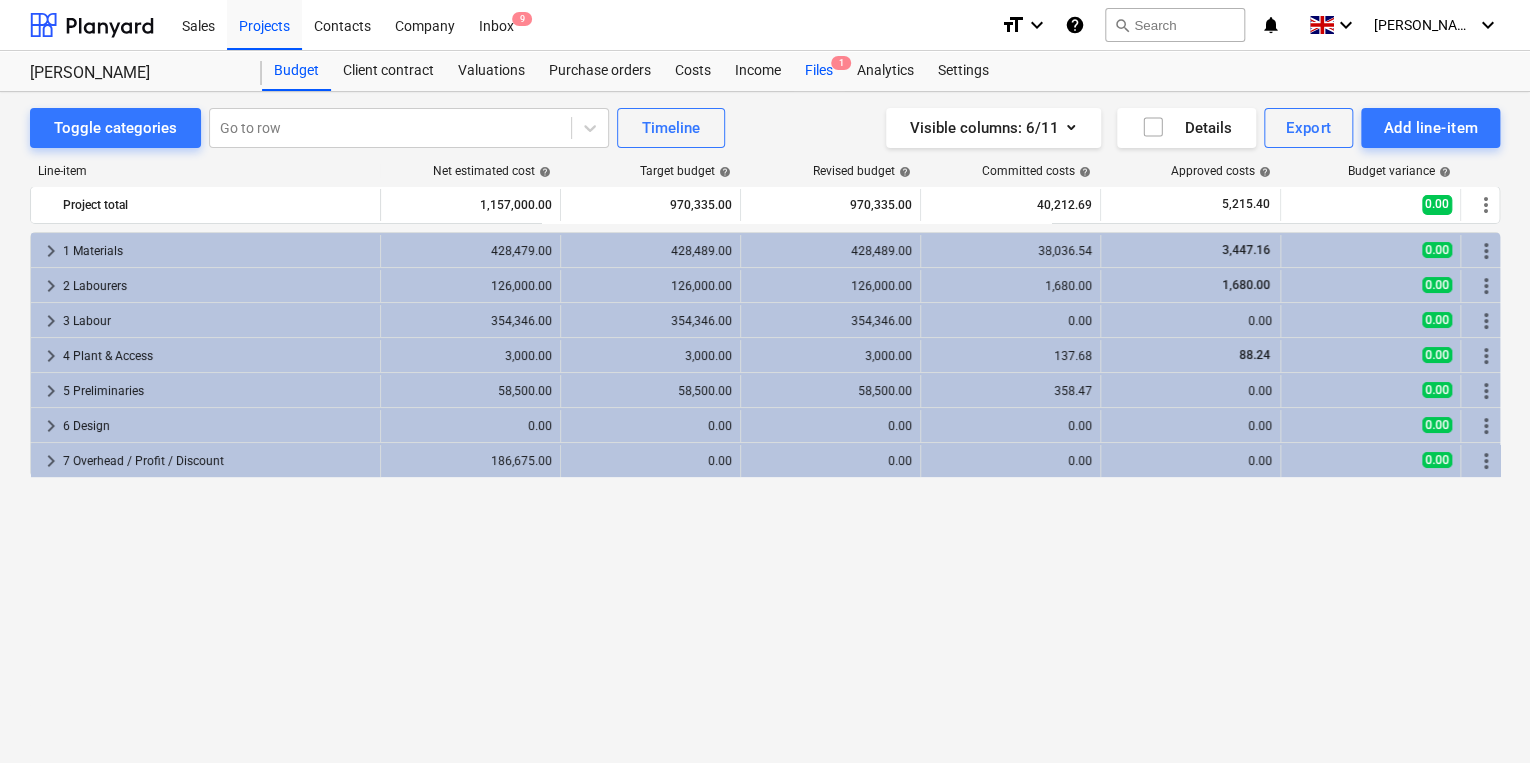 click on "Files 1" at bounding box center [819, 71] 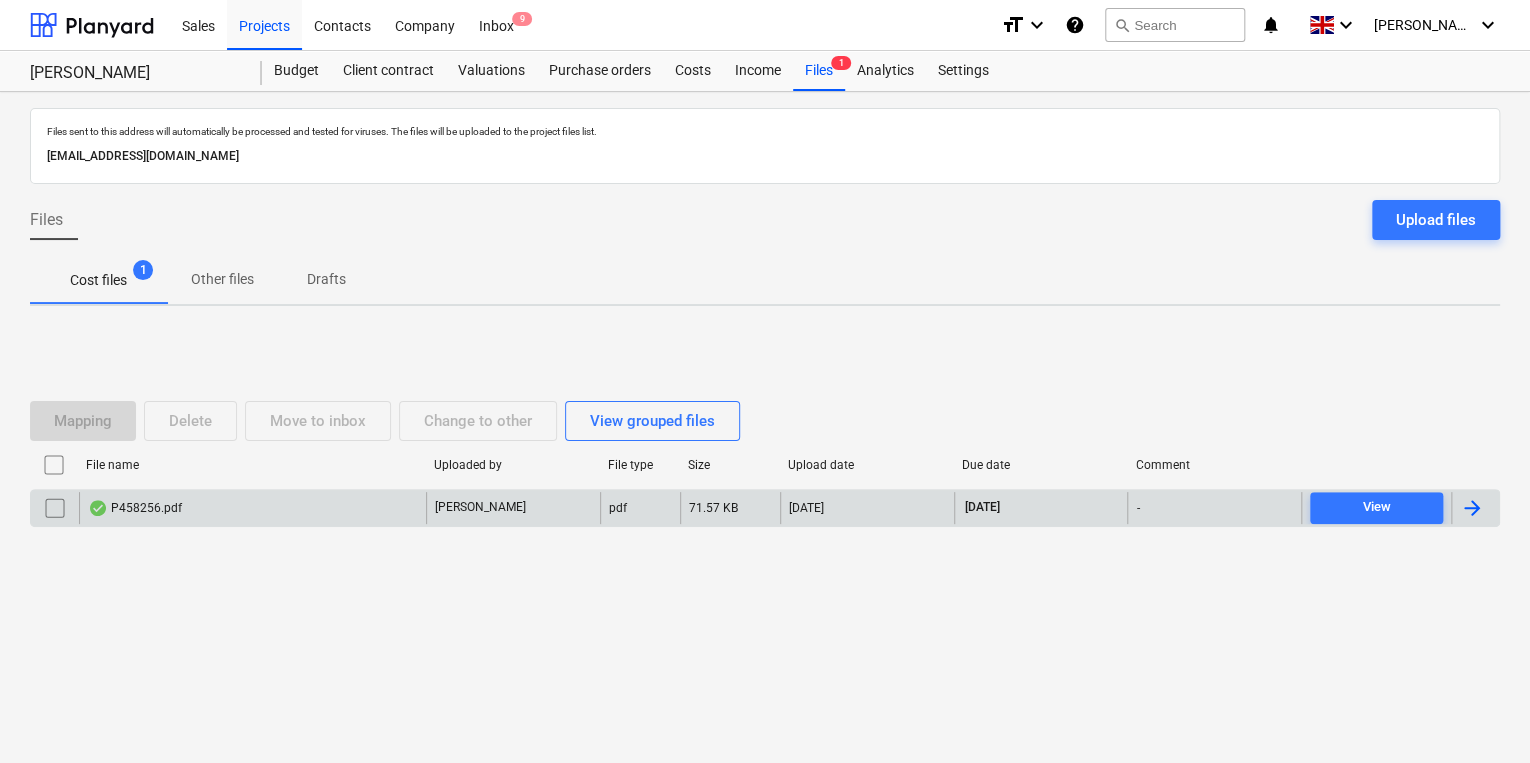click at bounding box center [55, 508] 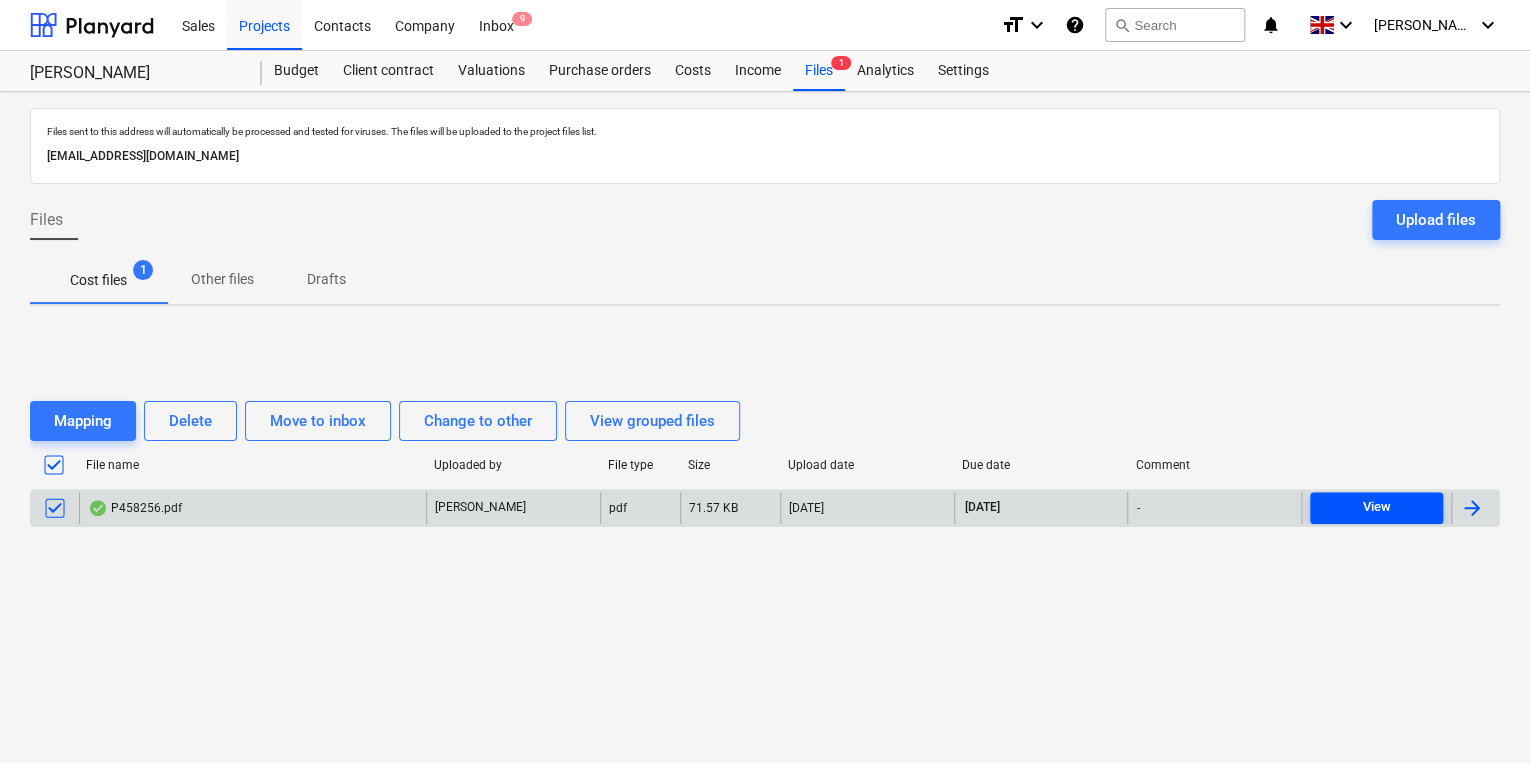 click on "View" at bounding box center (1376, 507) 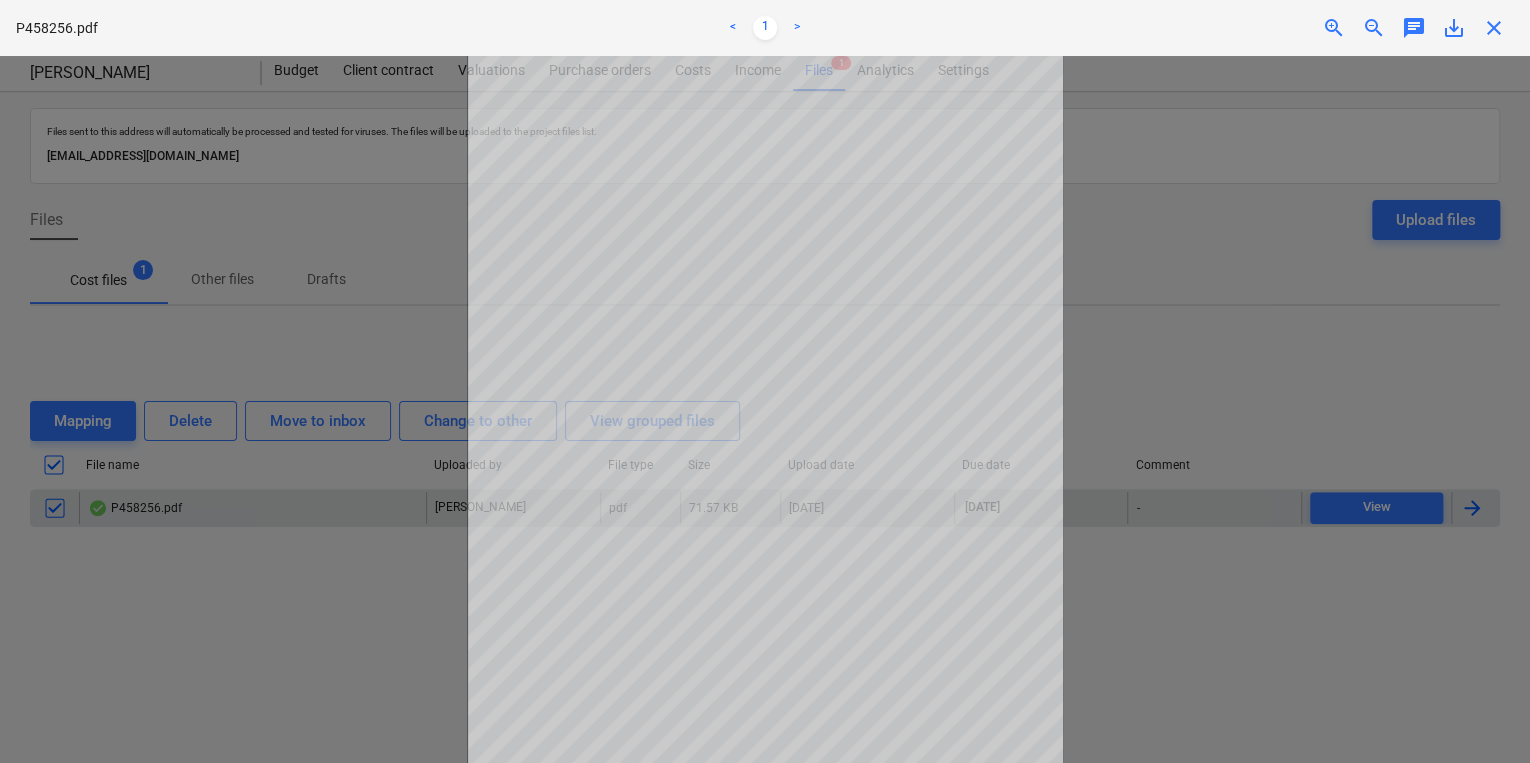 click on "close" at bounding box center [1494, 28] 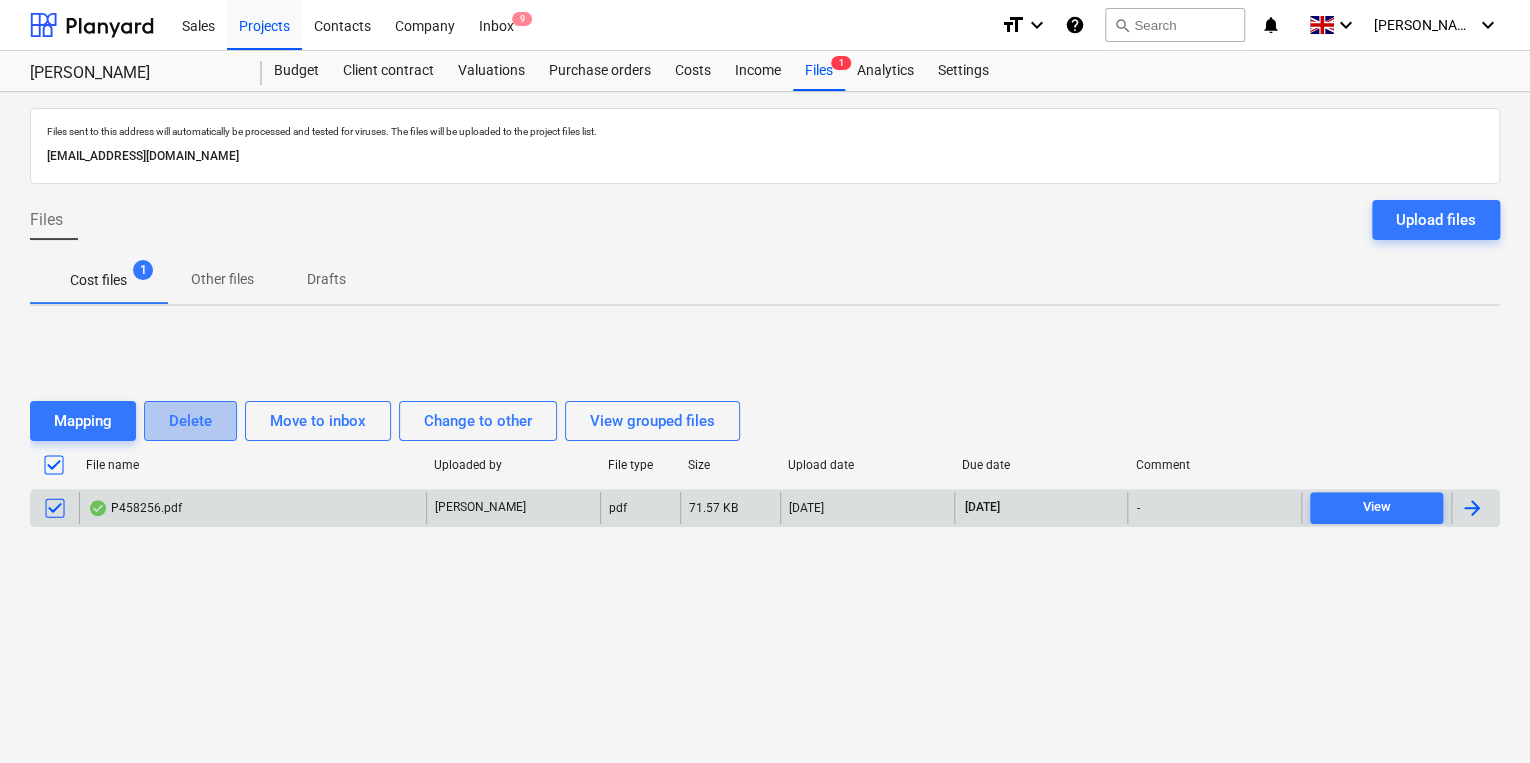 click on "Delete" at bounding box center (190, 421) 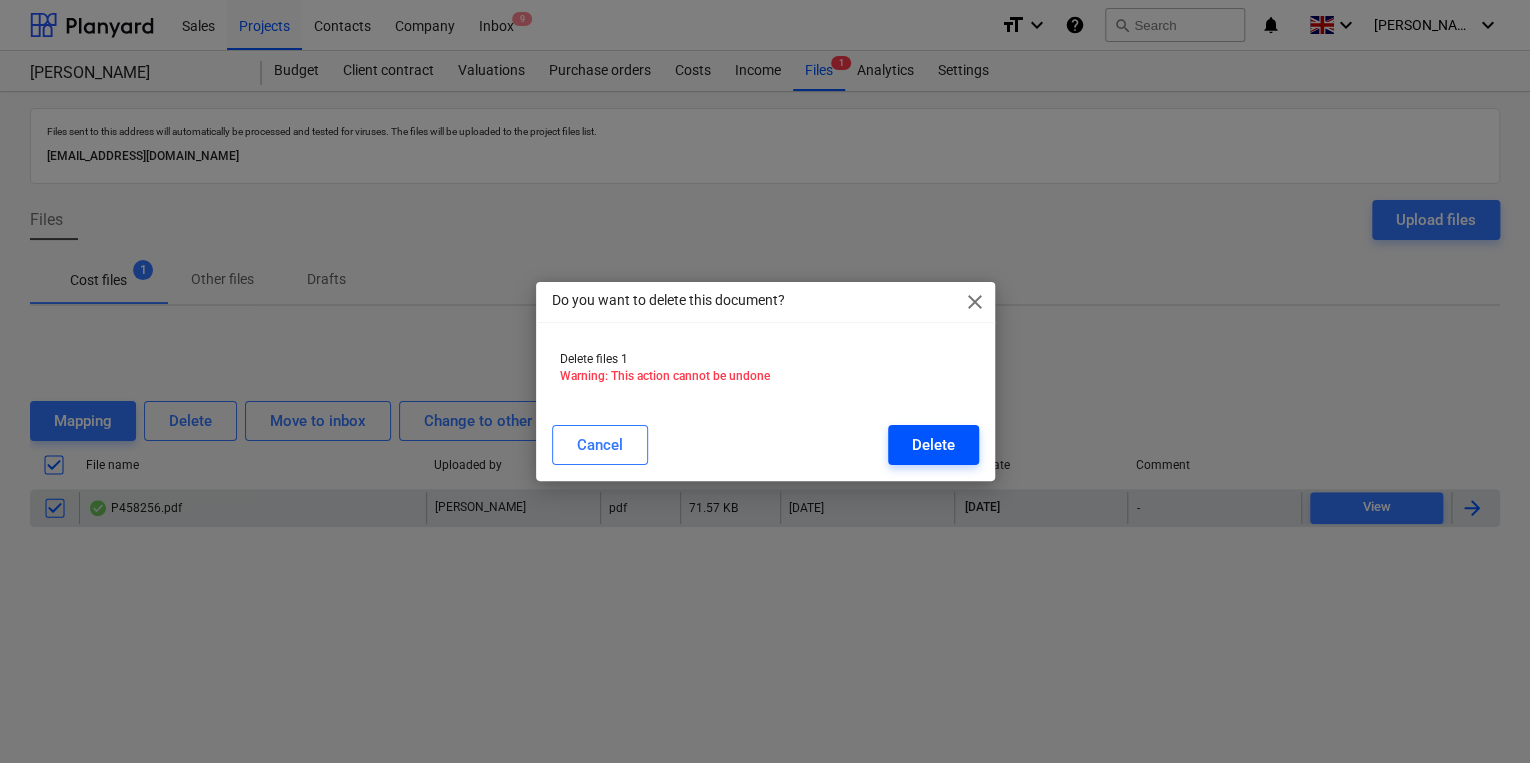 click on "Delete" at bounding box center (933, 445) 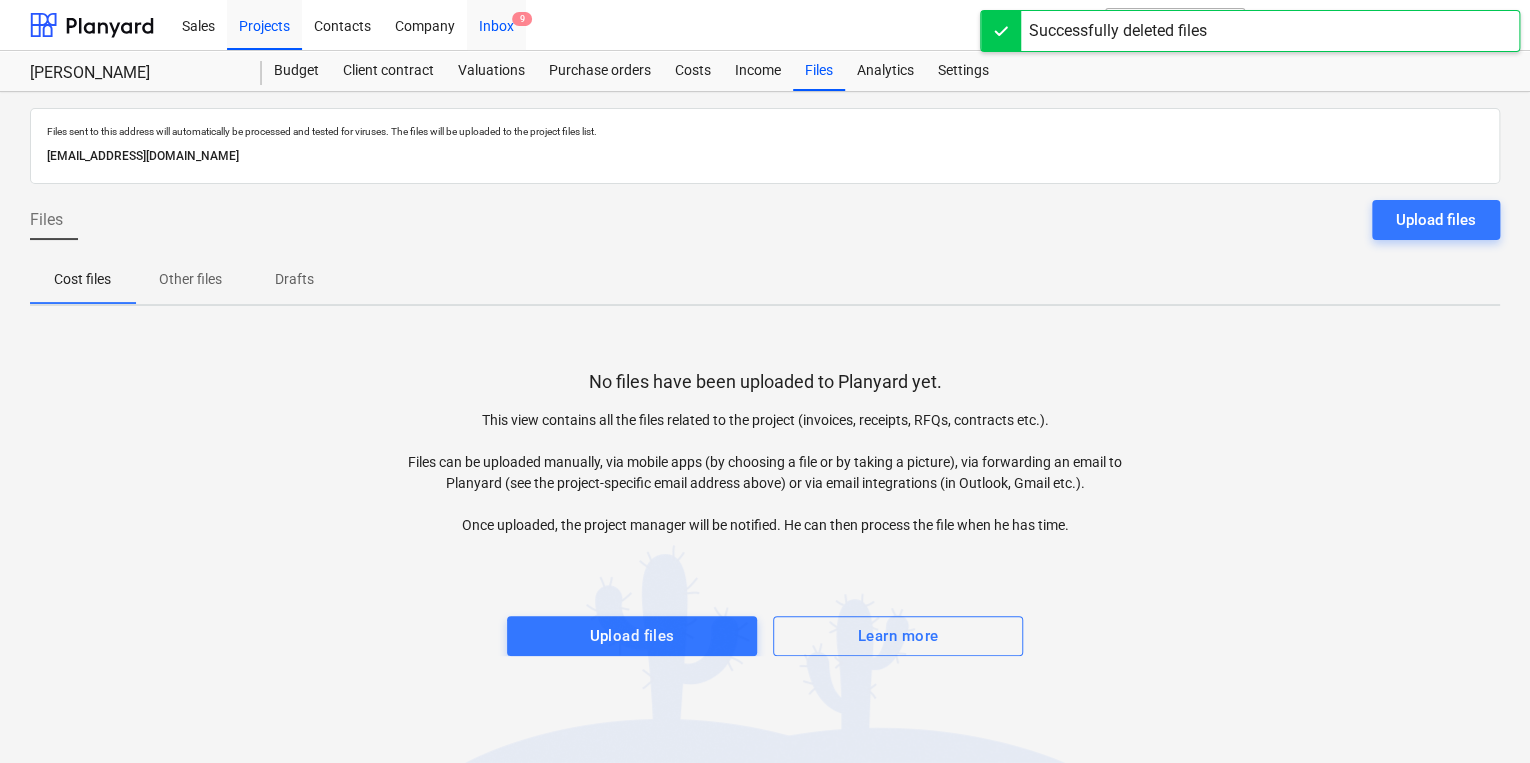 click on "Inbox 9" at bounding box center (496, 24) 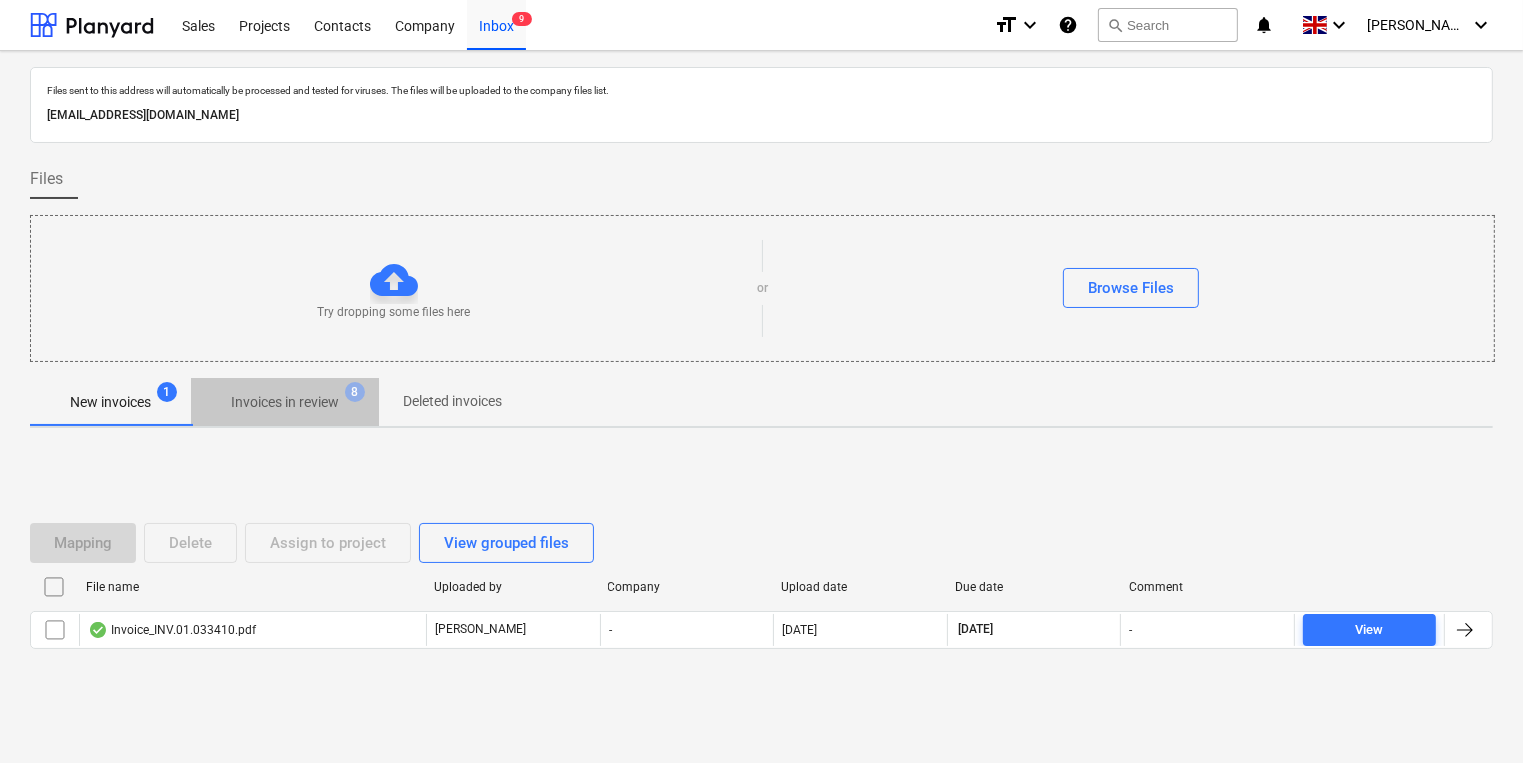 click on "Invoices in review" at bounding box center (285, 402) 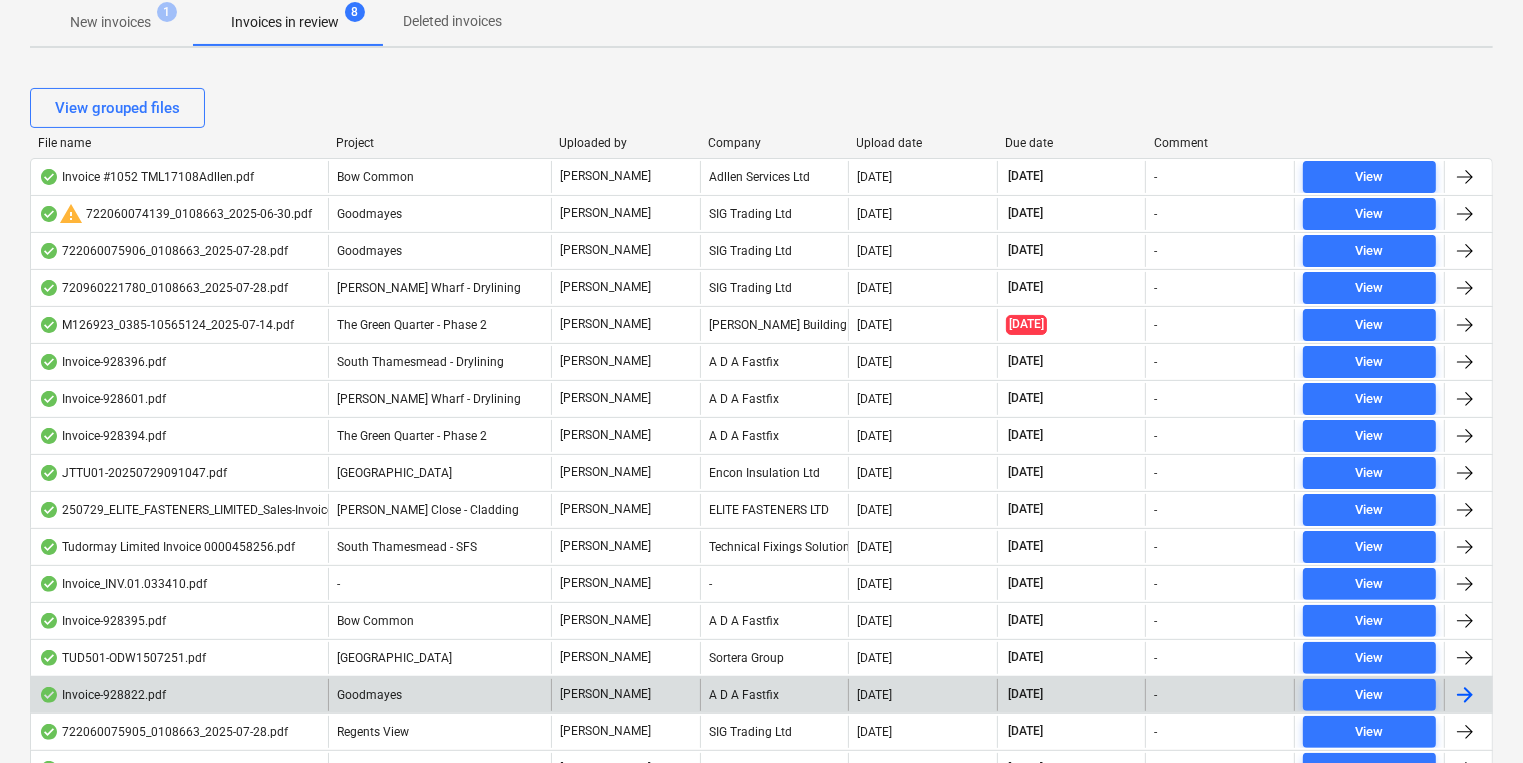 scroll, scrollTop: 400, scrollLeft: 0, axis: vertical 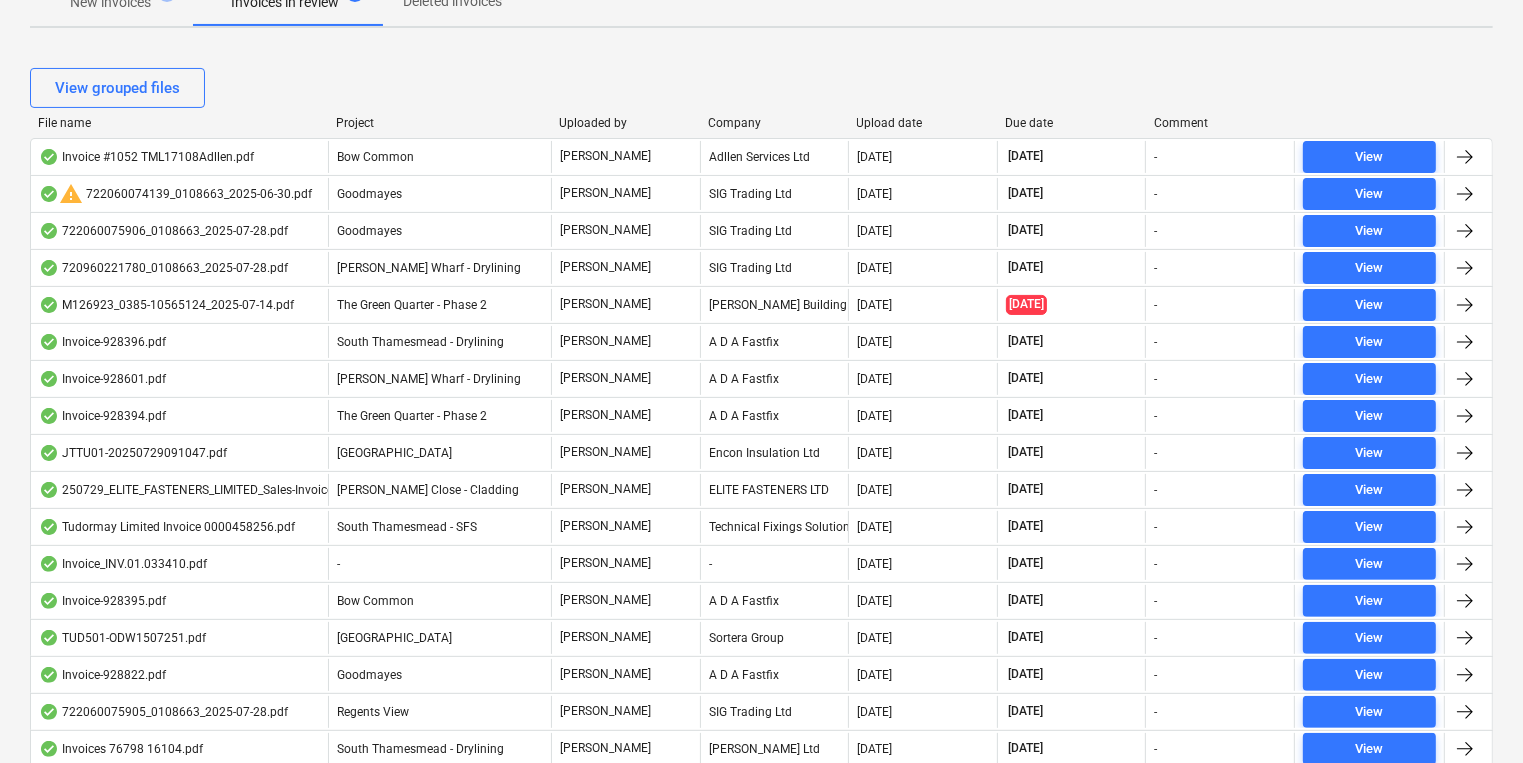 click on "Upload date" at bounding box center [923, 123] 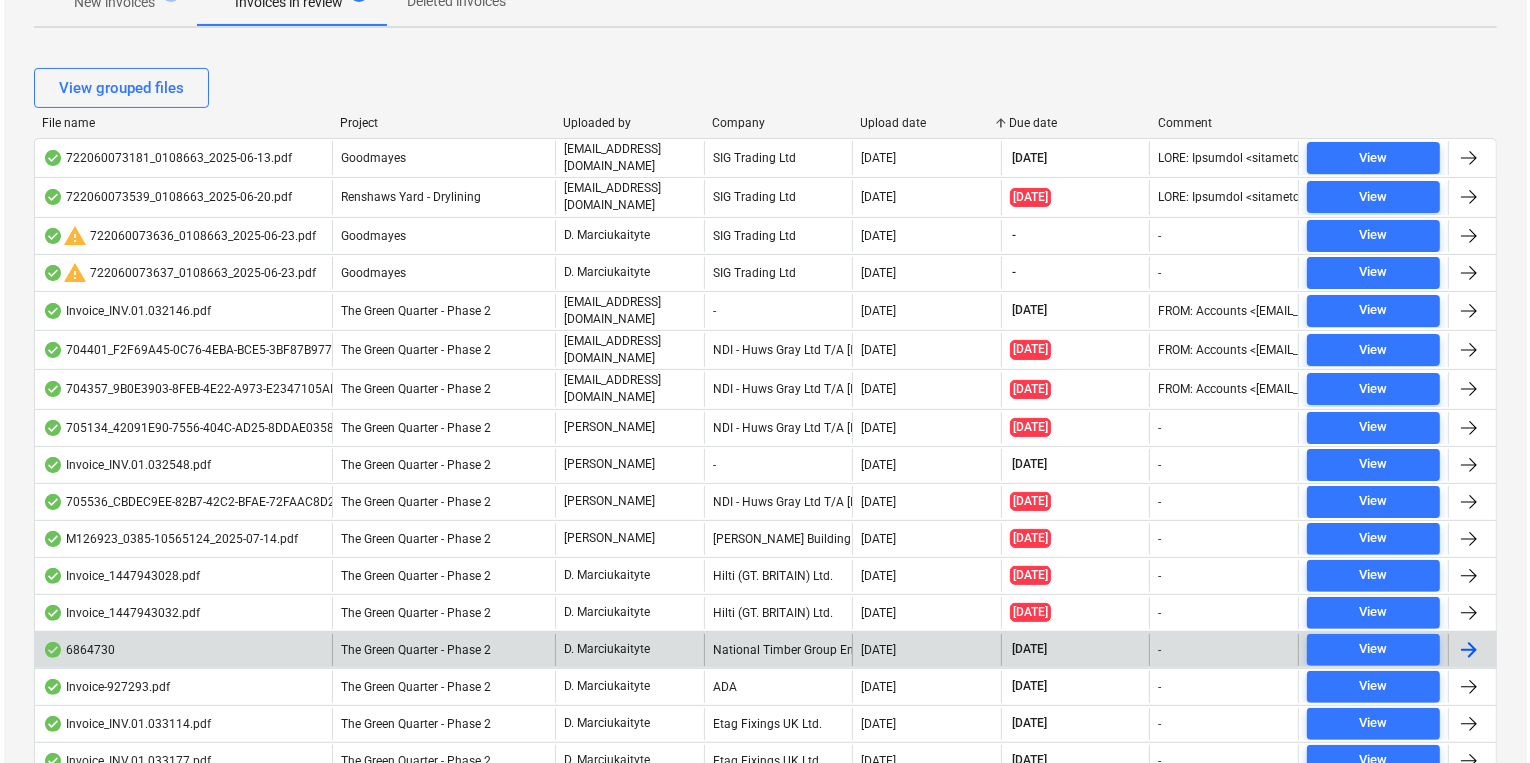 scroll, scrollTop: 800, scrollLeft: 0, axis: vertical 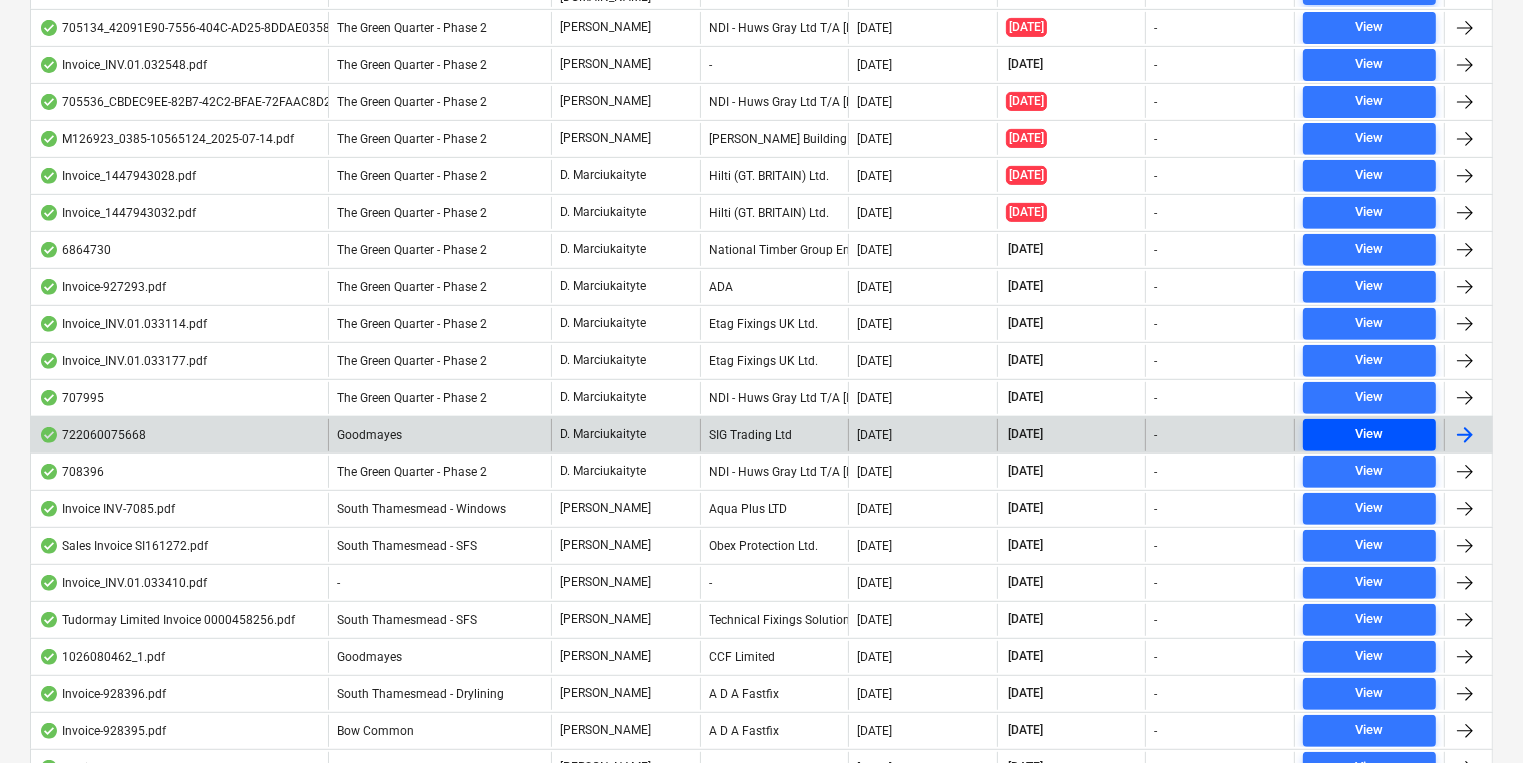 click on "View" at bounding box center [1370, 434] 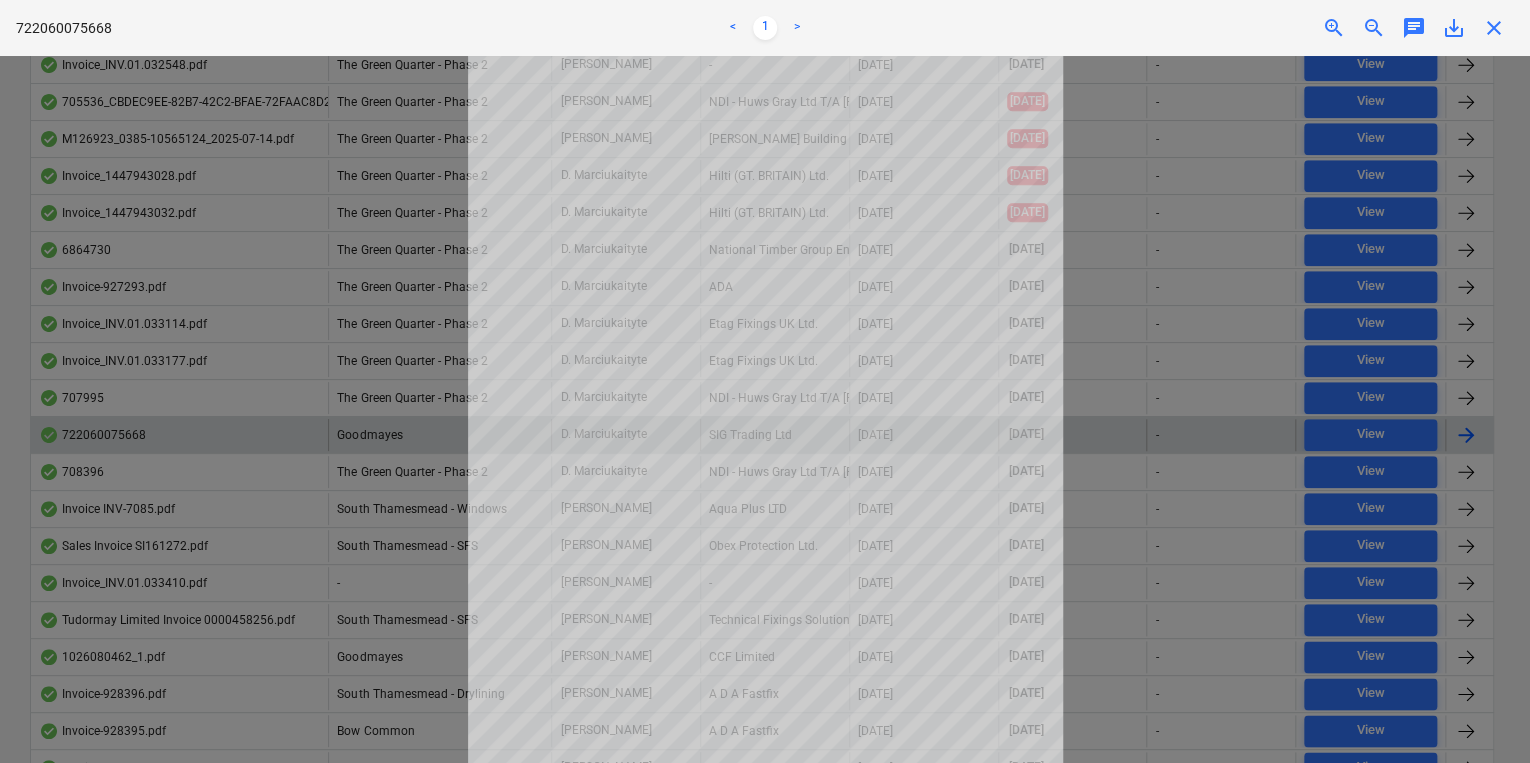 click on "close" at bounding box center [1494, 28] 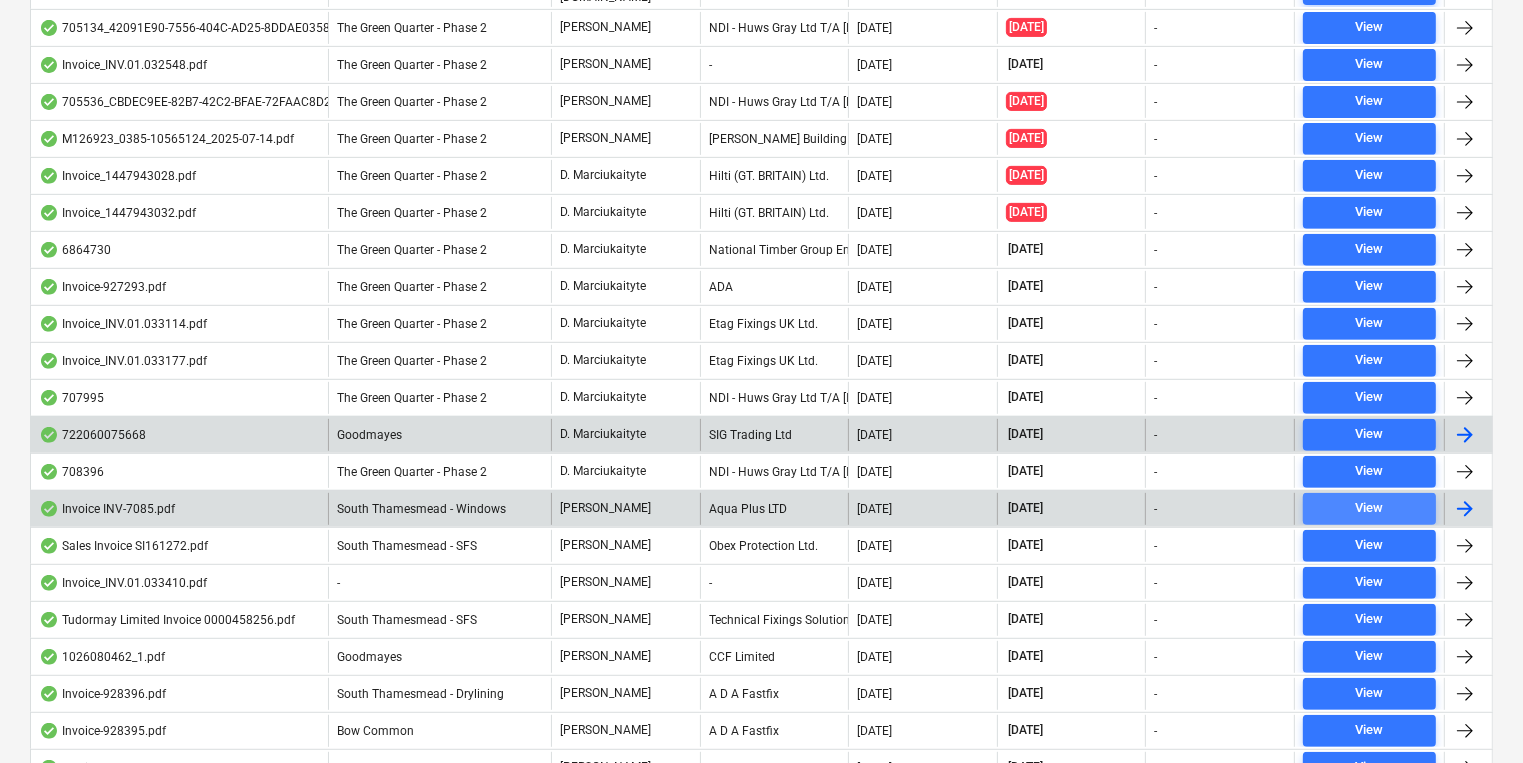 click on "View" at bounding box center (1370, 508) 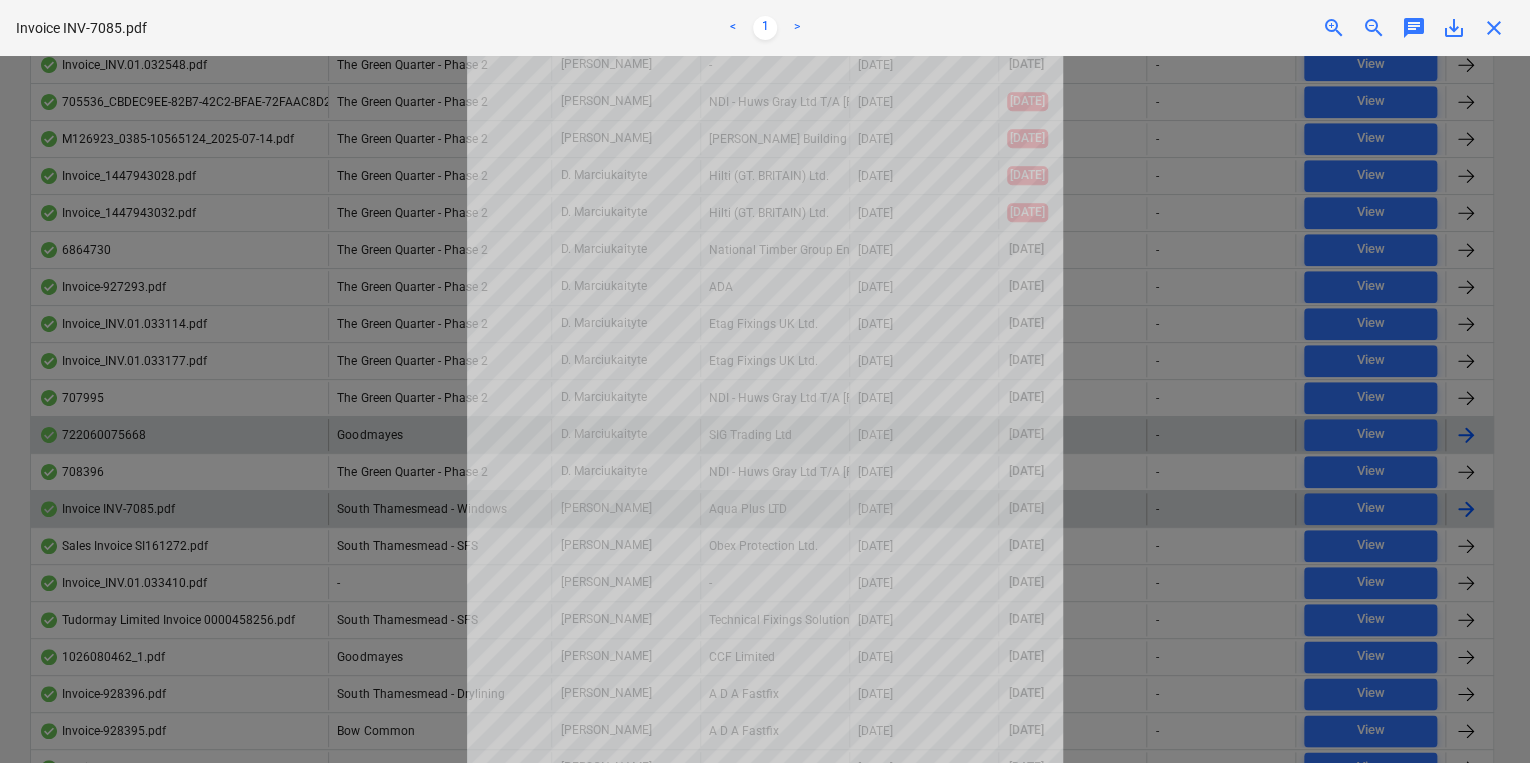click on "close" at bounding box center (1494, 28) 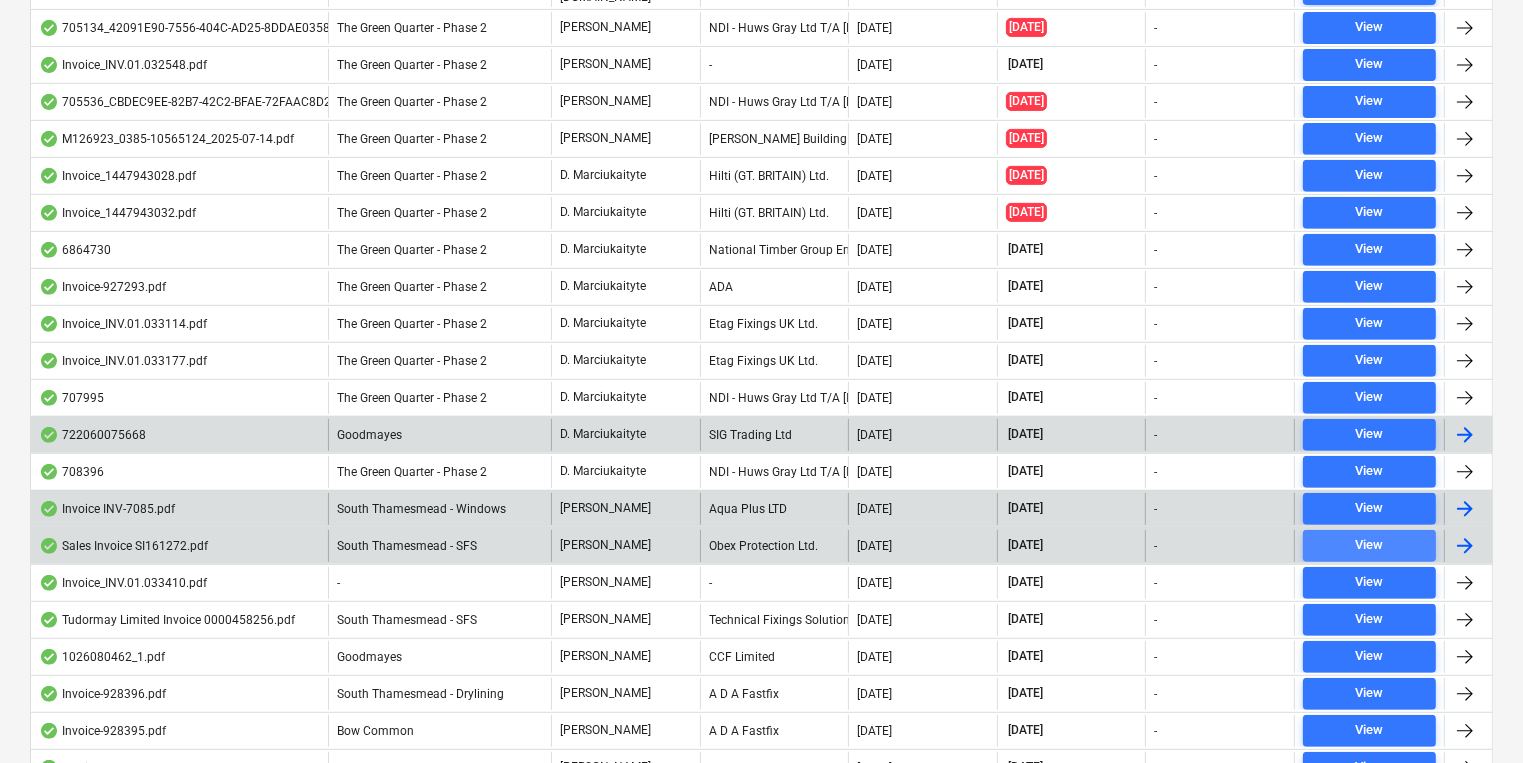 click on "View" at bounding box center (1369, 545) 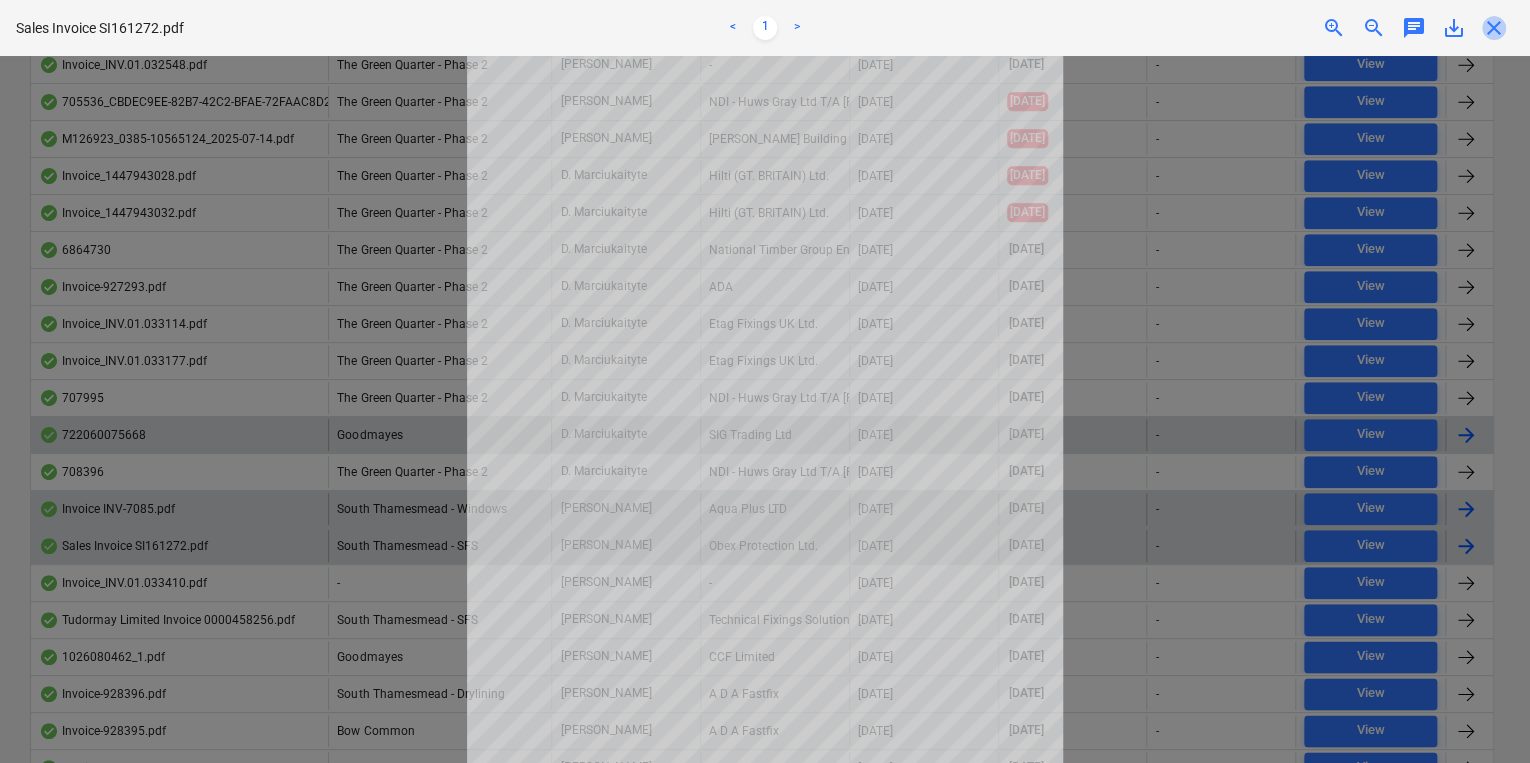 click on "close" at bounding box center [1494, 28] 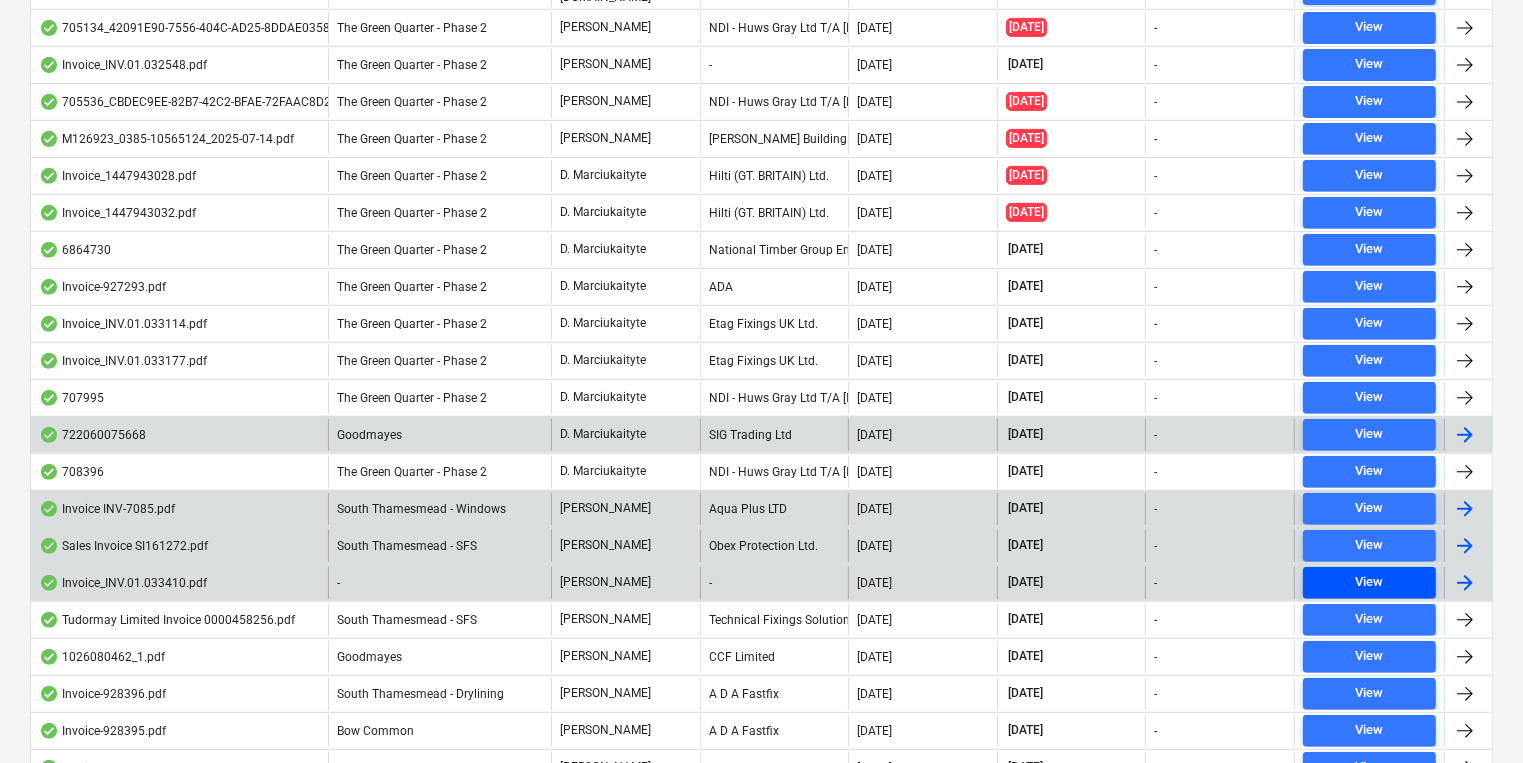 click on "View" at bounding box center [1369, 582] 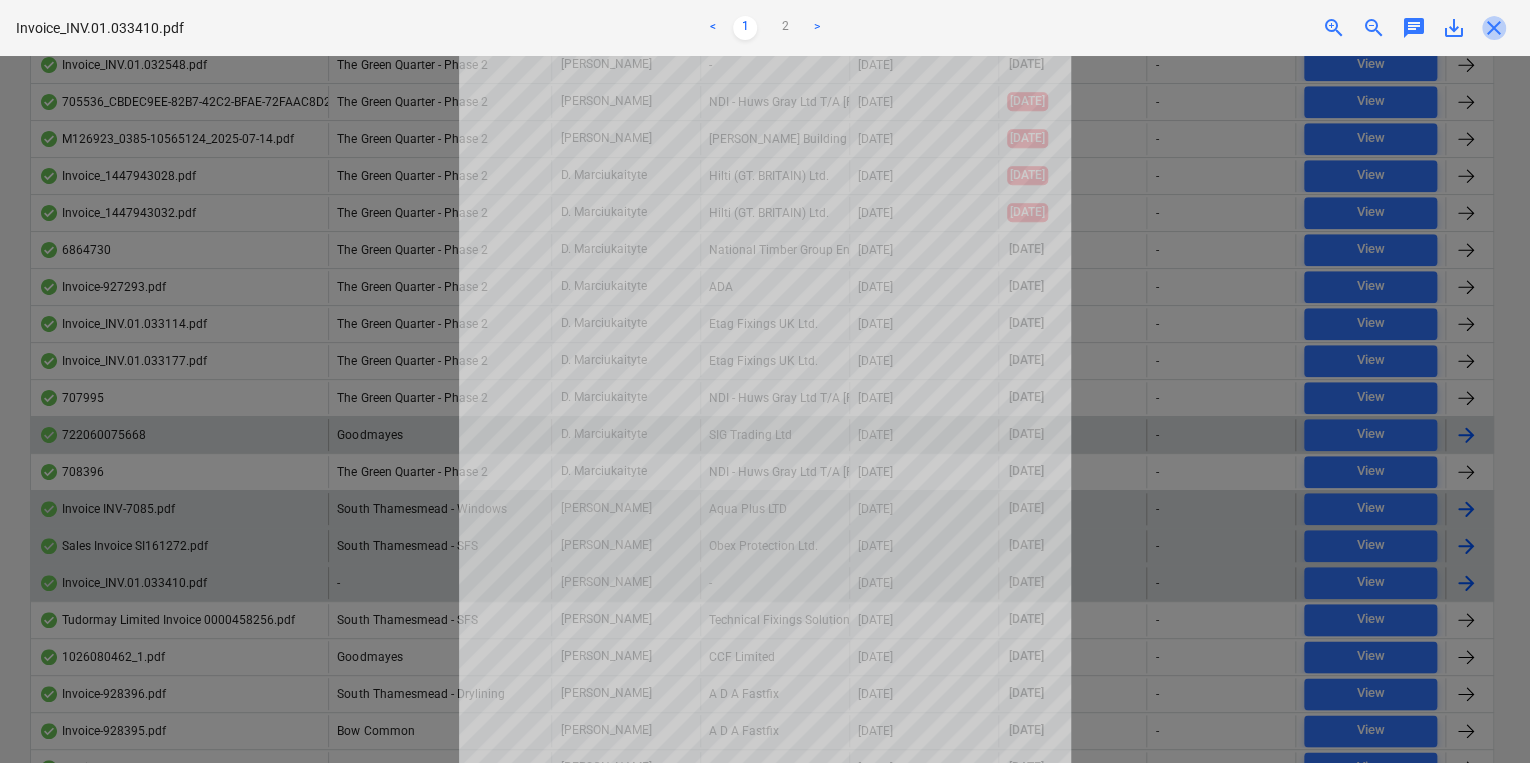 click on "close" at bounding box center (1494, 28) 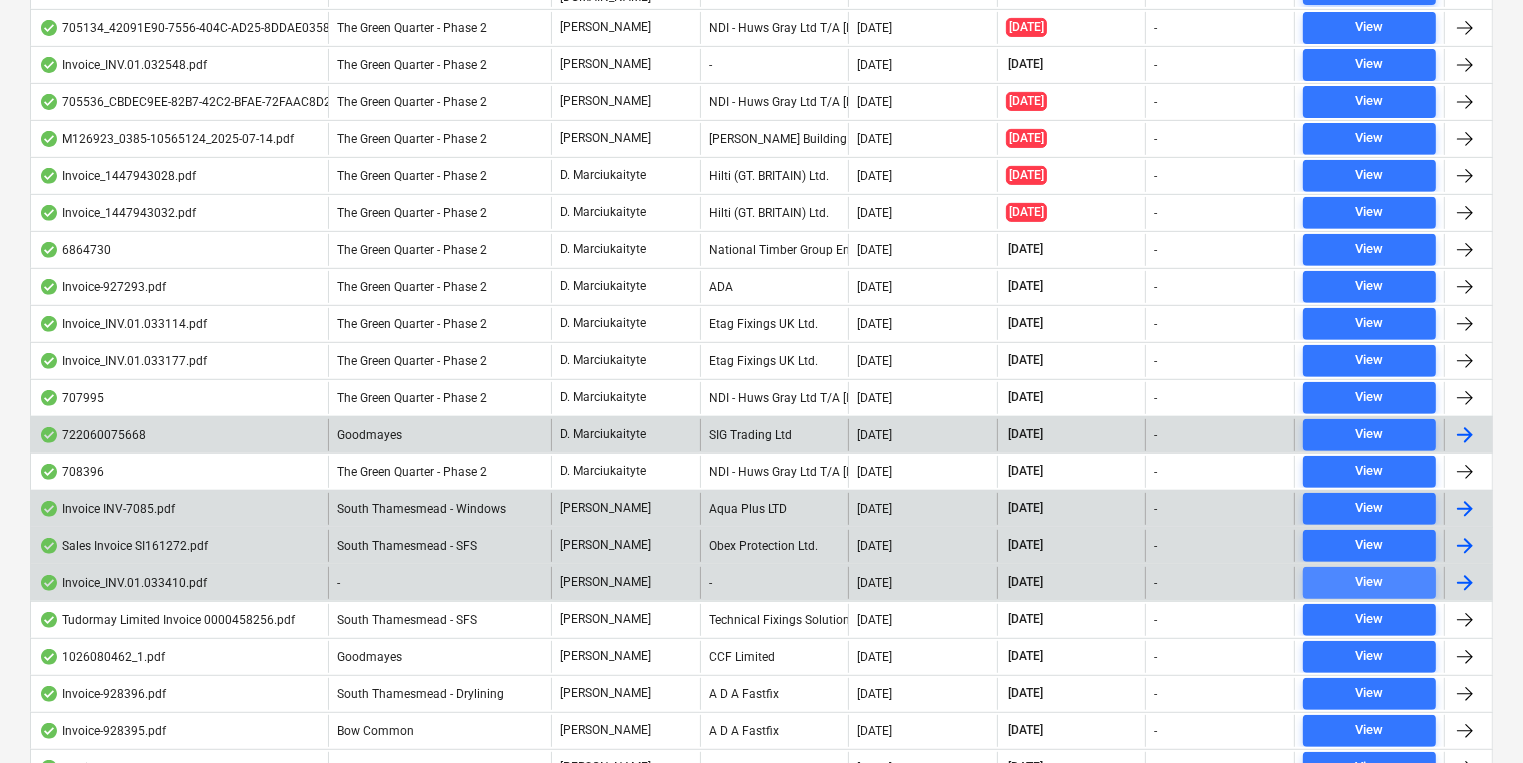 click on "View" at bounding box center [1369, 582] 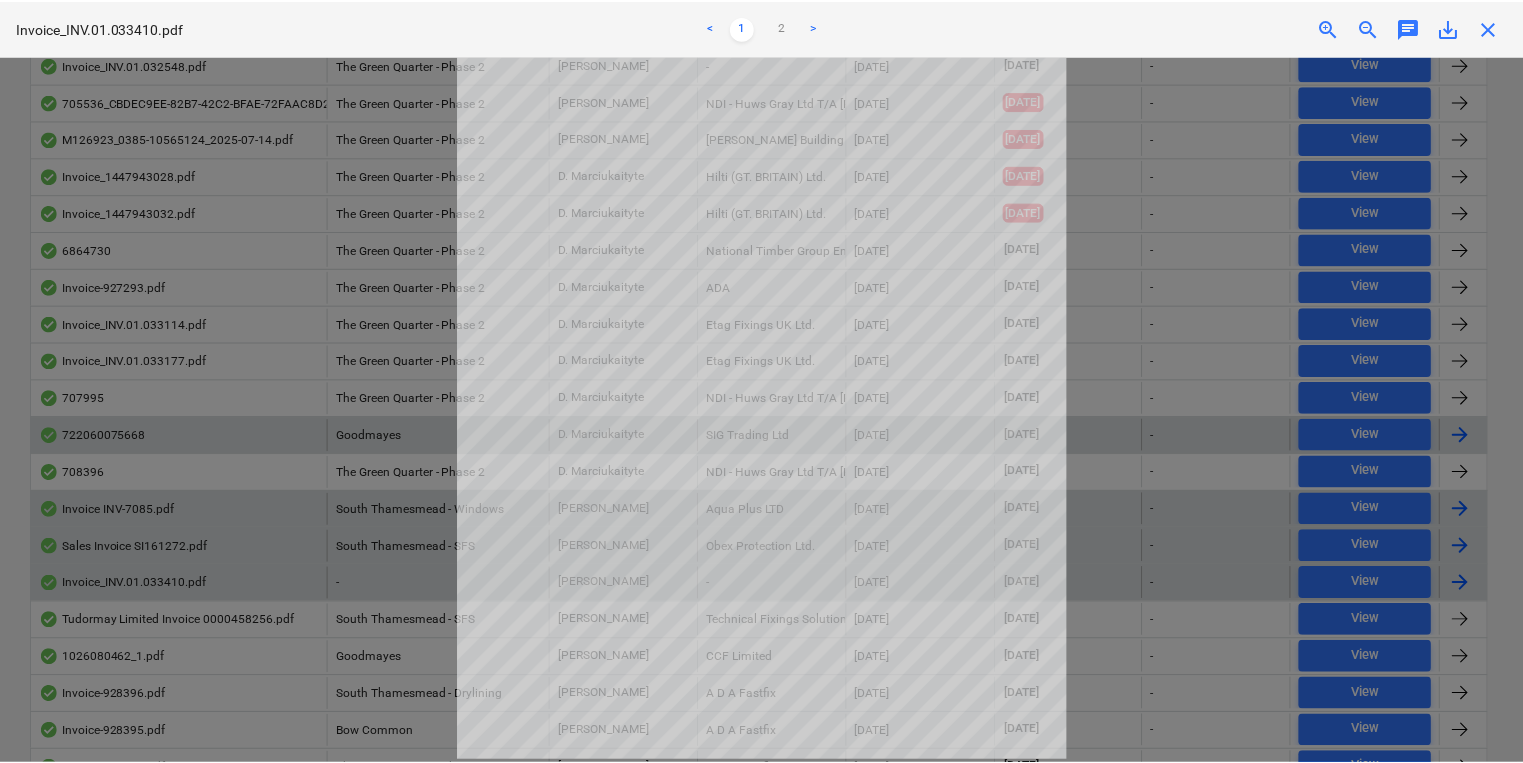 scroll, scrollTop: 0, scrollLeft: 0, axis: both 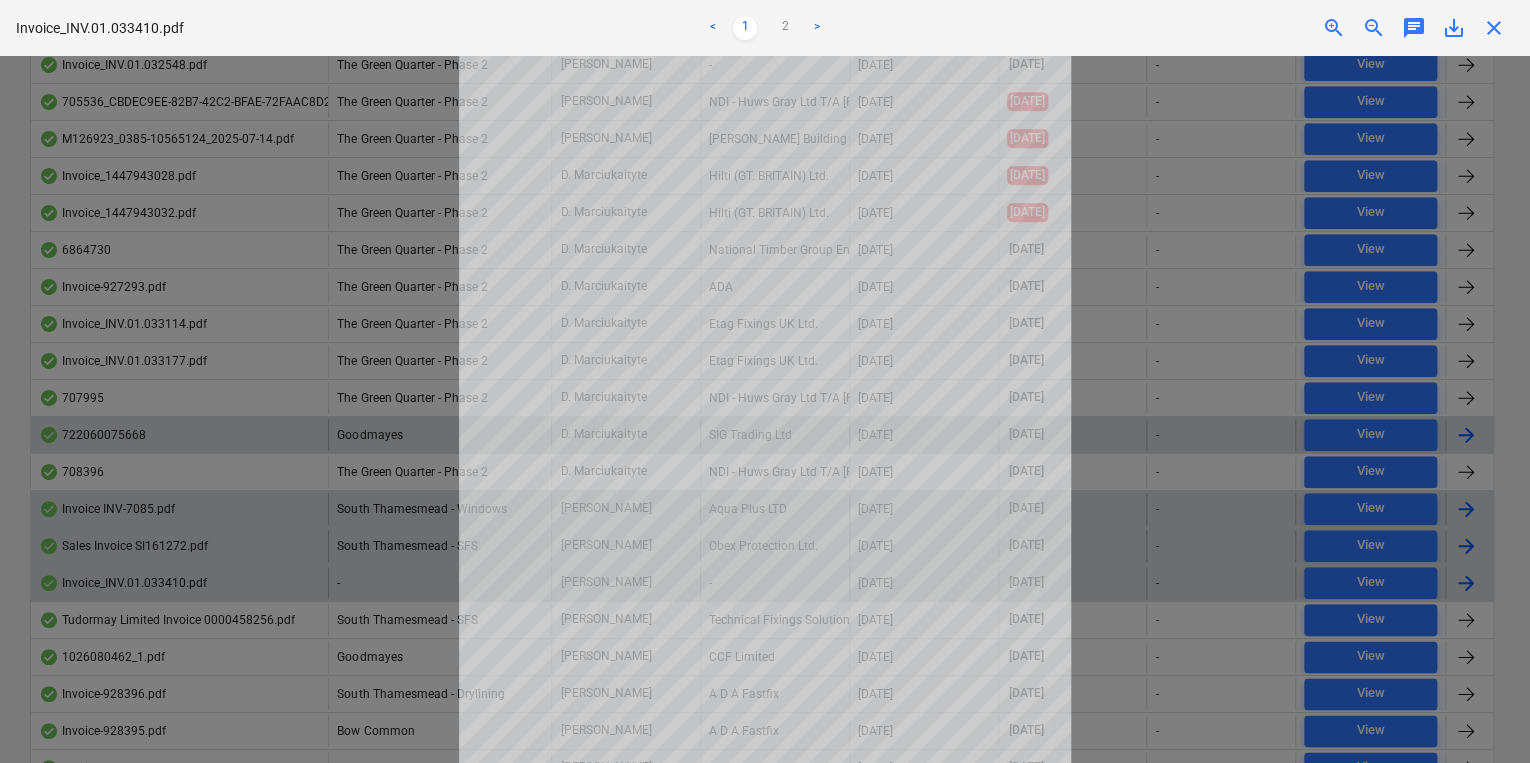 drag, startPoint x: 1501, startPoint y: 17, endPoint x: 1483, endPoint y: 0, distance: 24.758837 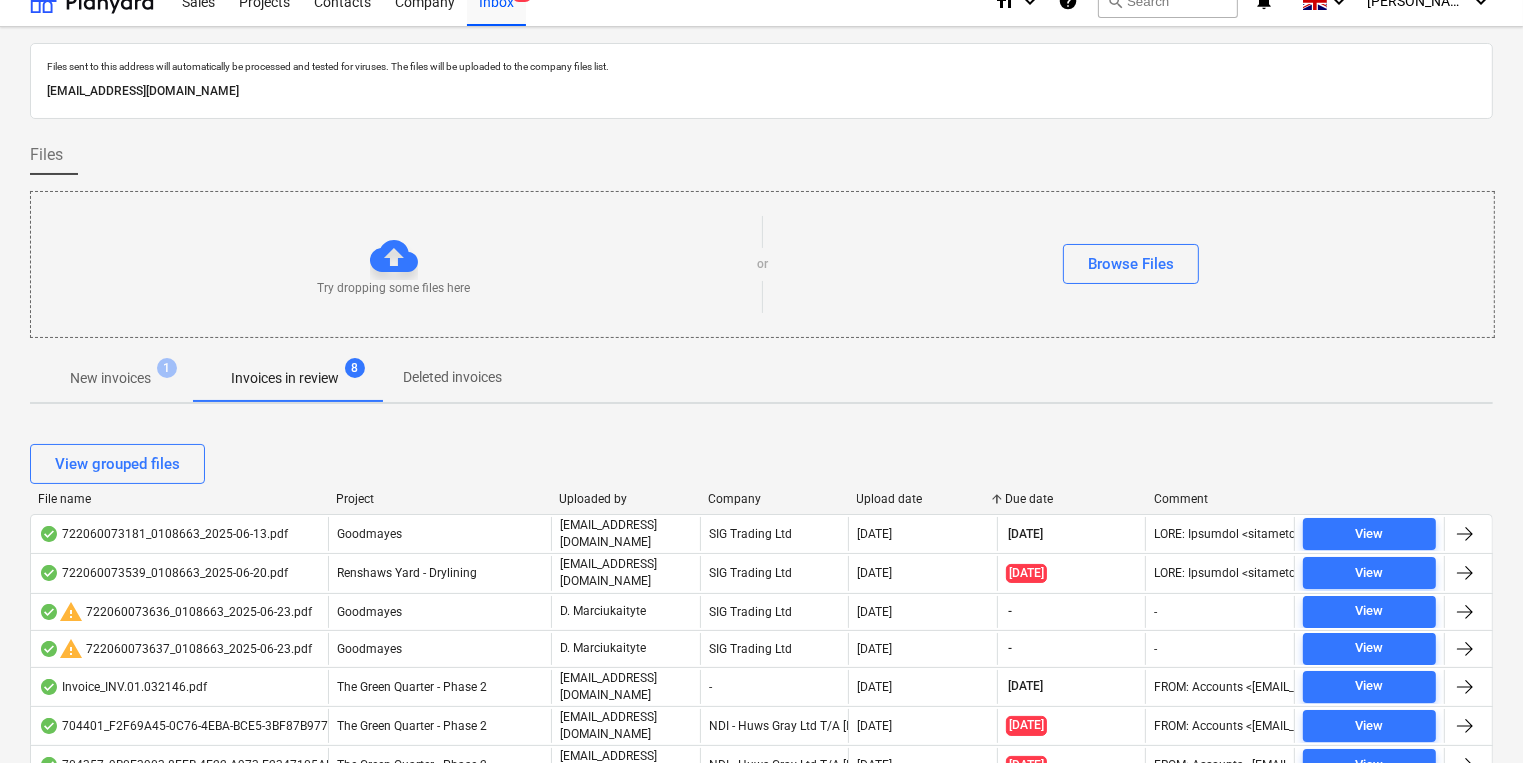 scroll, scrollTop: 0, scrollLeft: 0, axis: both 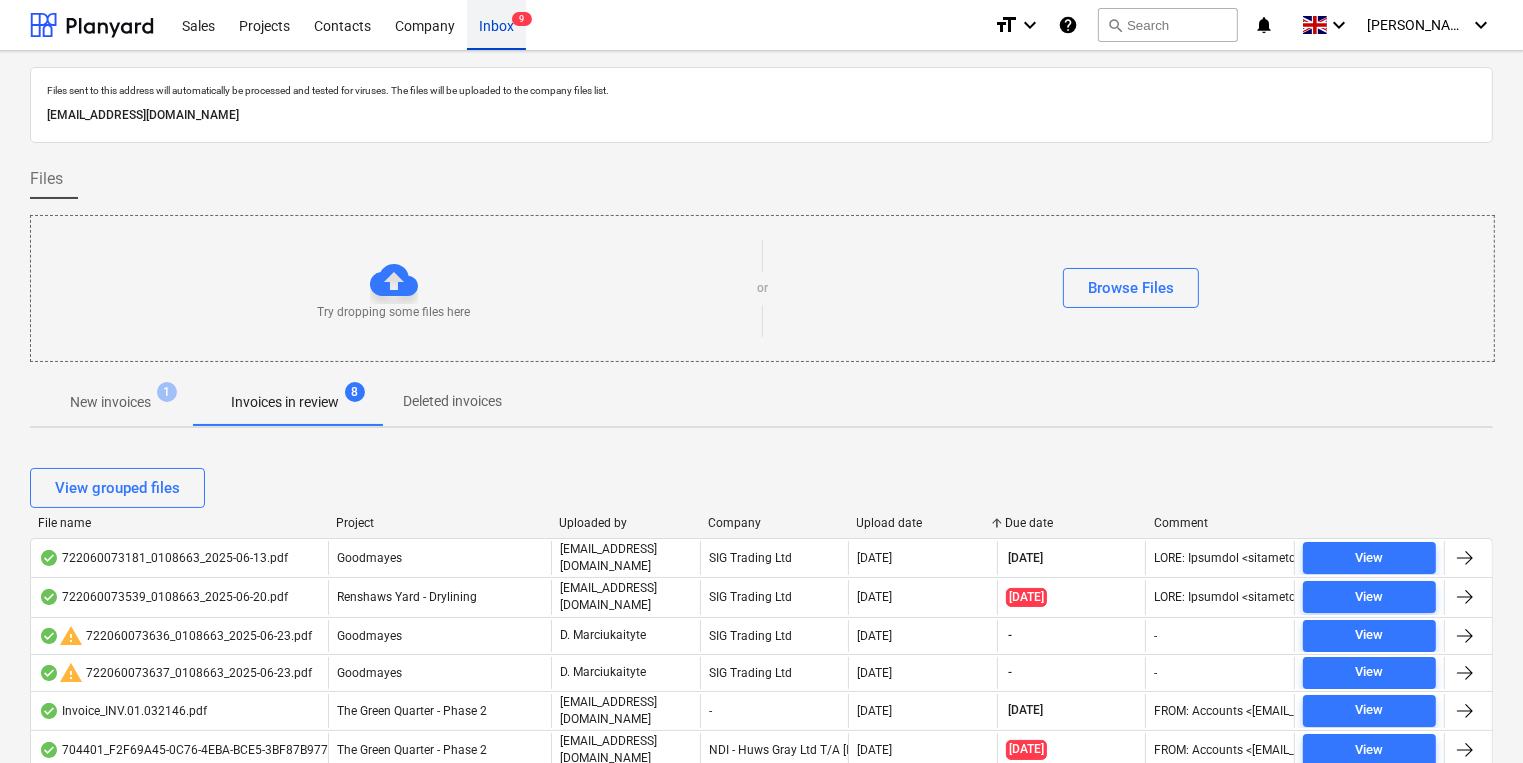 click on "Inbox 9" at bounding box center (496, 24) 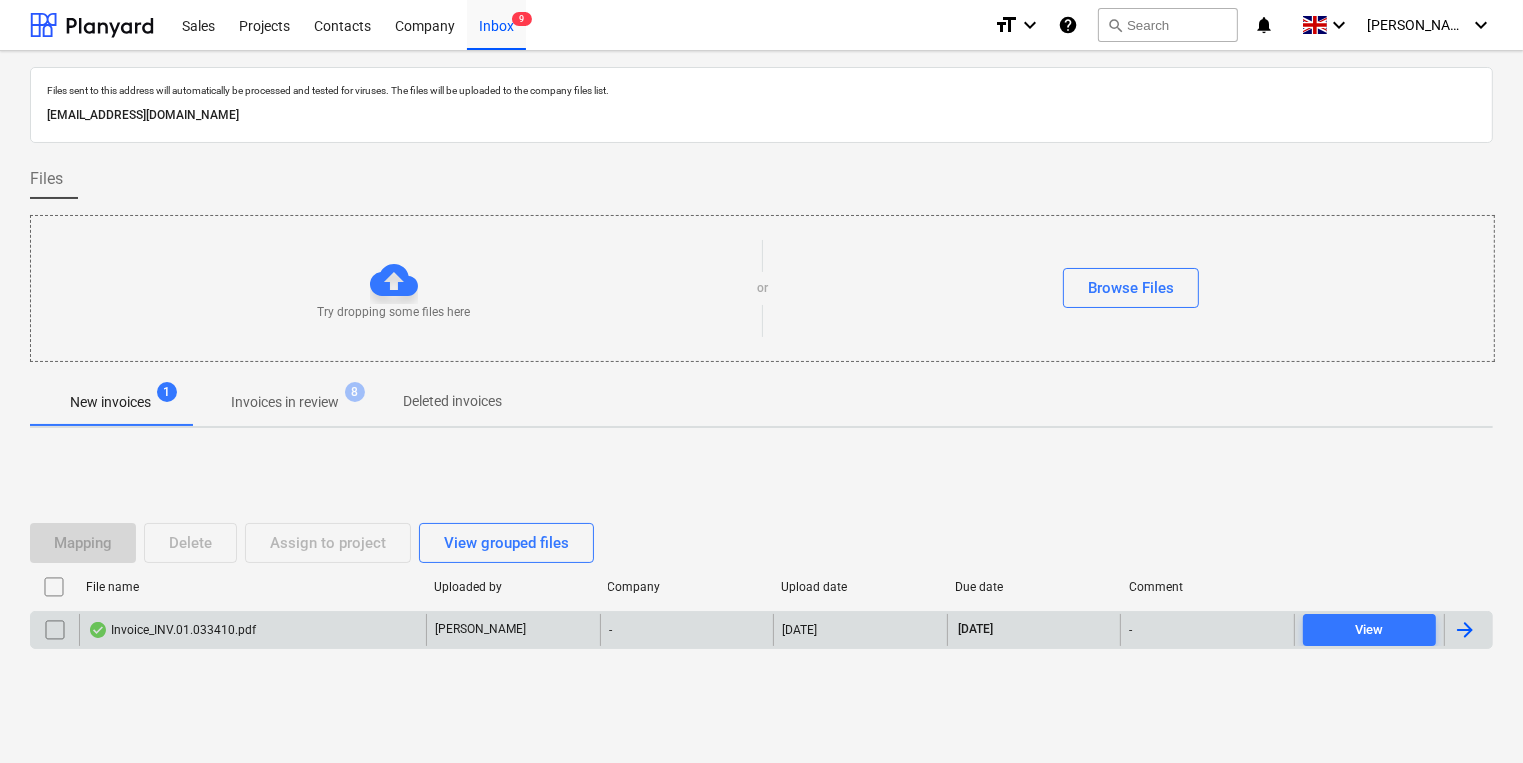 click at bounding box center (55, 630) 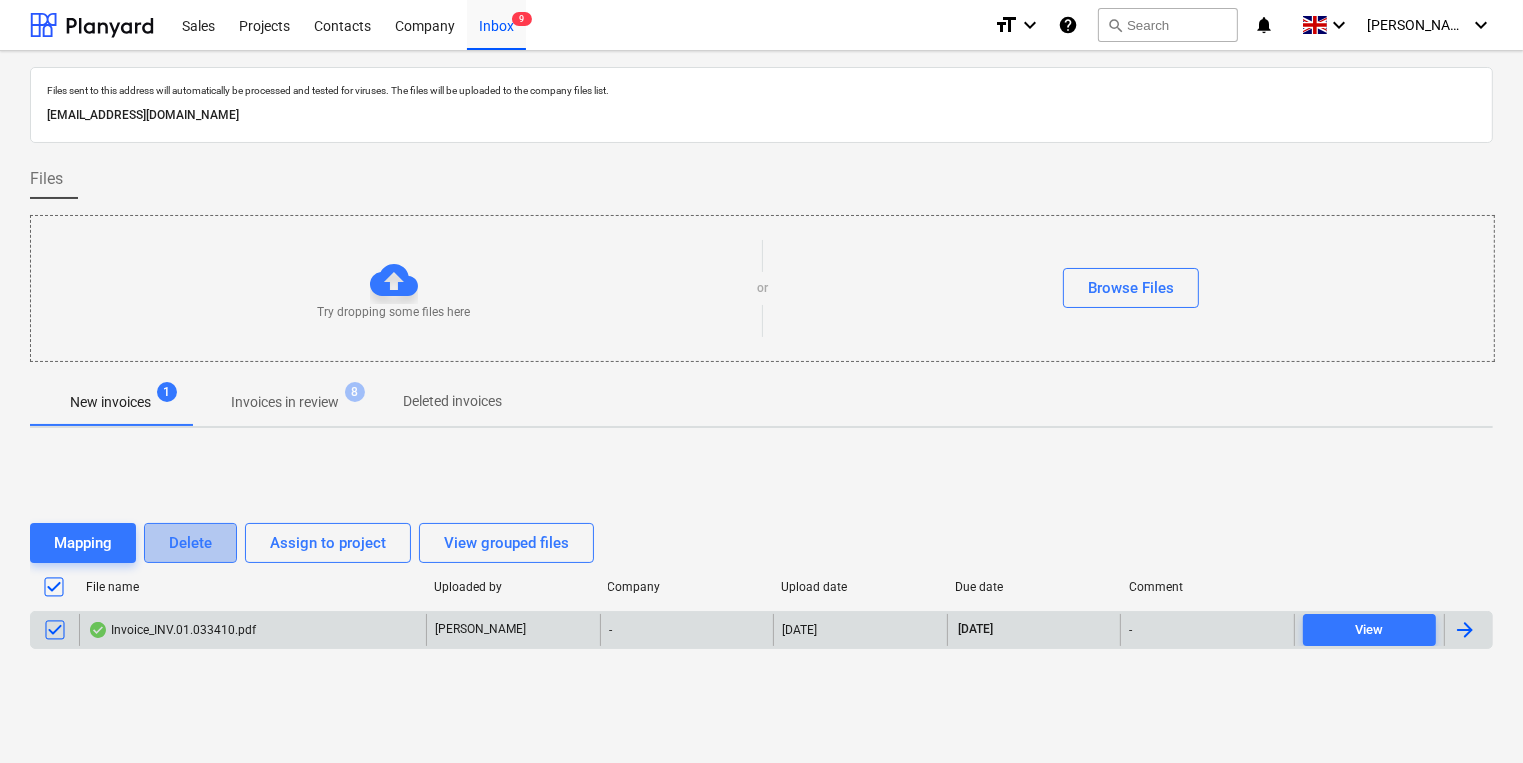 click on "Delete" at bounding box center [190, 543] 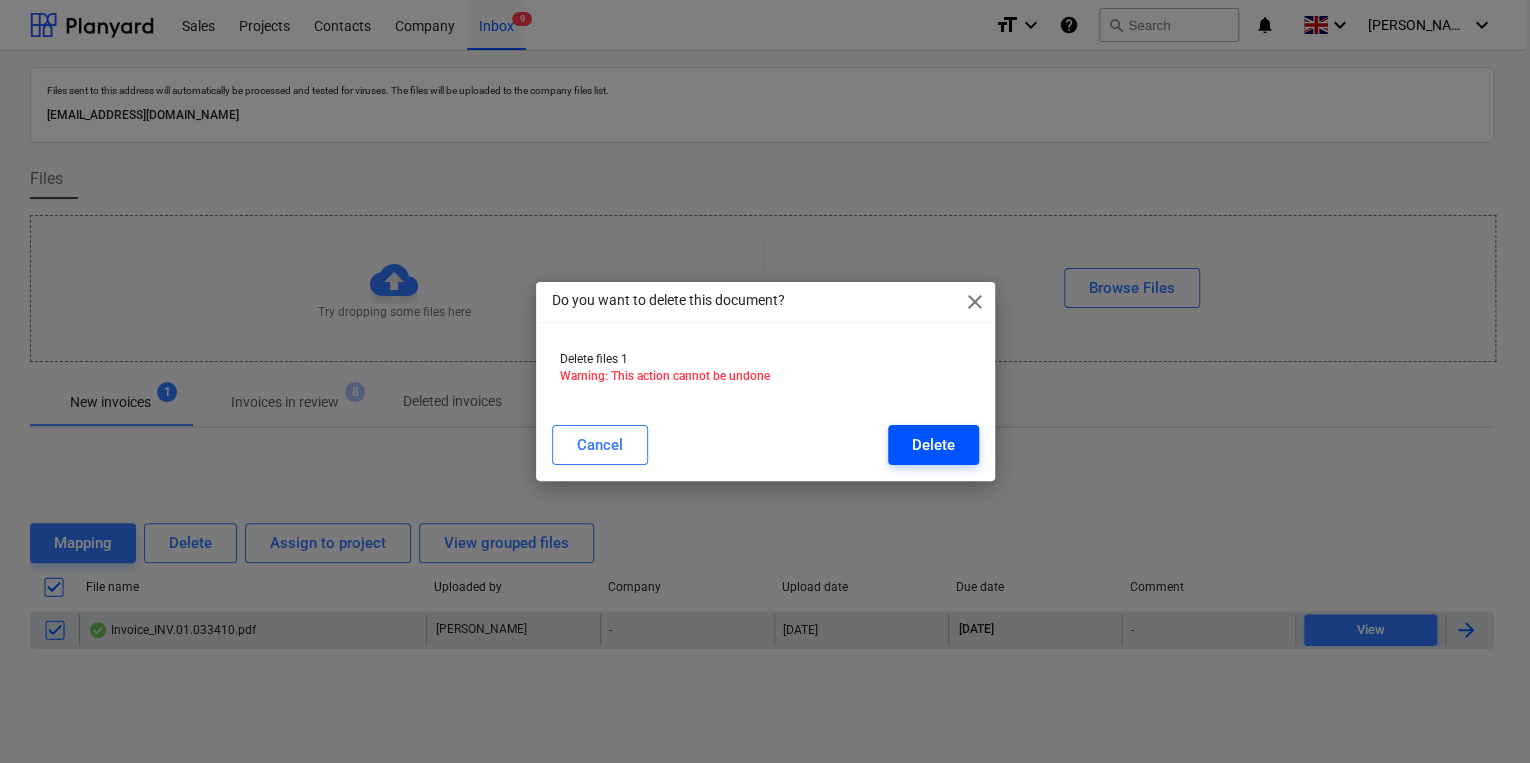 click on "Delete" at bounding box center (933, 445) 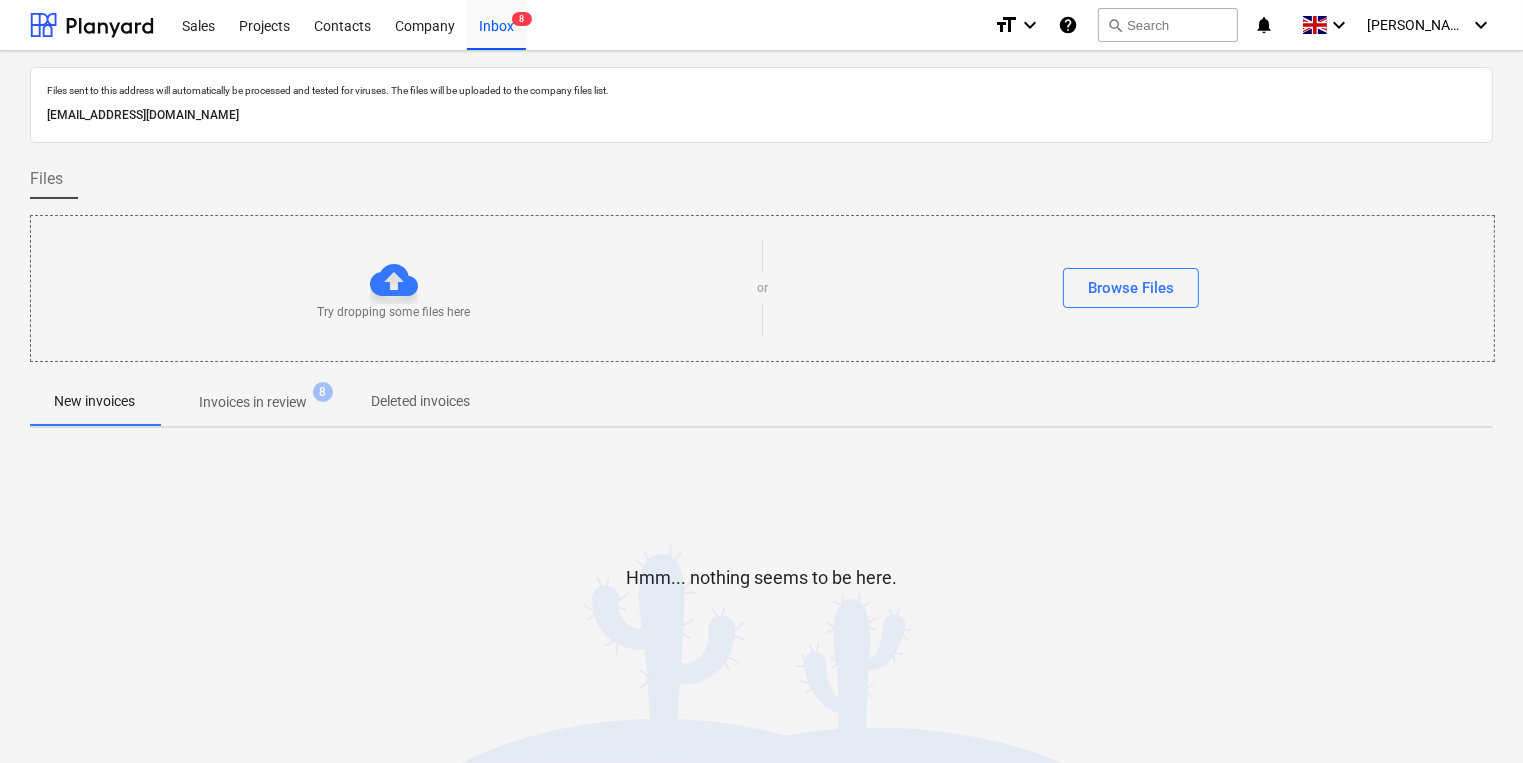 click on "Invoices in review" at bounding box center (253, 402) 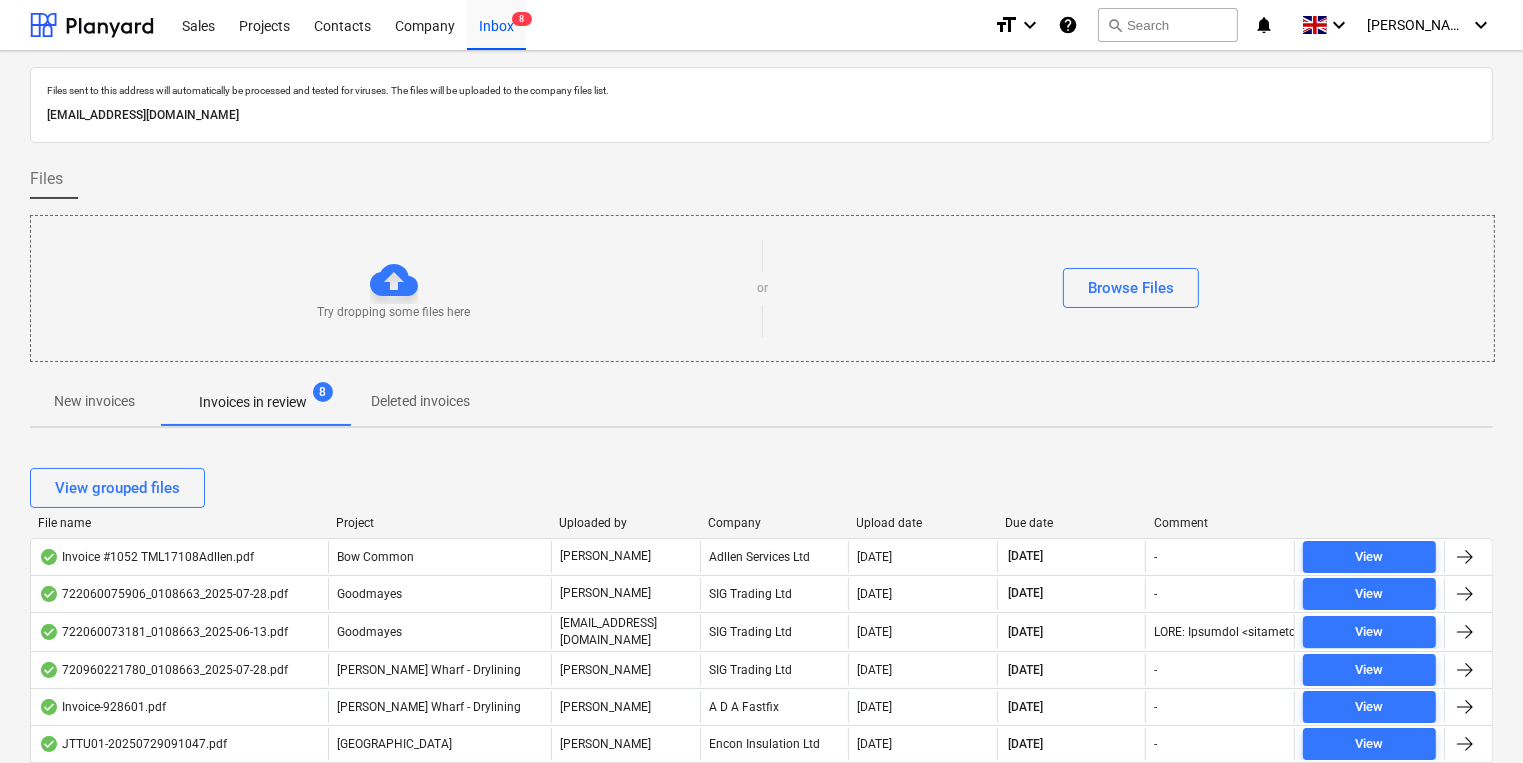 click on "Upload date" at bounding box center [923, 523] 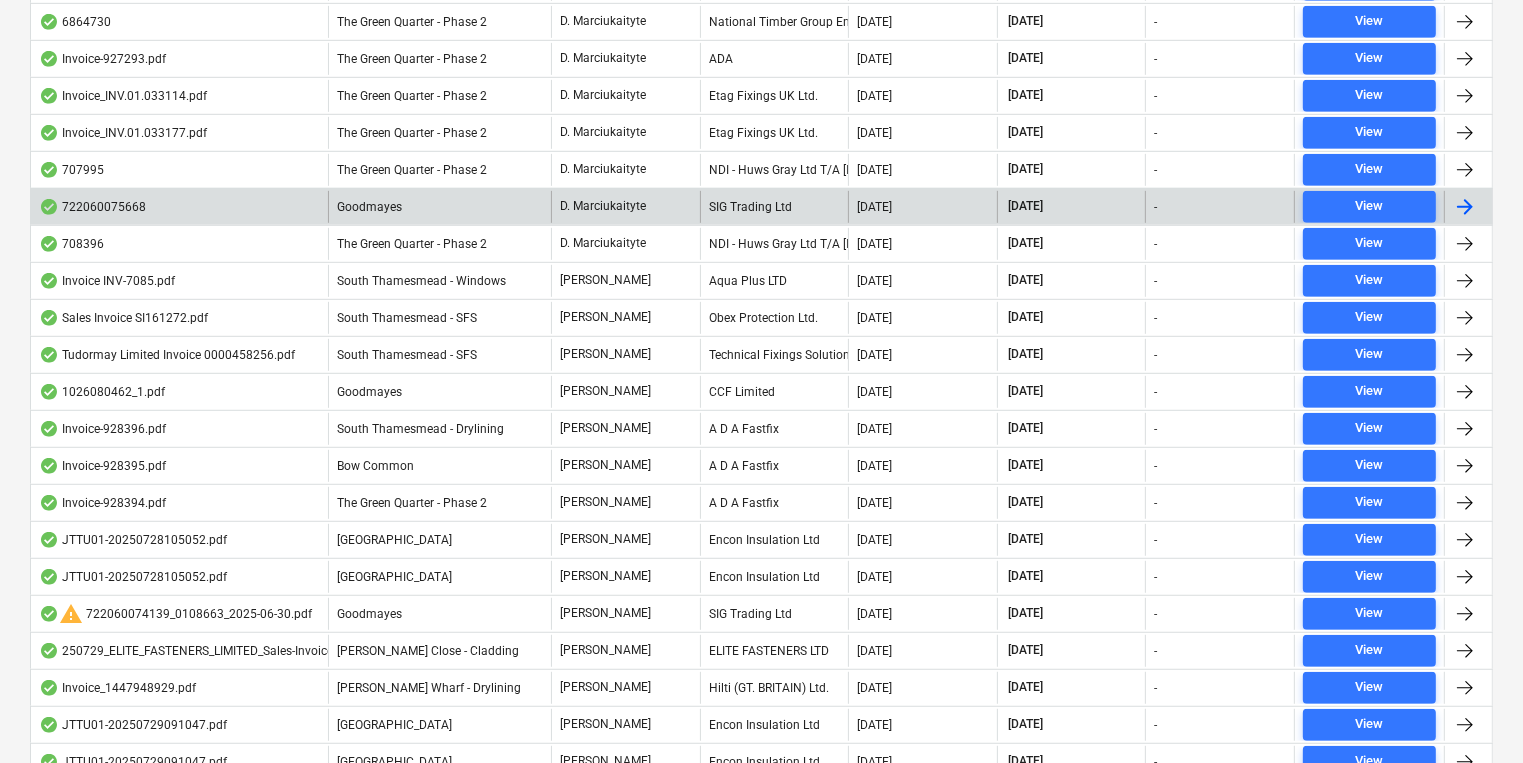 scroll, scrollTop: 228, scrollLeft: 0, axis: vertical 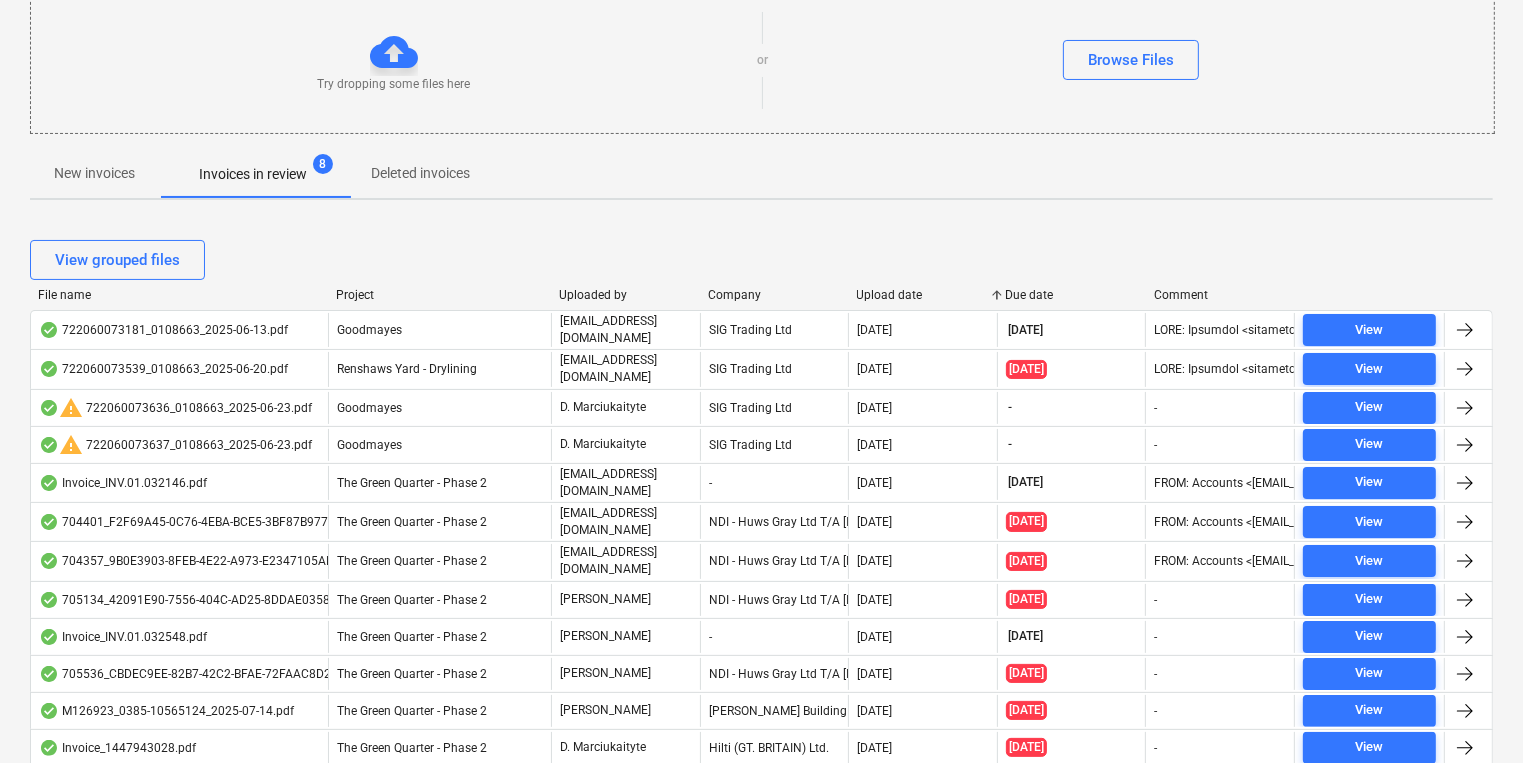 click on "New invoices" at bounding box center (94, 173) 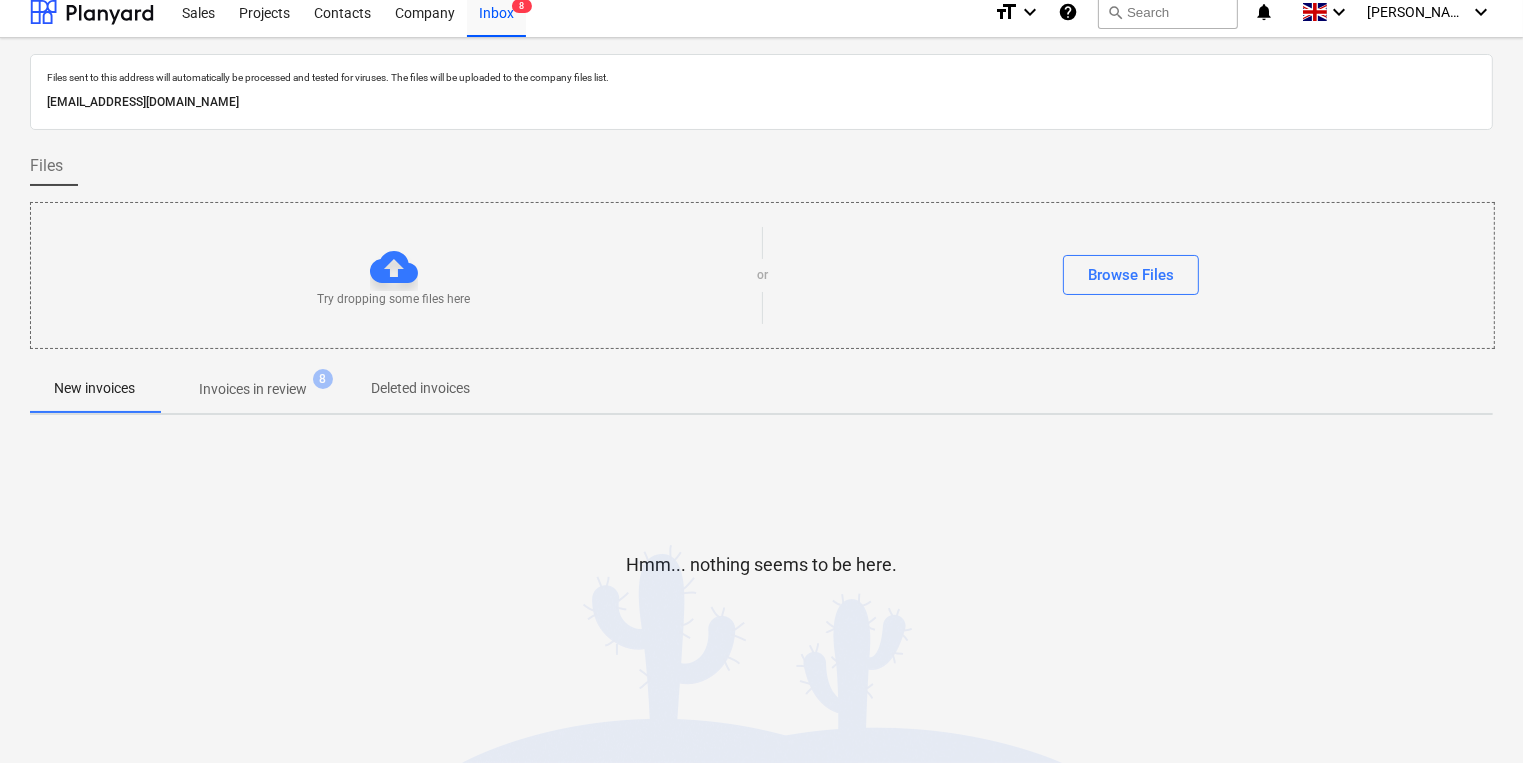 scroll, scrollTop: 11, scrollLeft: 0, axis: vertical 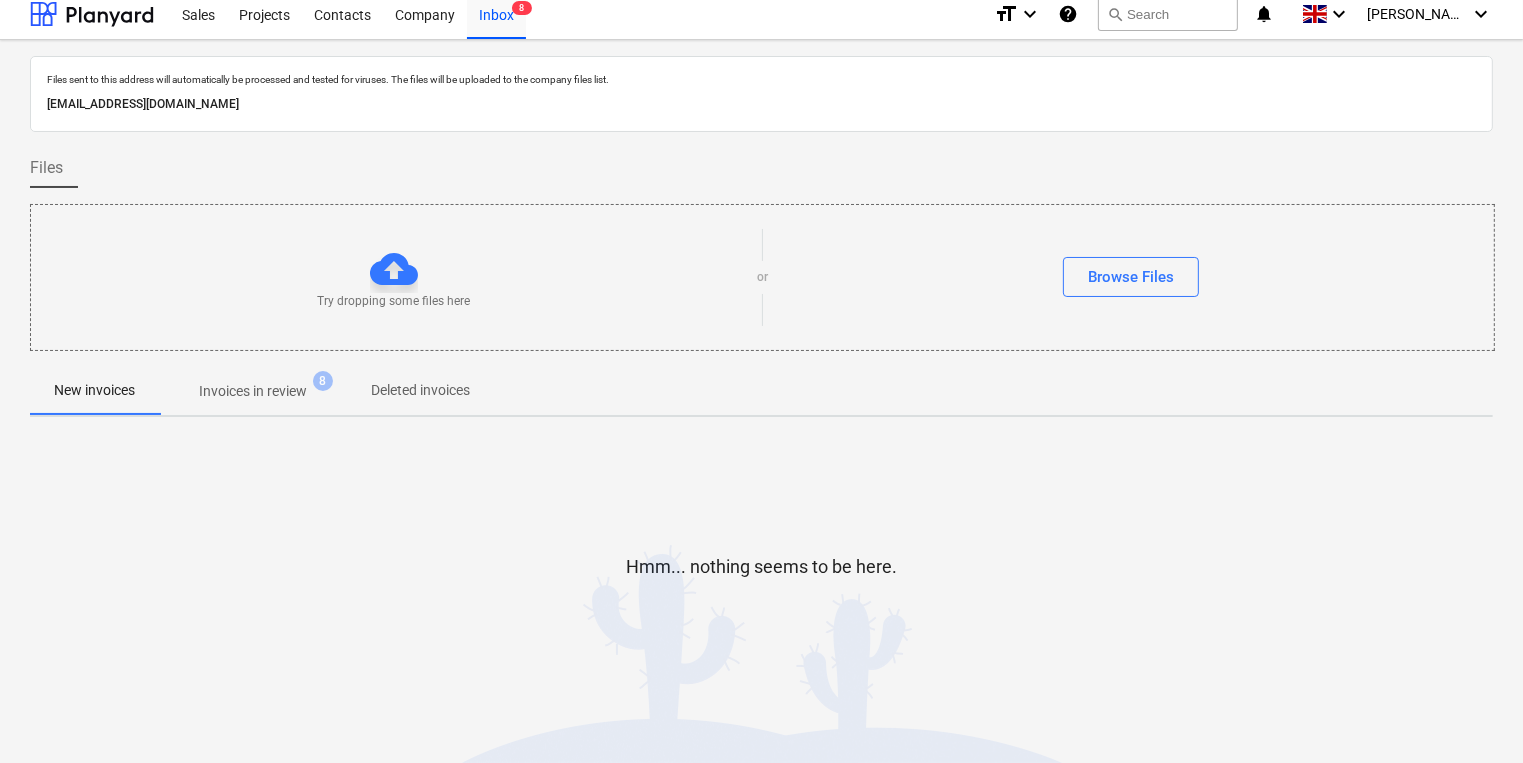 click on "Invoices in review" at bounding box center [253, 391] 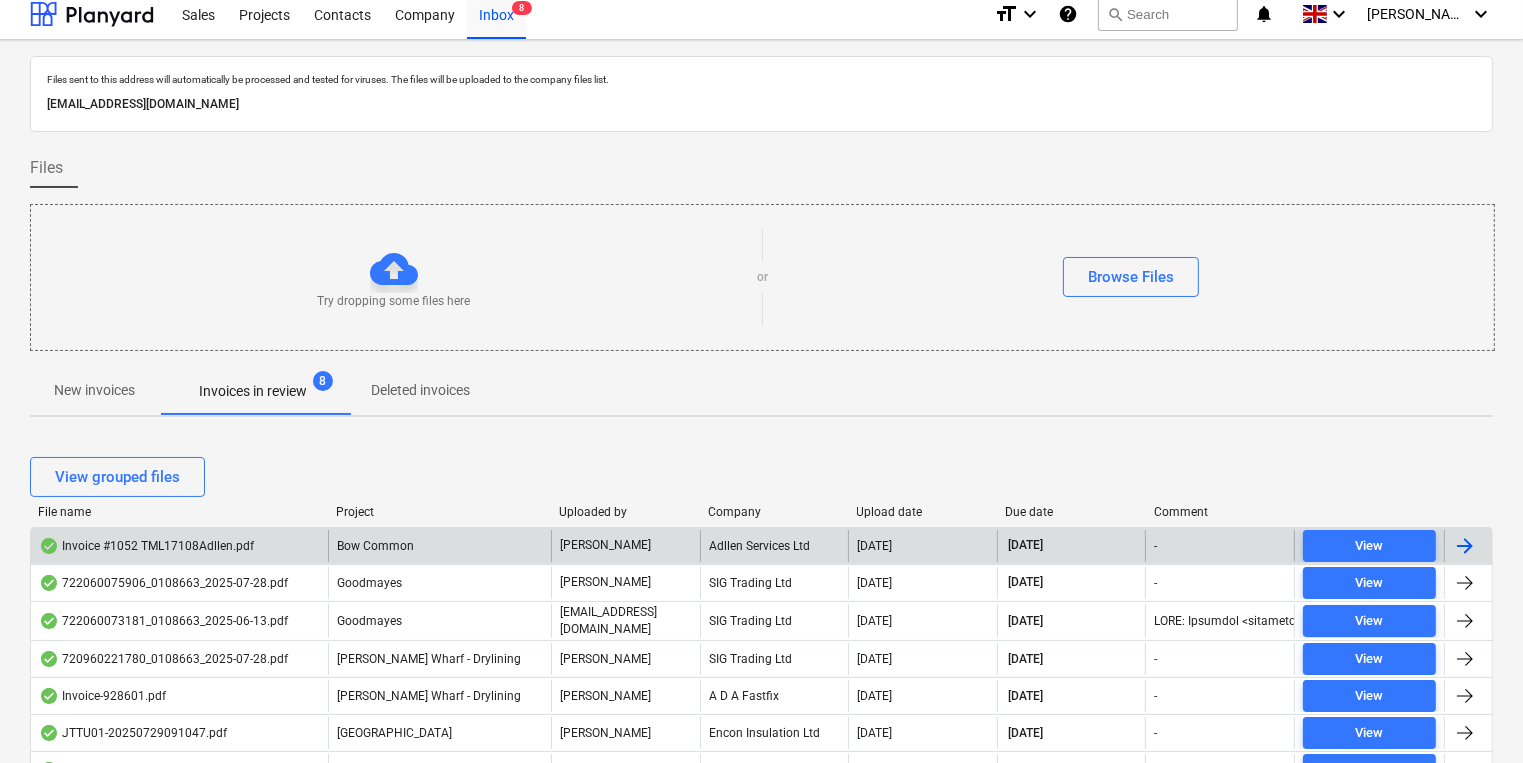 scroll, scrollTop: 411, scrollLeft: 0, axis: vertical 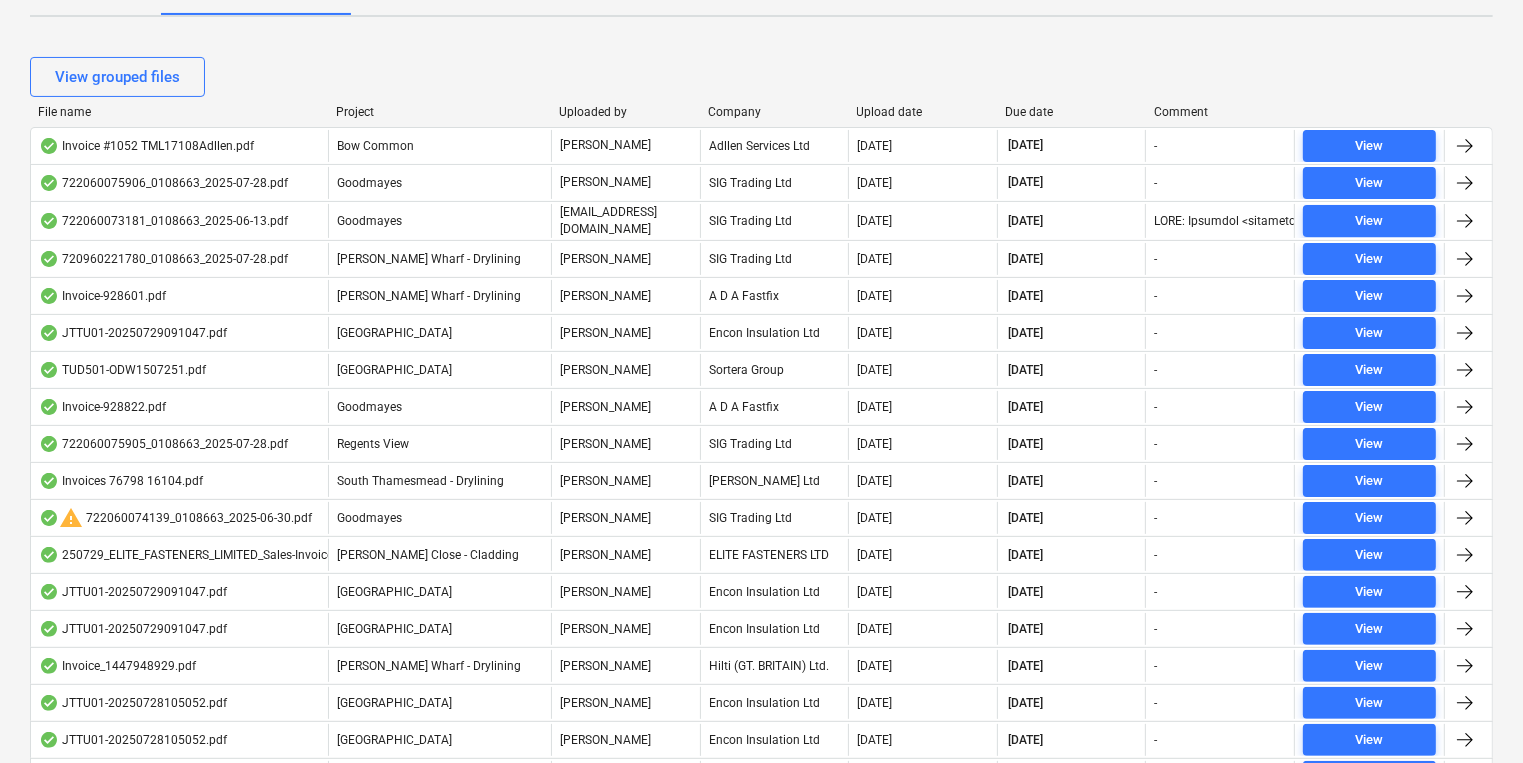 click on "Project" at bounding box center (439, 112) 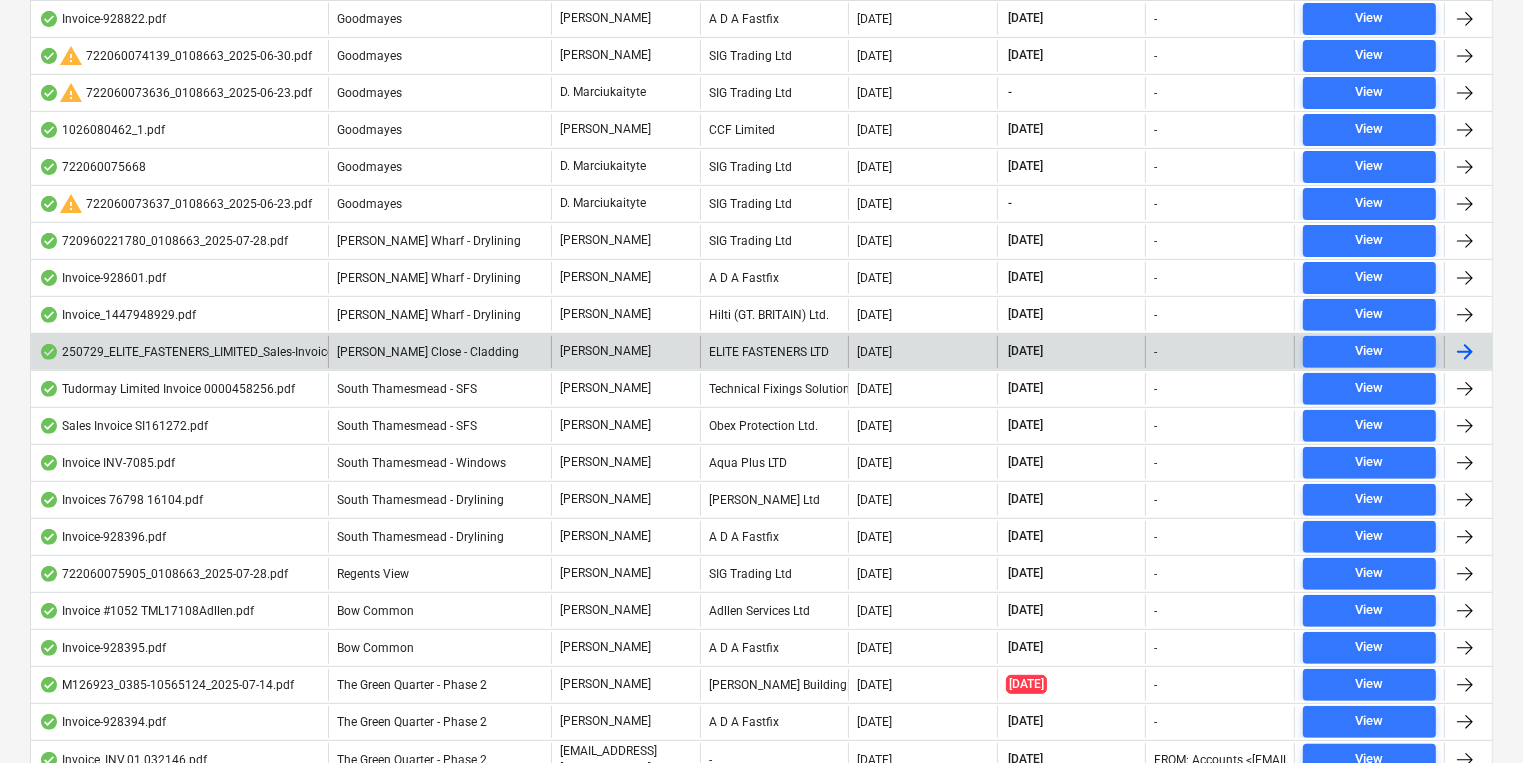 scroll, scrollTop: 811, scrollLeft: 0, axis: vertical 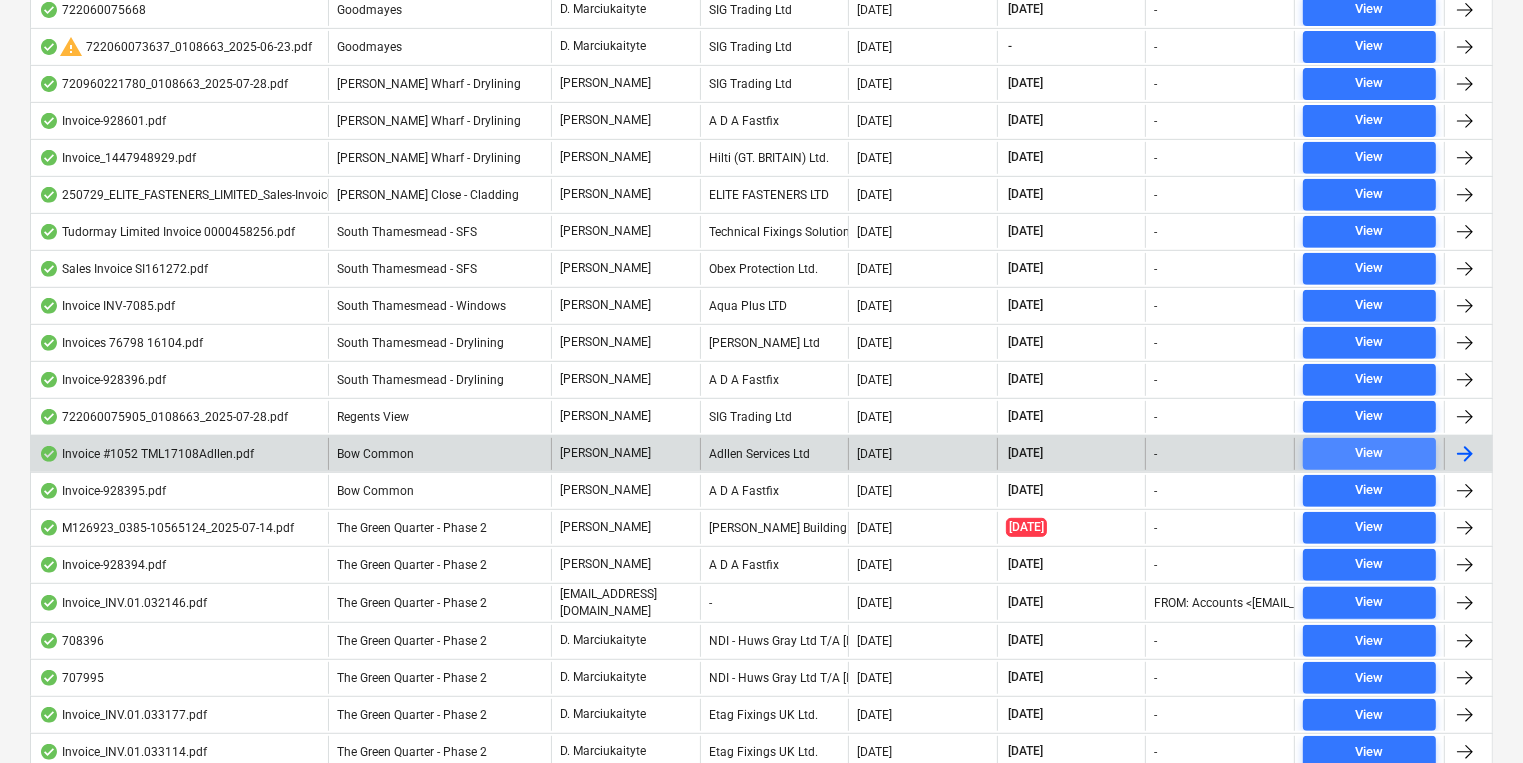 click on "View" at bounding box center [1370, 453] 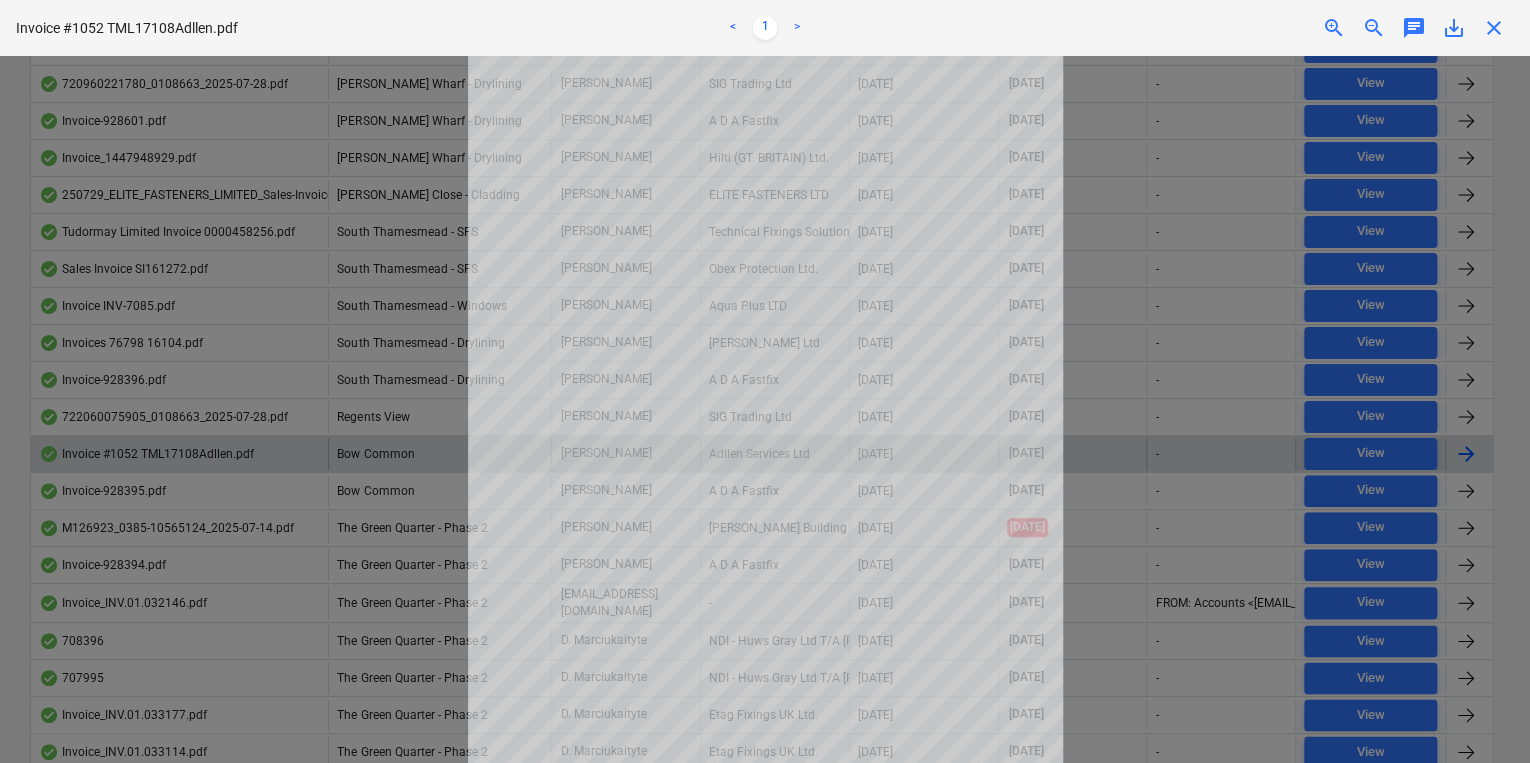 click on "close" at bounding box center (1494, 28) 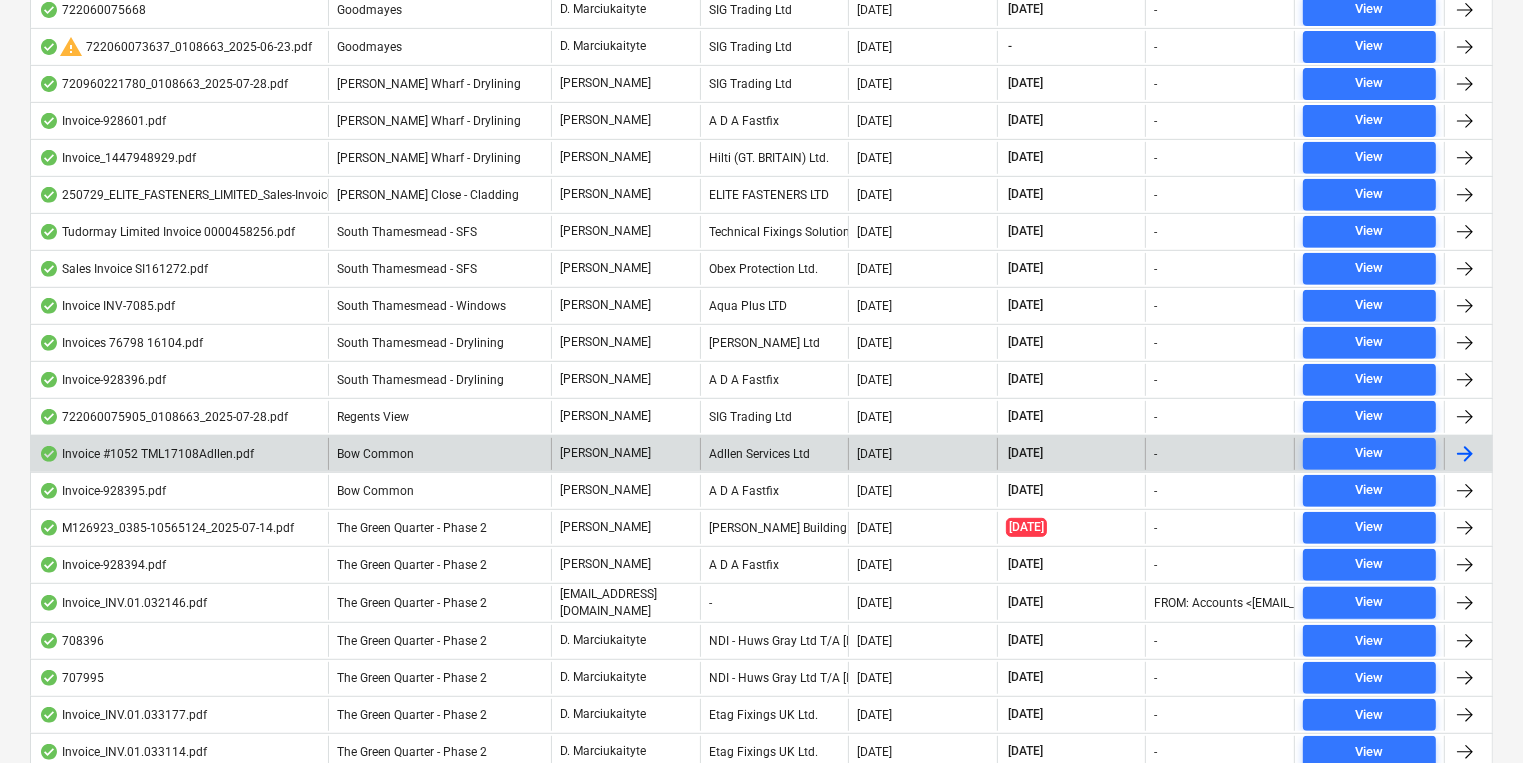 scroll, scrollTop: 411, scrollLeft: 0, axis: vertical 